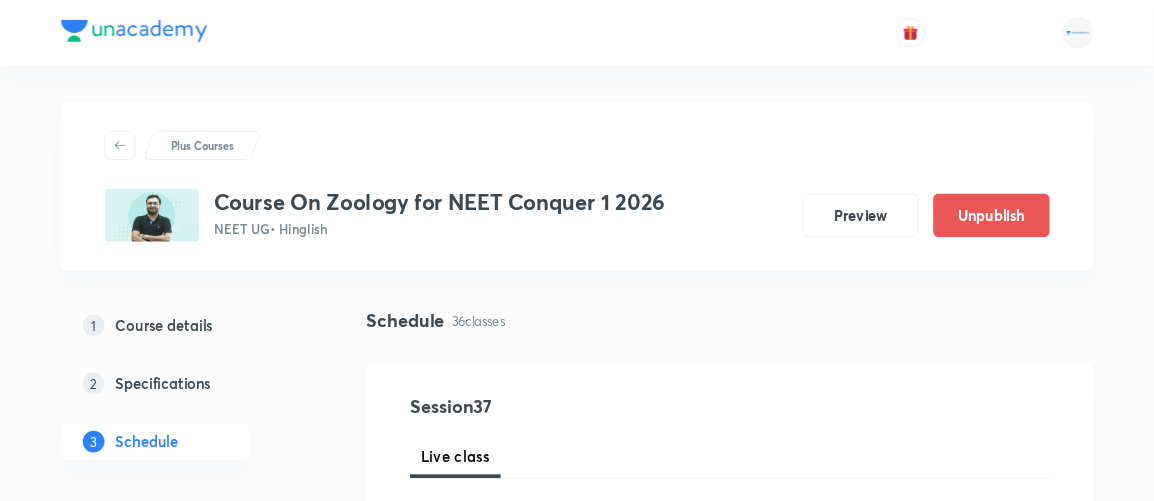 scroll, scrollTop: 0, scrollLeft: 0, axis: both 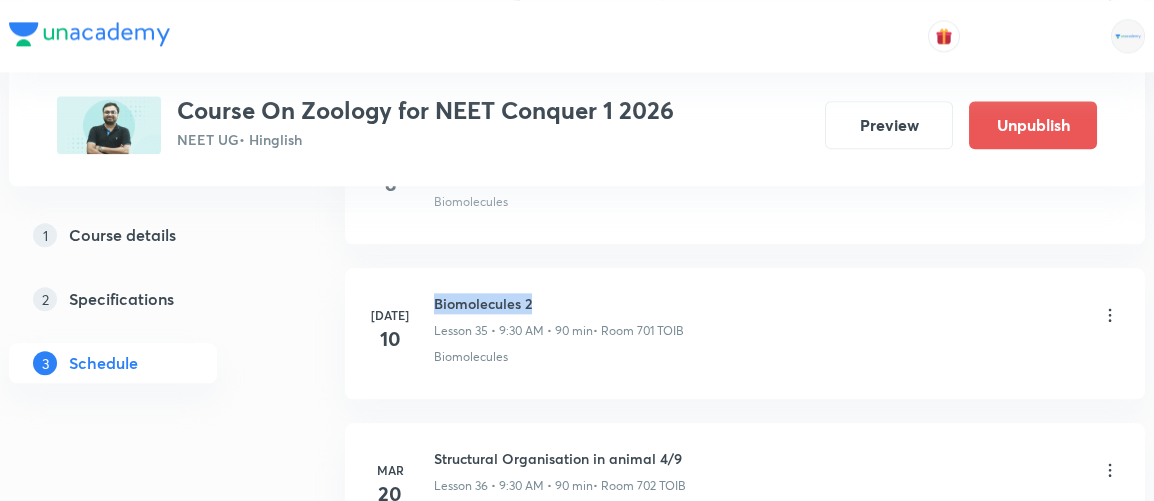 drag, startPoint x: 436, startPoint y: 273, endPoint x: 541, endPoint y: 277, distance: 105.076164 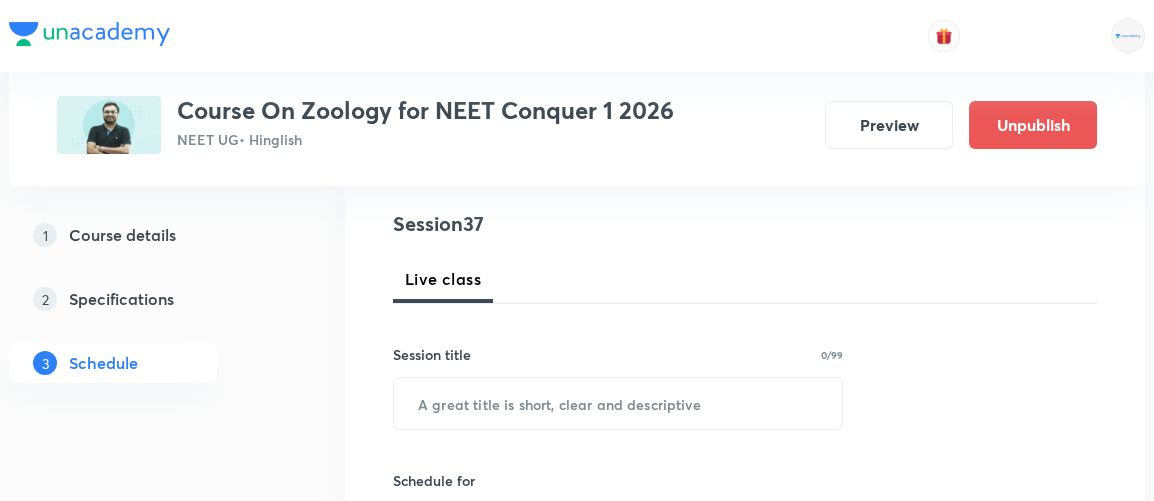 scroll, scrollTop: 245, scrollLeft: 0, axis: vertical 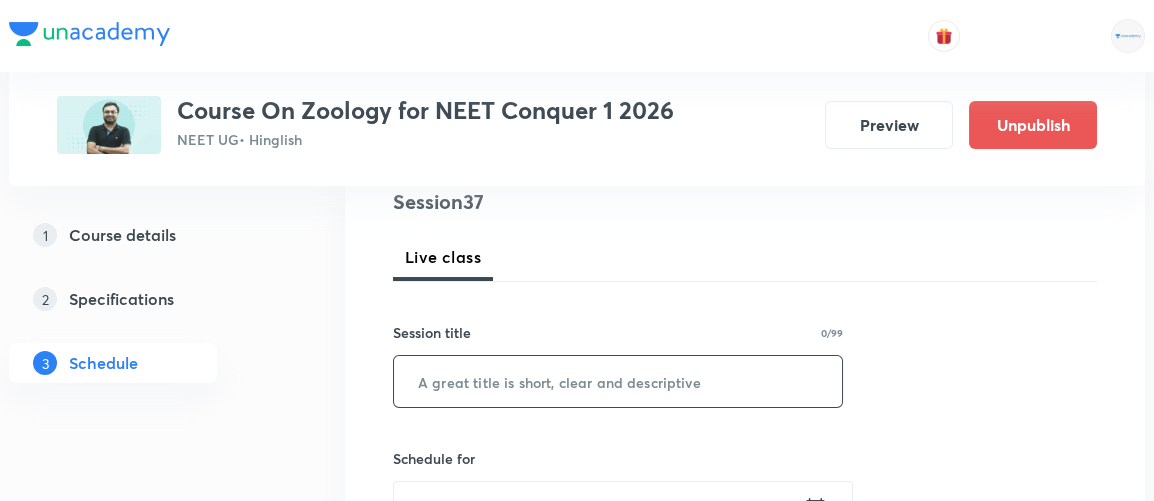 click at bounding box center [618, 381] 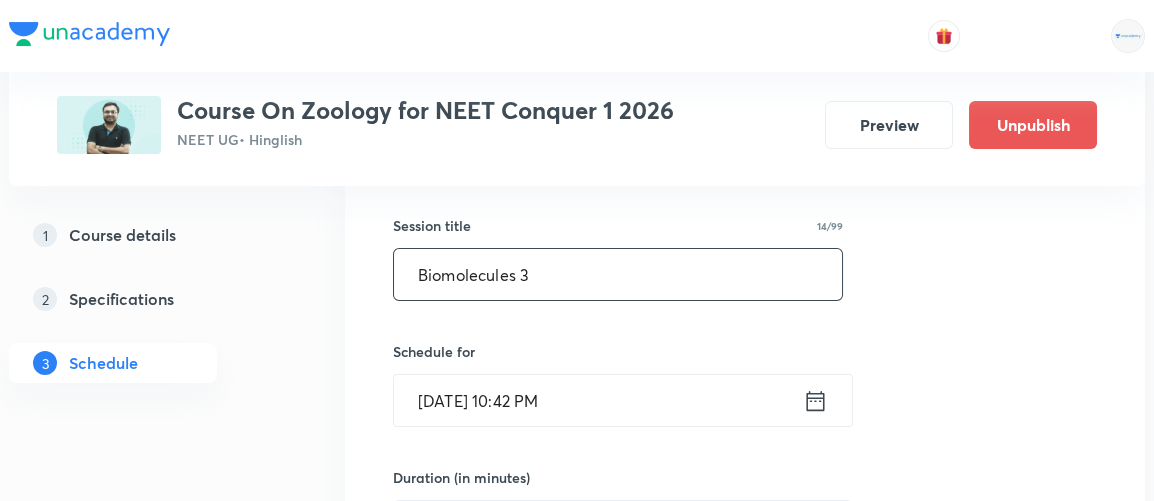 scroll, scrollTop: 353, scrollLeft: 0, axis: vertical 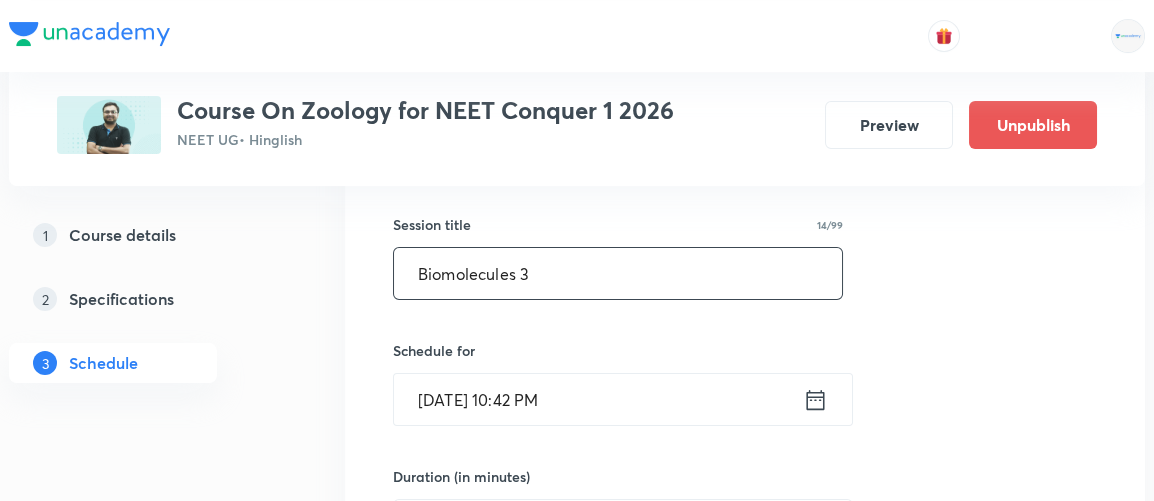 type on "Biomolecules 3" 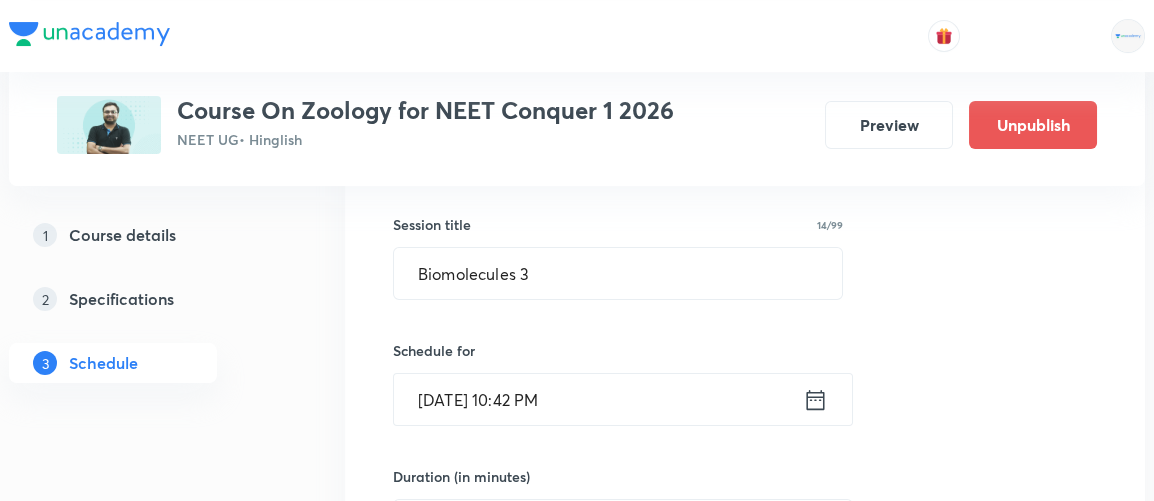 click 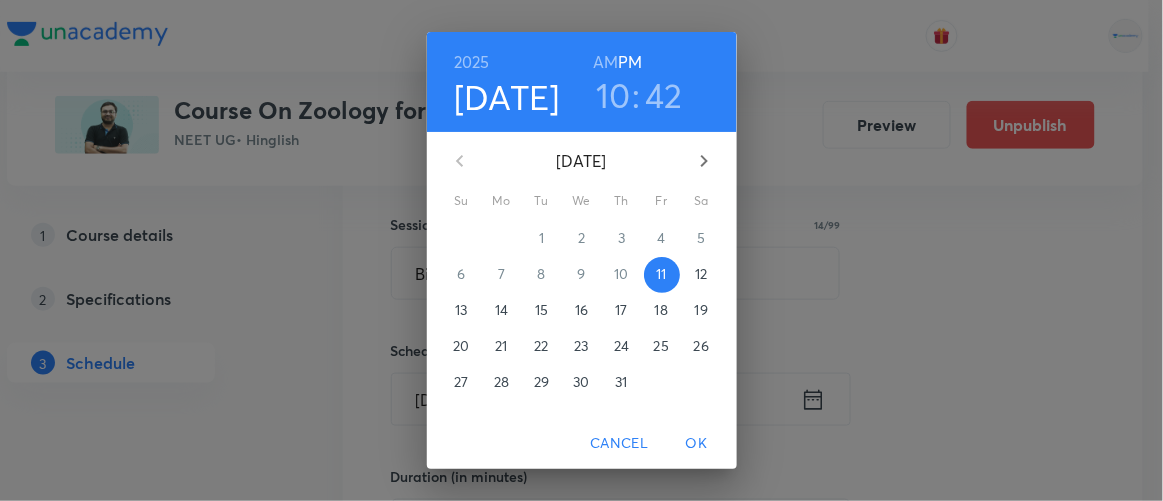click on "12" at bounding box center [701, 274] 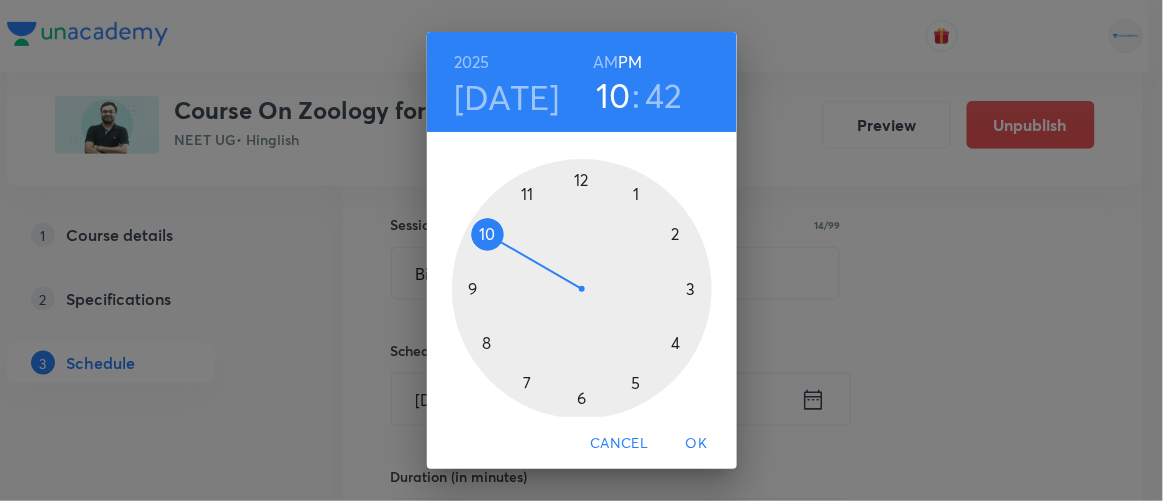 click on "AM" at bounding box center [605, 62] 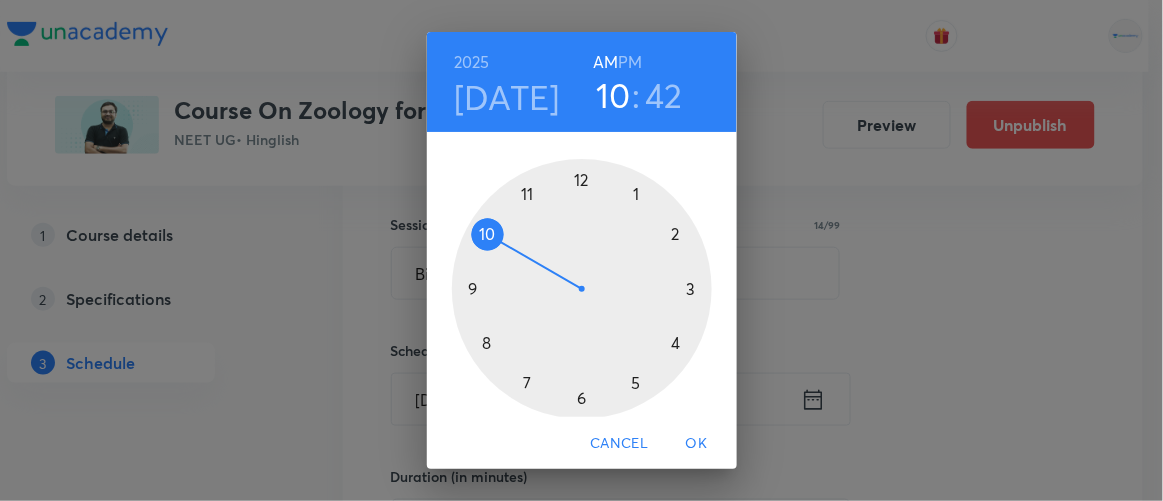 click at bounding box center (582, 289) 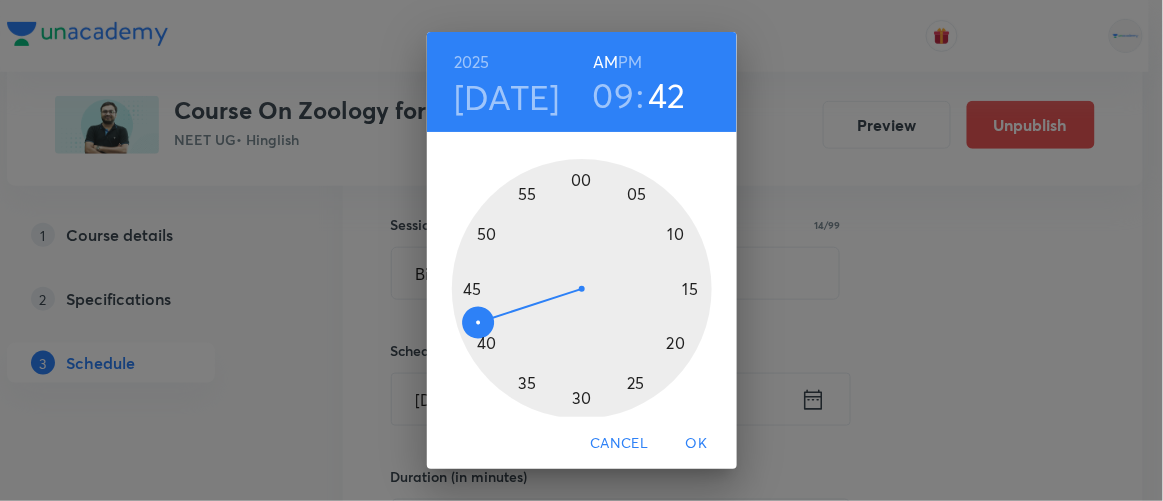 click at bounding box center [582, 289] 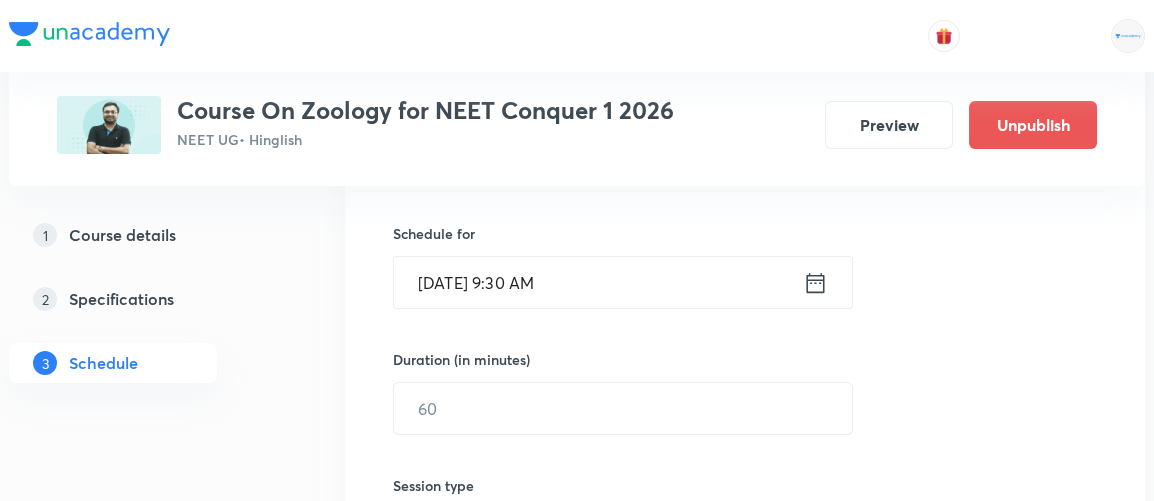 scroll, scrollTop: 484, scrollLeft: 0, axis: vertical 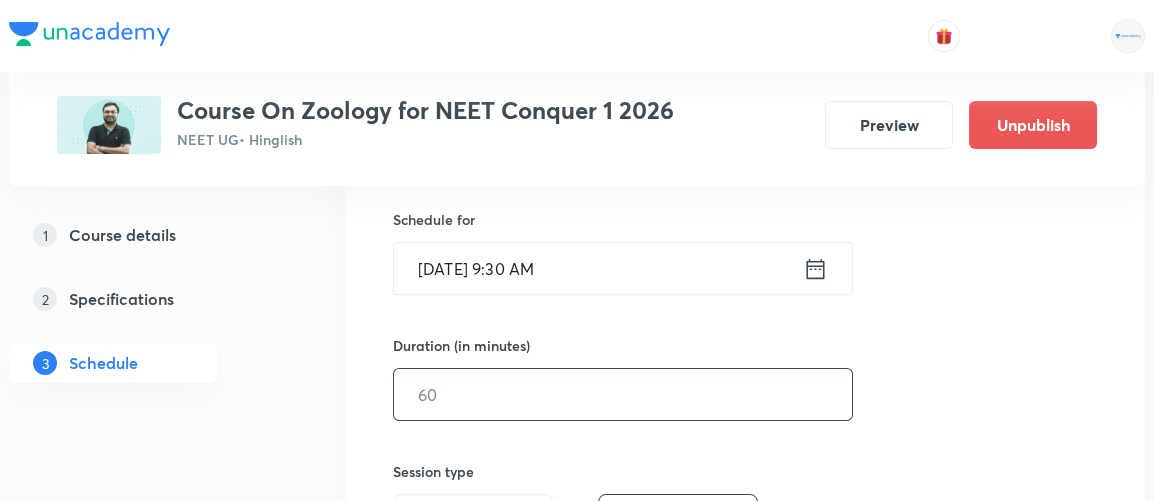 click at bounding box center [623, 394] 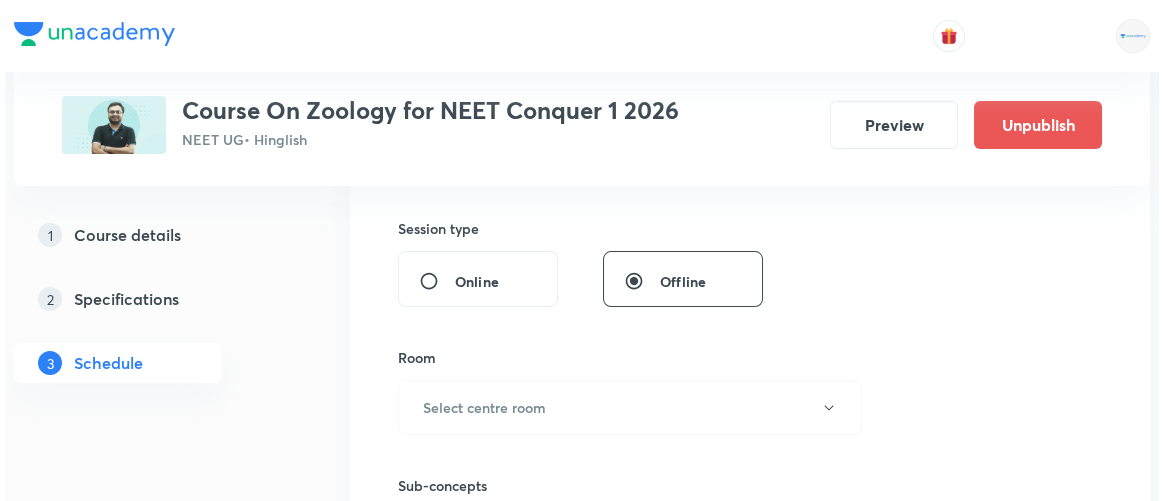 scroll, scrollTop: 734, scrollLeft: 0, axis: vertical 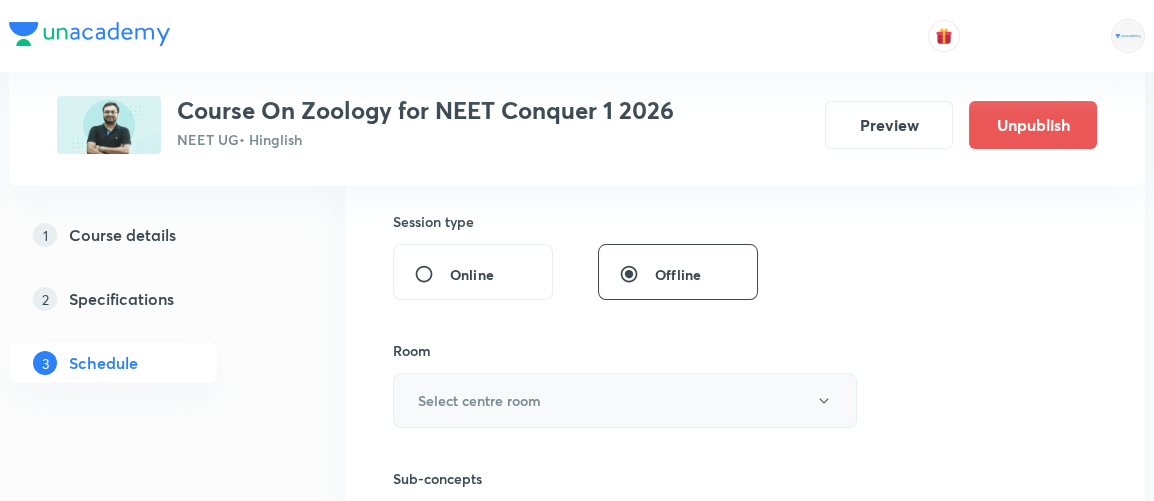 type on "90" 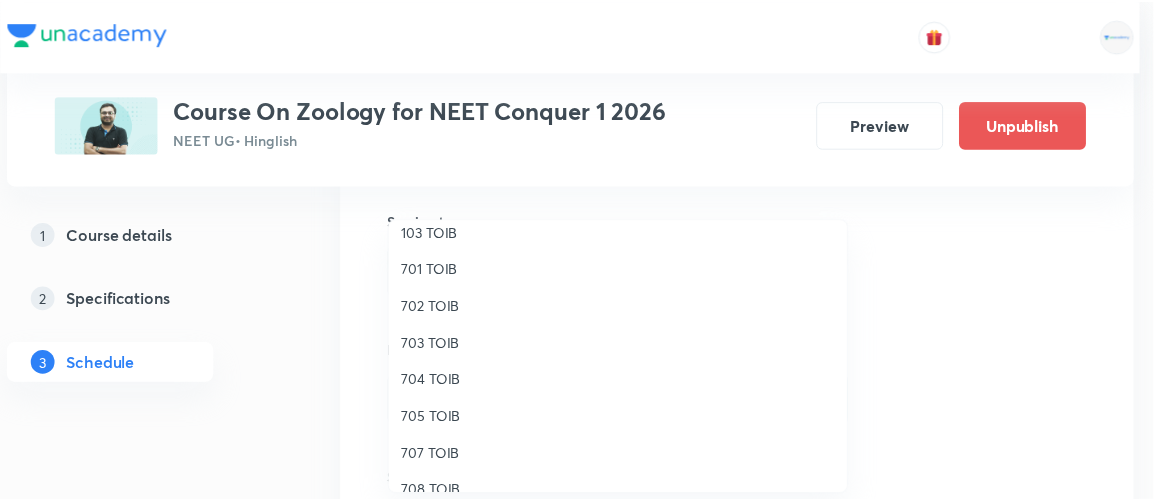 scroll, scrollTop: 184, scrollLeft: 0, axis: vertical 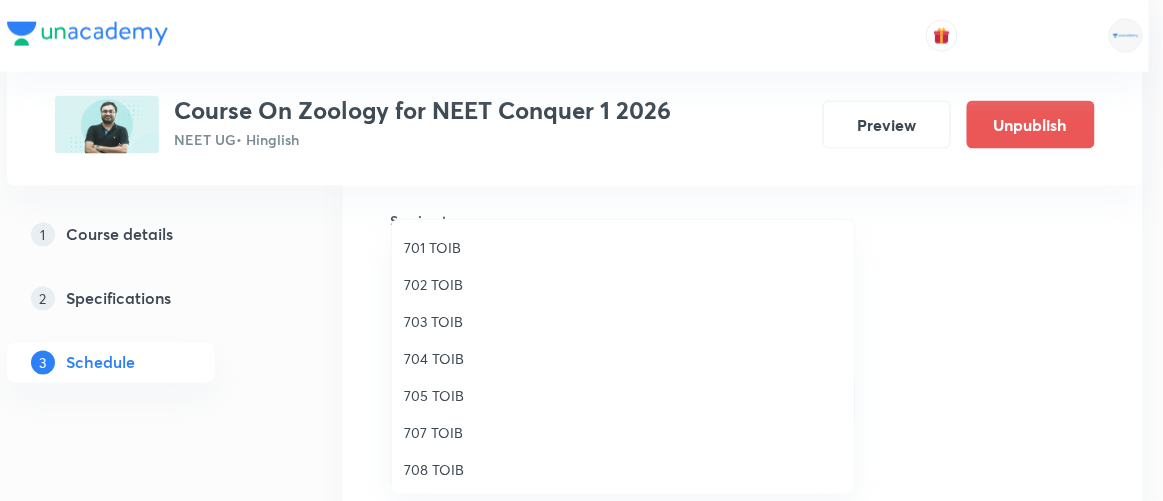 click on "701 TOIB" at bounding box center [623, 247] 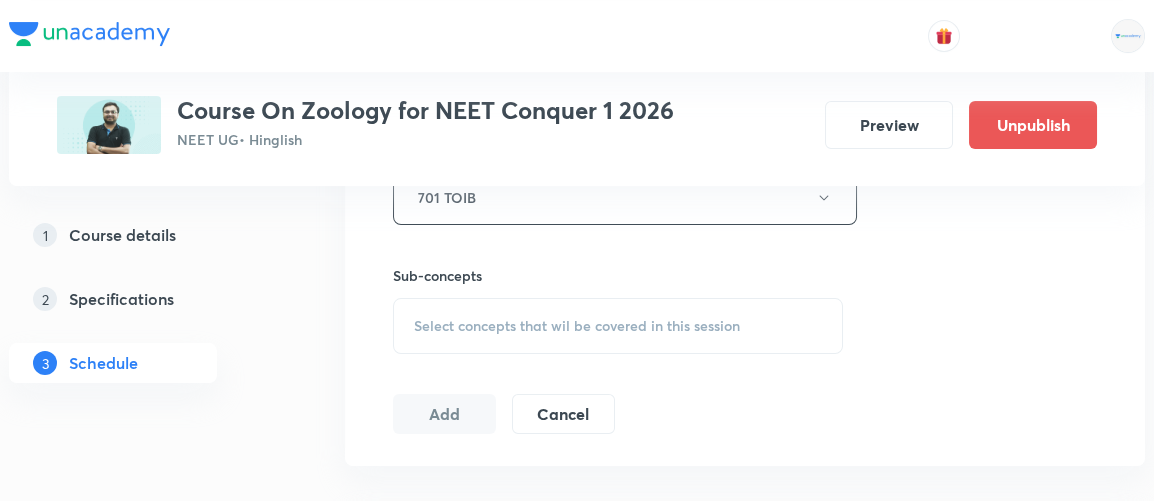 scroll, scrollTop: 941, scrollLeft: 0, axis: vertical 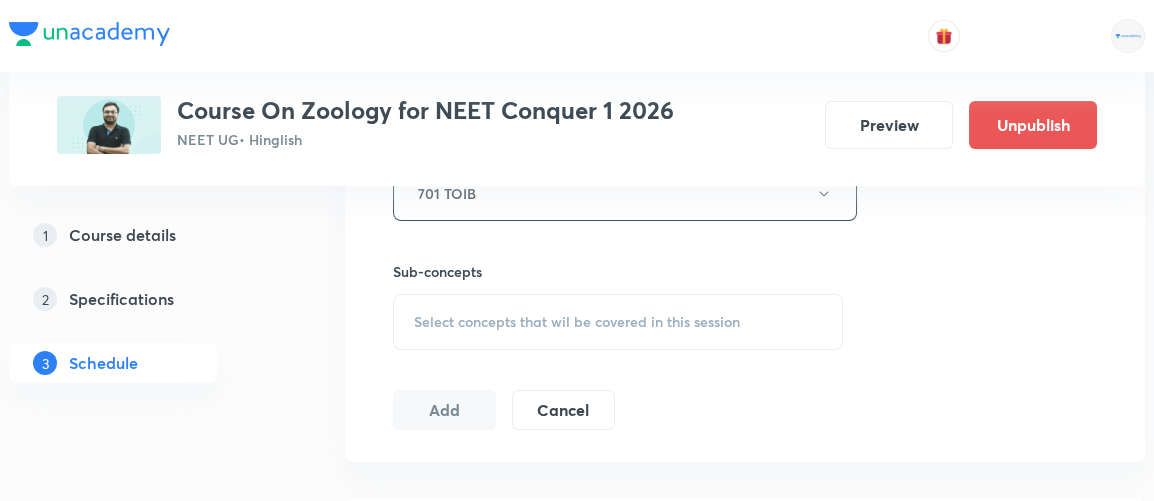 click on "Select concepts that wil be covered in this session" at bounding box center (577, 322) 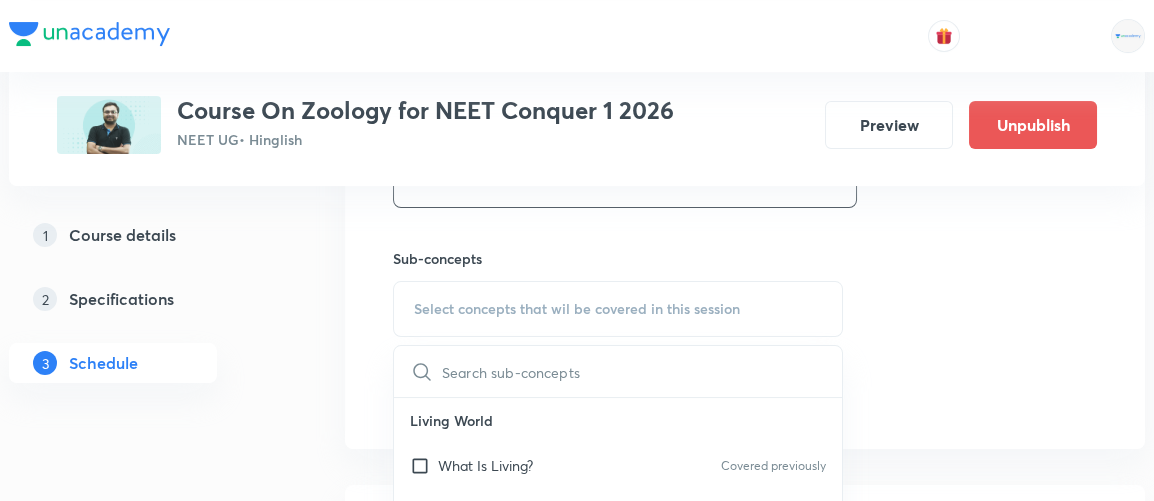 scroll, scrollTop: 955, scrollLeft: 0, axis: vertical 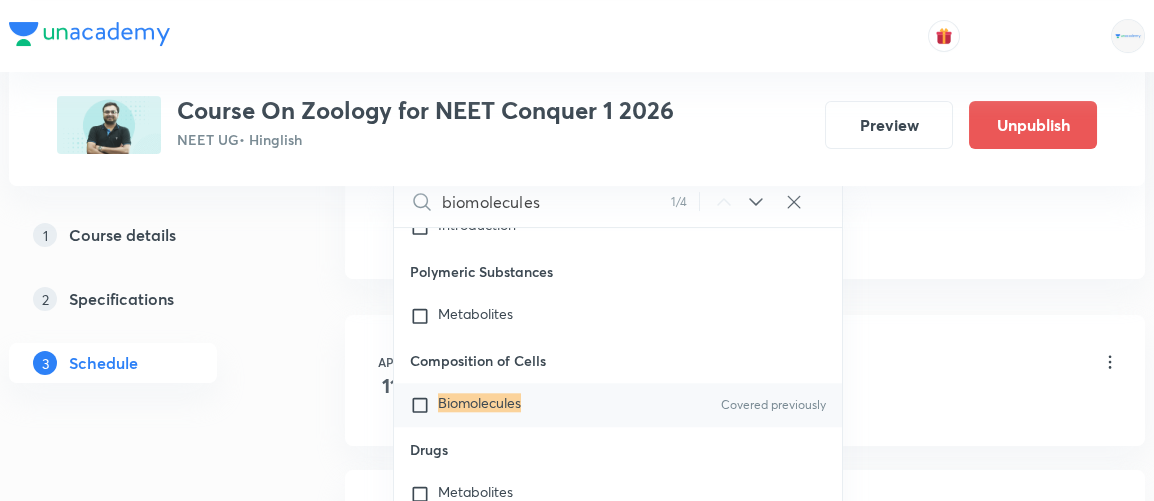 type on "biomolecules" 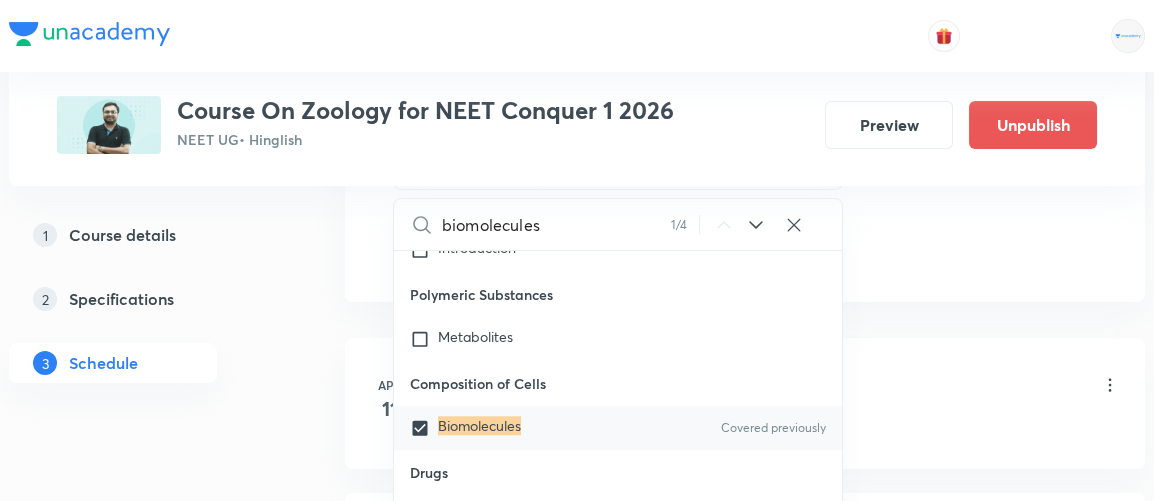 click on "Apr 11 Basic of Zoology 1/3 Lesson 1 • 11:30 AM • 90 min  • Room 707 TOIB What Is Living?" at bounding box center (745, 403) 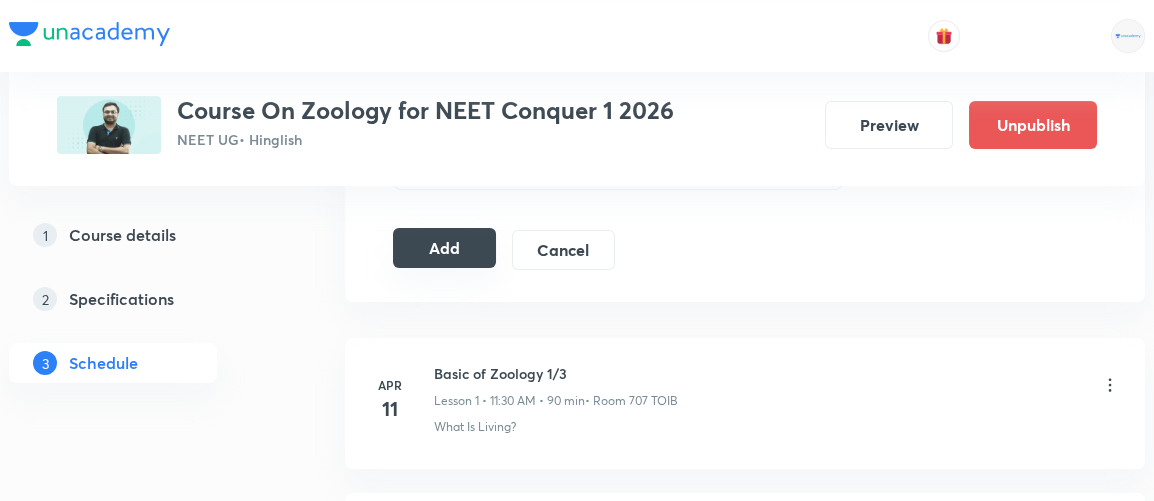 click on "Add" at bounding box center (444, 248) 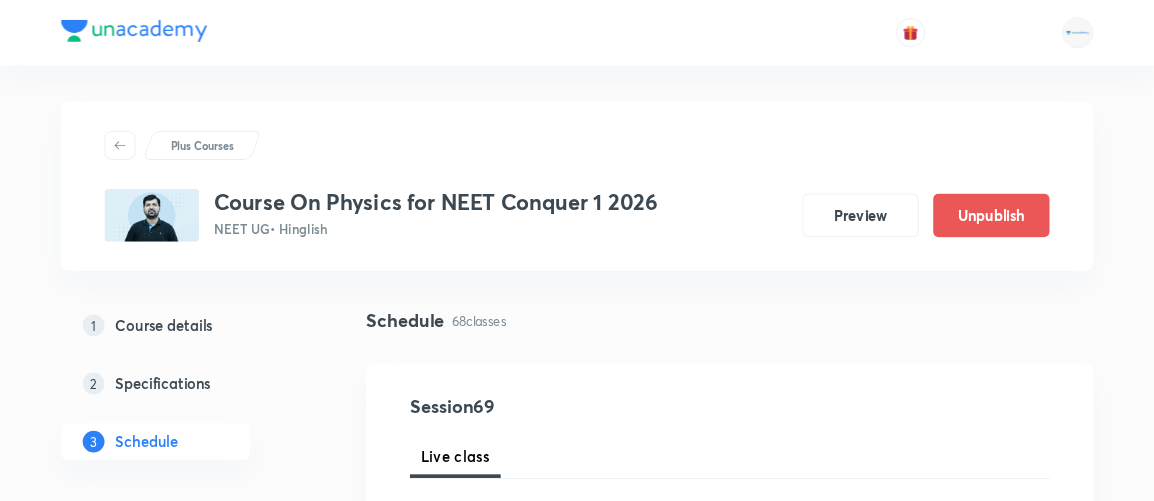 scroll, scrollTop: 0, scrollLeft: 0, axis: both 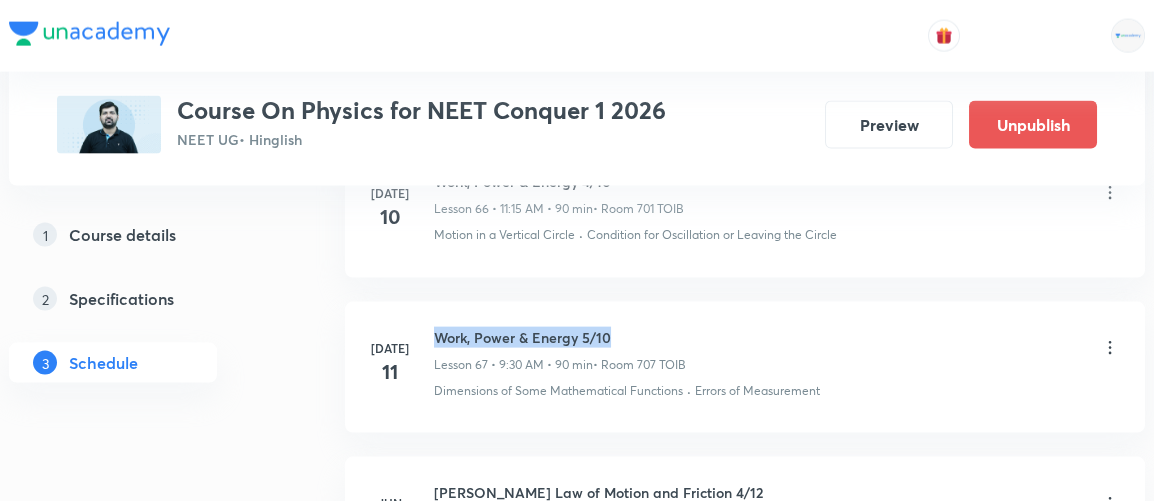 drag, startPoint x: 436, startPoint y: 279, endPoint x: 653, endPoint y: 268, distance: 217.27863 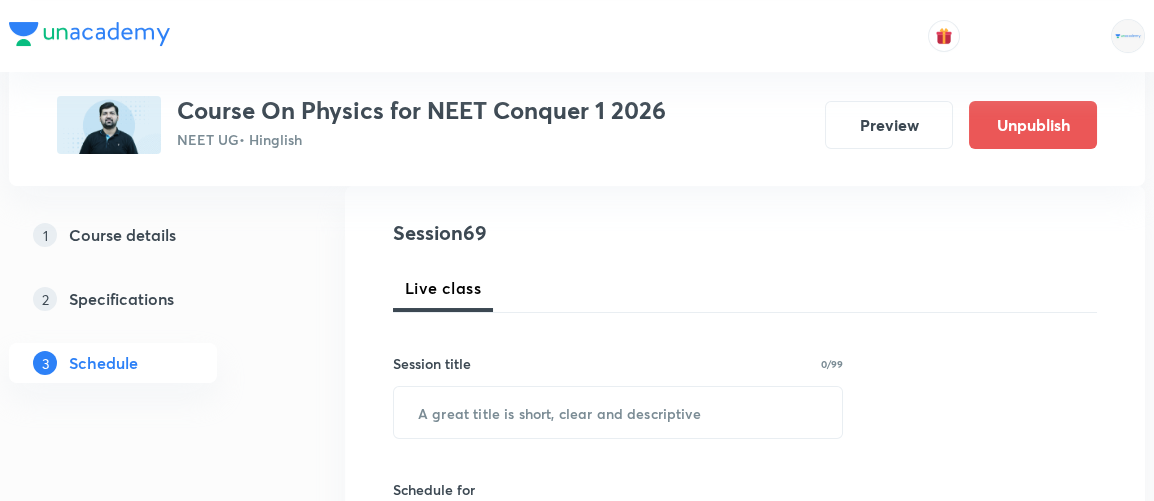 scroll, scrollTop: 230, scrollLeft: 0, axis: vertical 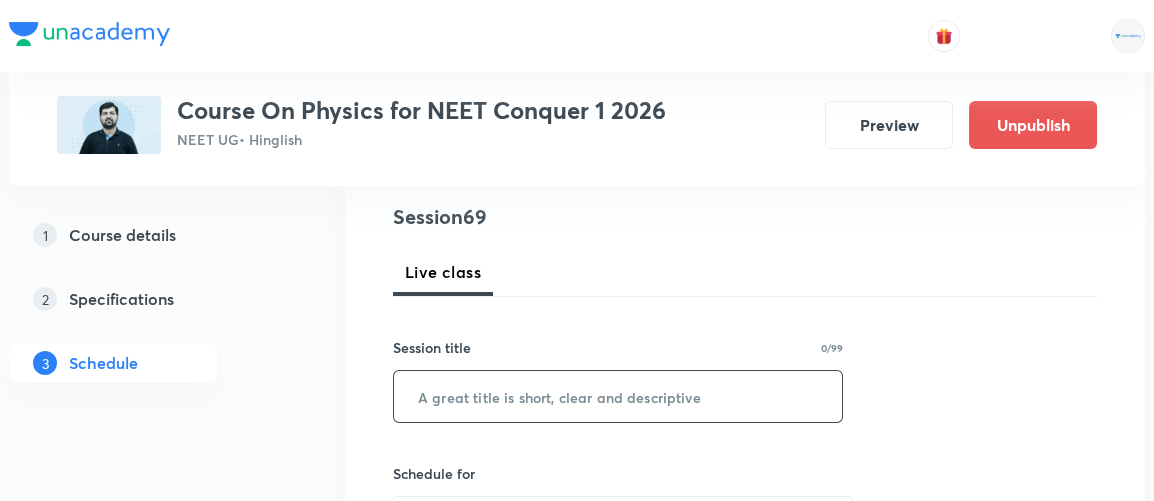 click at bounding box center (618, 396) 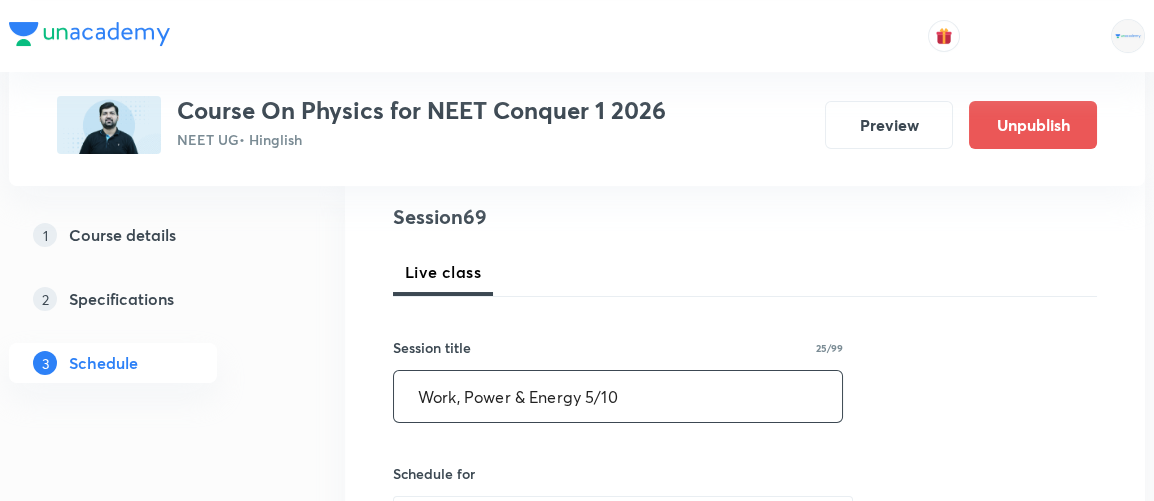 click on "Work, Power & Energy 5/10" at bounding box center (618, 396) 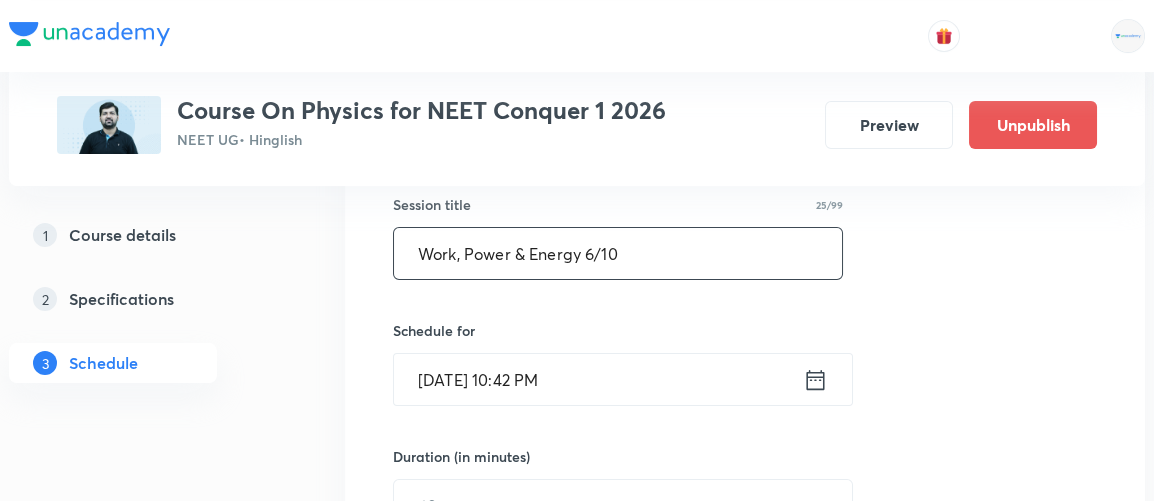 scroll, scrollTop: 376, scrollLeft: 0, axis: vertical 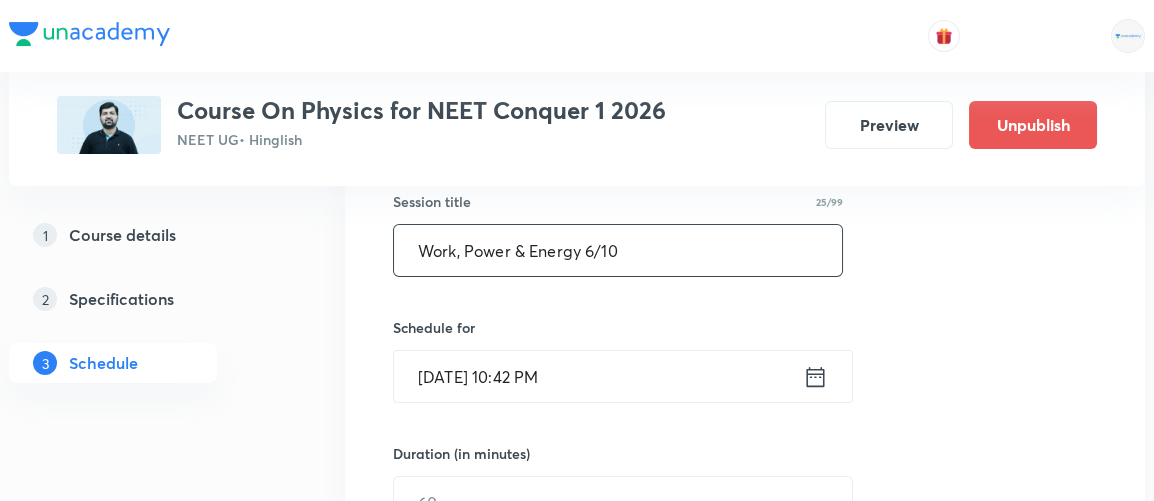 type on "Work, Power & Energy 6/10" 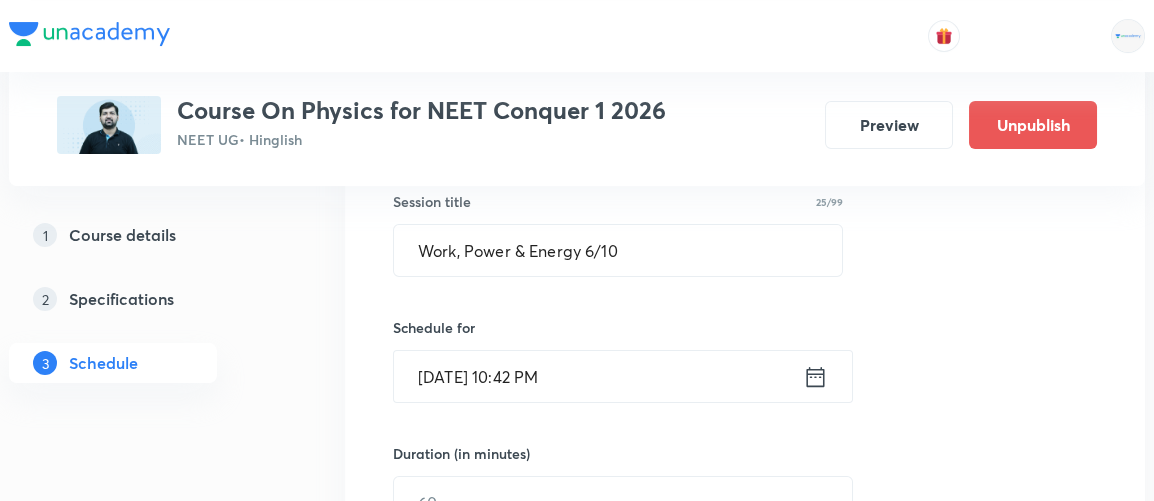 click 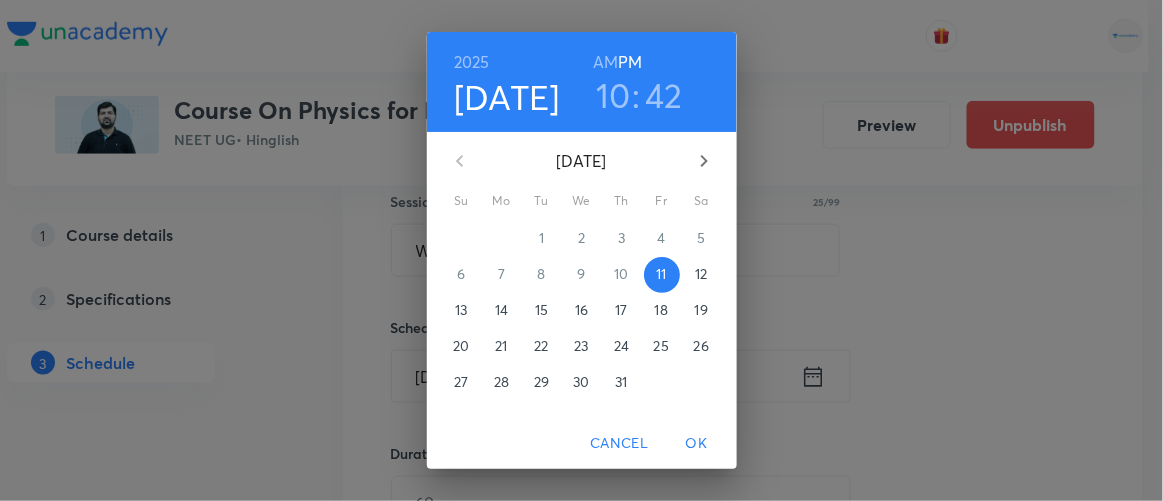 click on "12" at bounding box center (701, 274) 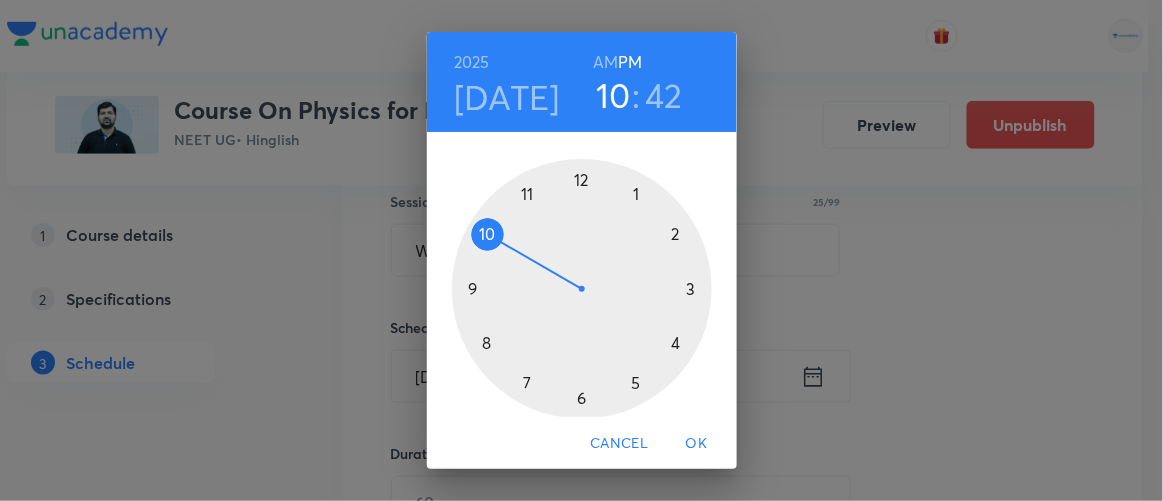click on "AM" at bounding box center [605, 62] 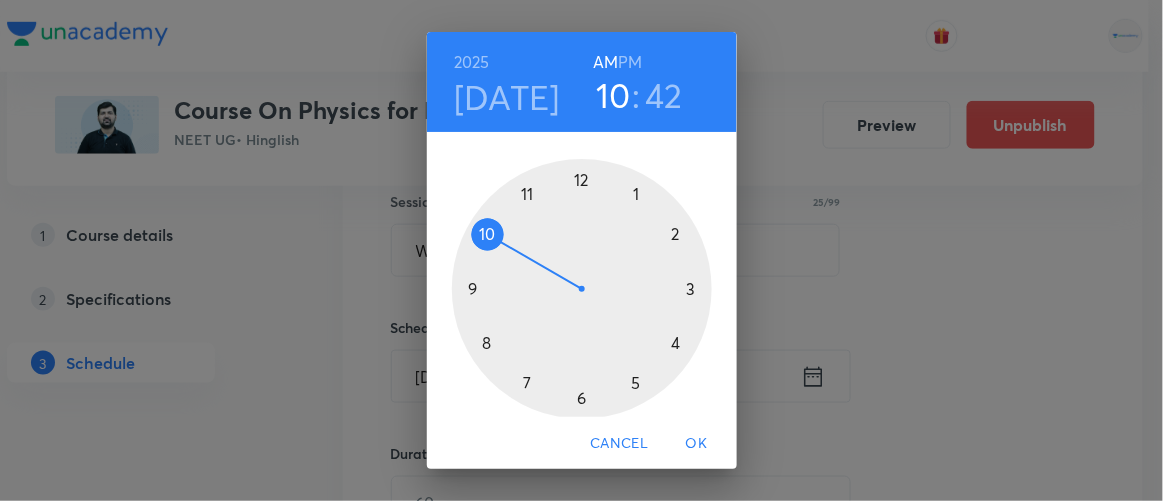 click at bounding box center [582, 289] 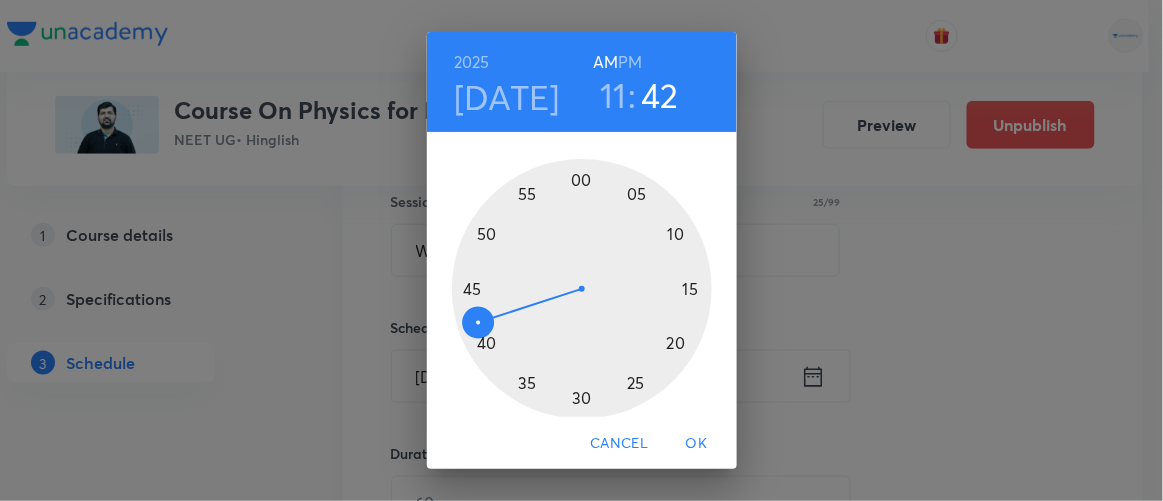 click at bounding box center [582, 289] 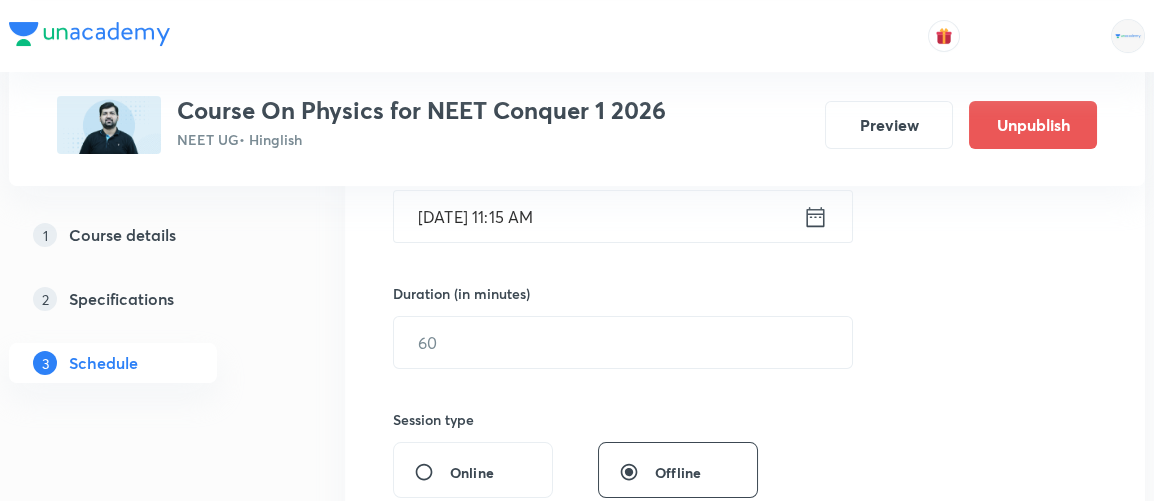 scroll, scrollTop: 539, scrollLeft: 0, axis: vertical 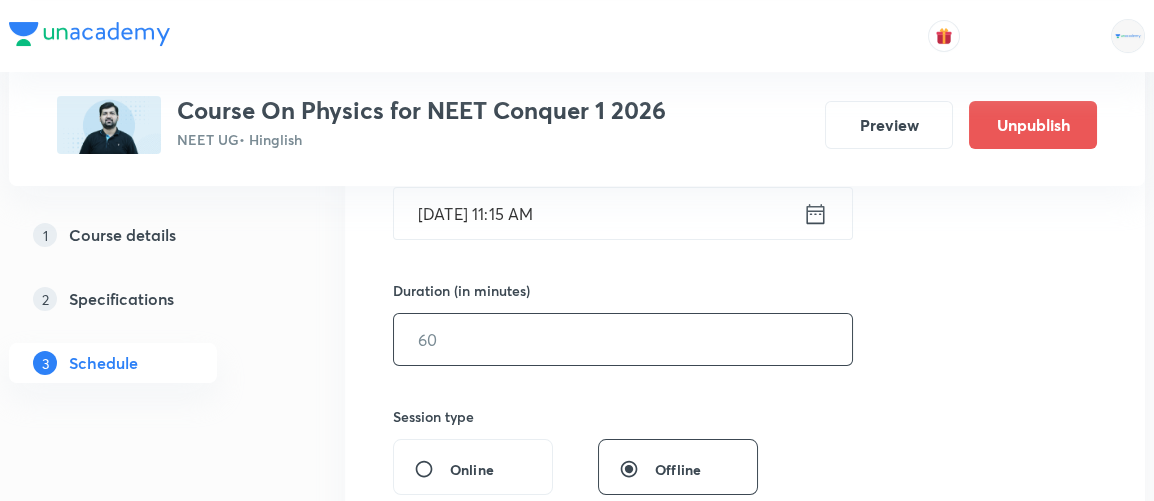 click at bounding box center [623, 339] 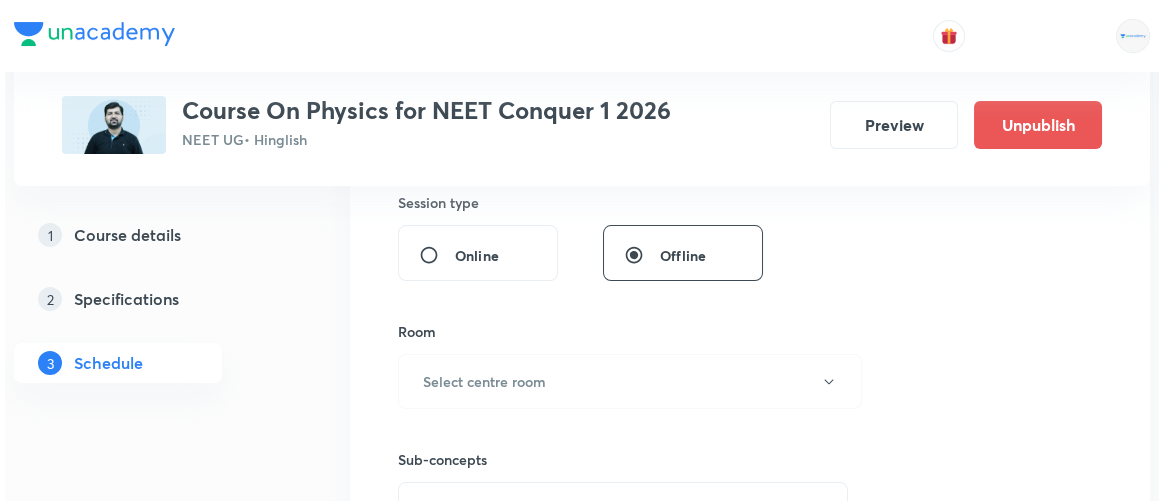 scroll, scrollTop: 759, scrollLeft: 0, axis: vertical 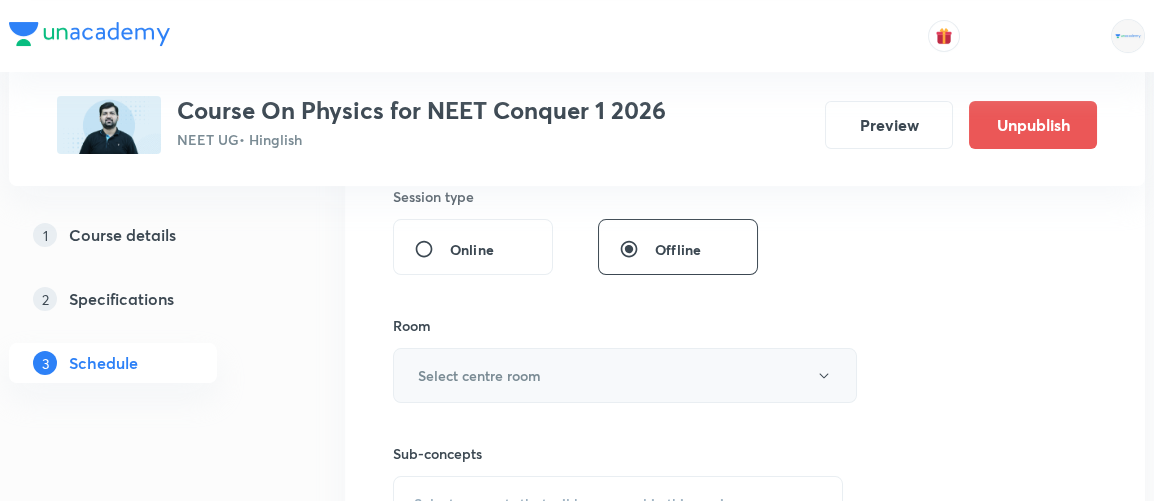 type on "90" 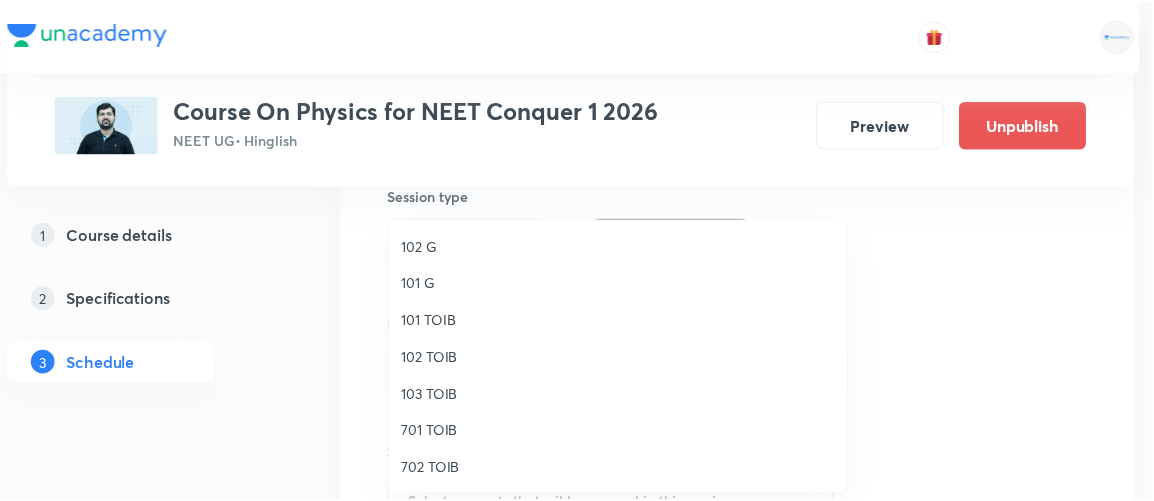 scroll, scrollTop: 184, scrollLeft: 0, axis: vertical 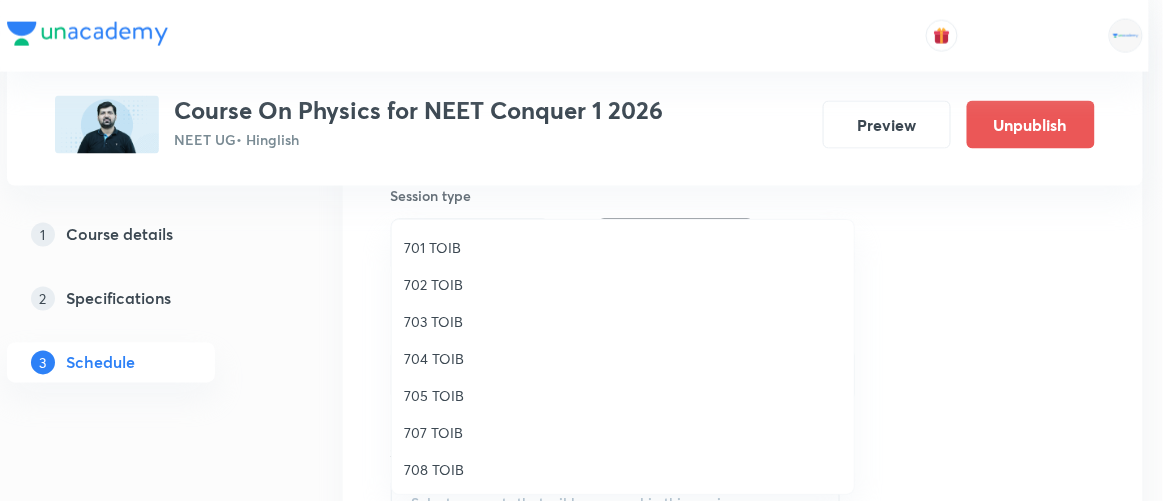 click on "701 TOIB" at bounding box center (623, 247) 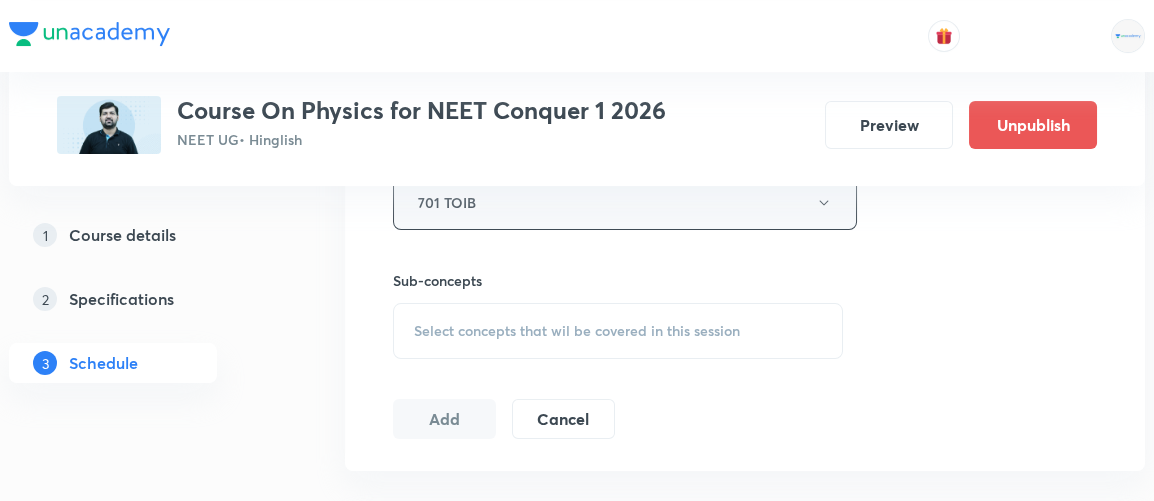 scroll, scrollTop: 934, scrollLeft: 0, axis: vertical 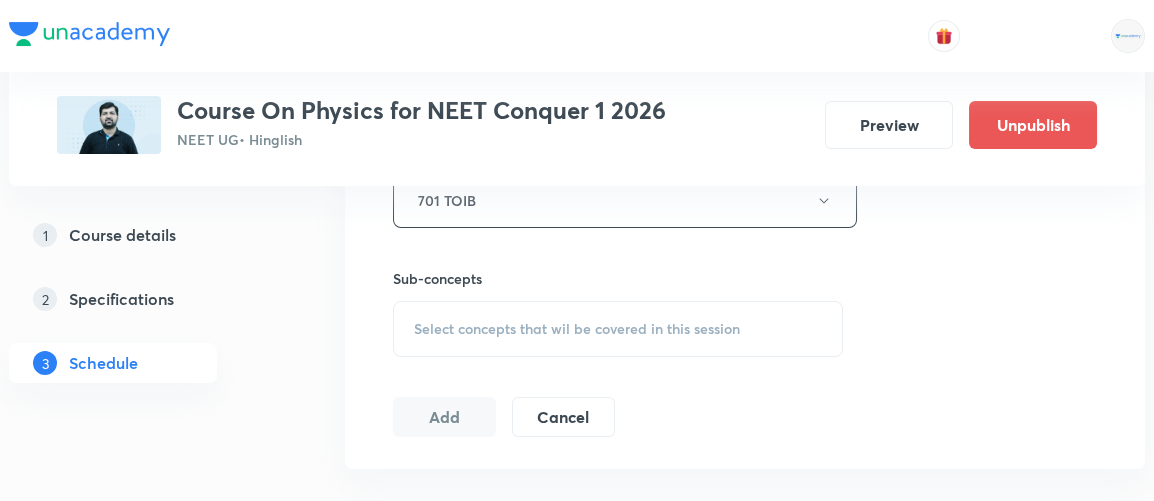 click on "Select concepts that wil be covered in this session" at bounding box center [577, 329] 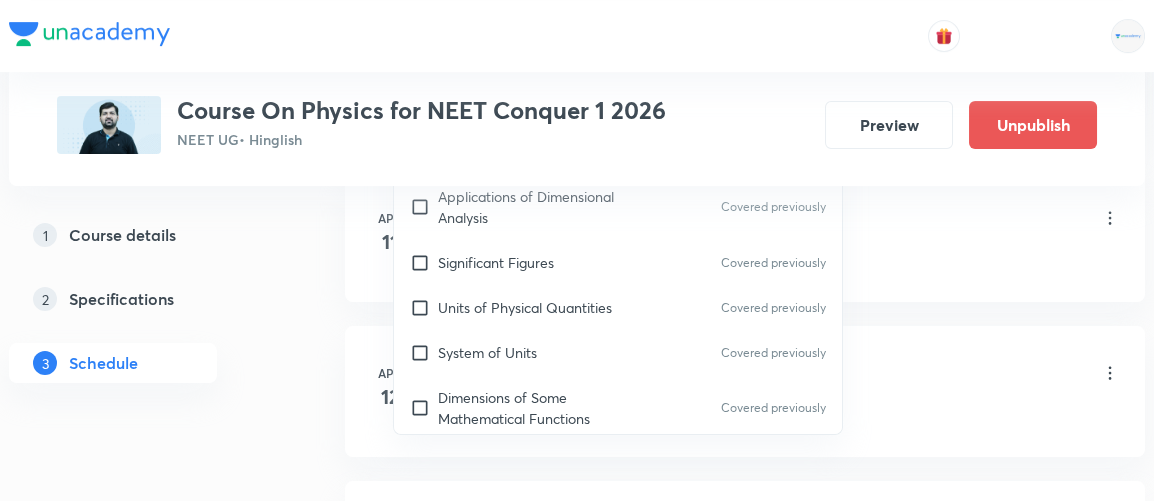 scroll, scrollTop: 1269, scrollLeft: 0, axis: vertical 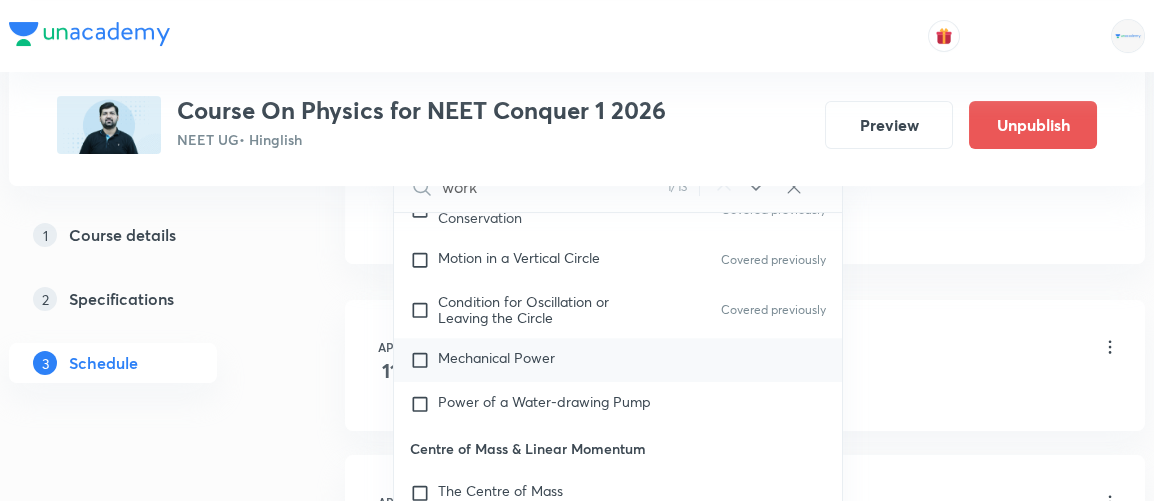 type on "work" 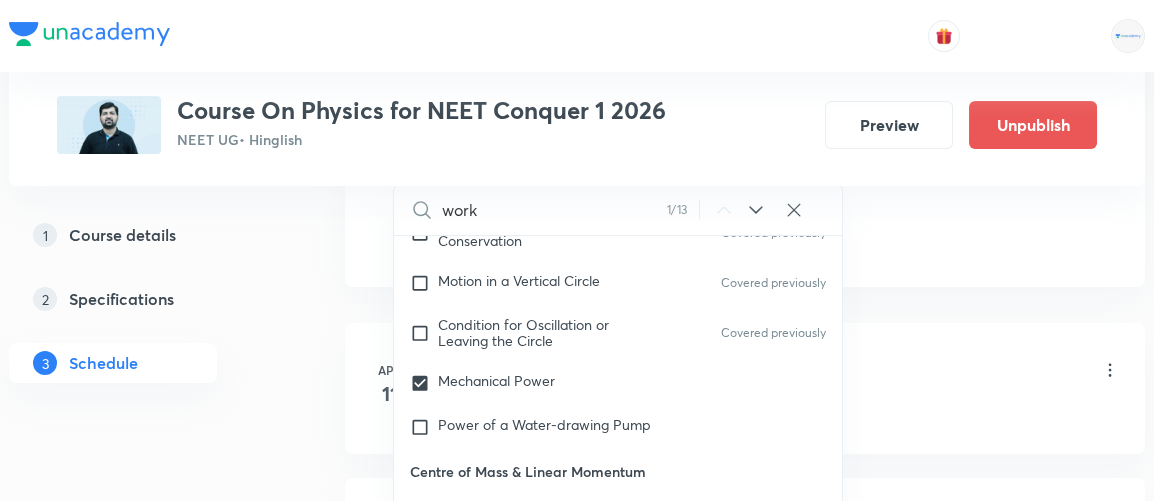 click on "Apr 11 Basics of Physics 1/4 Lesson 1 • 1:15 PM • 75 min  • Room 707 TOIB Physical quantity" at bounding box center (745, 388) 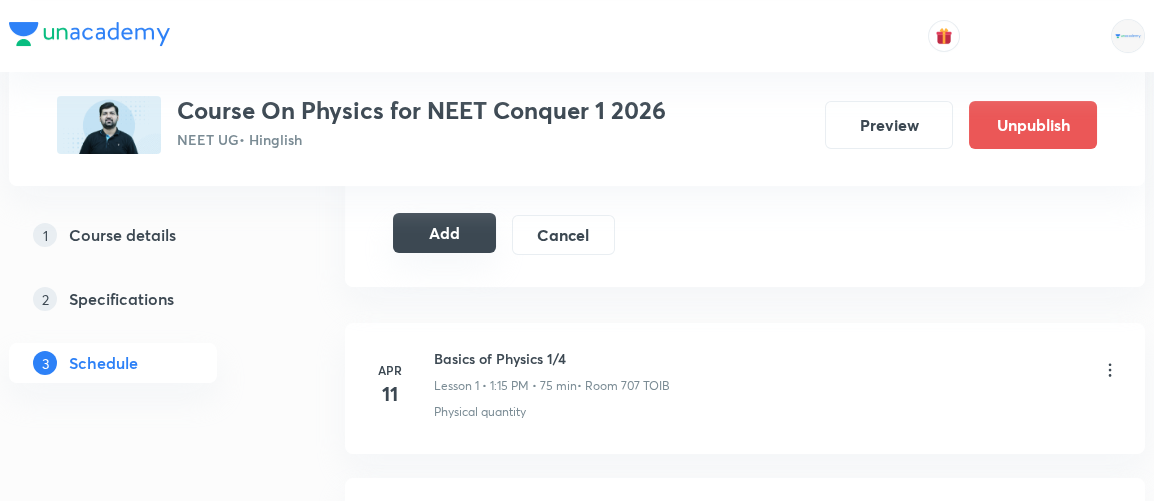 click on "Add" at bounding box center [444, 233] 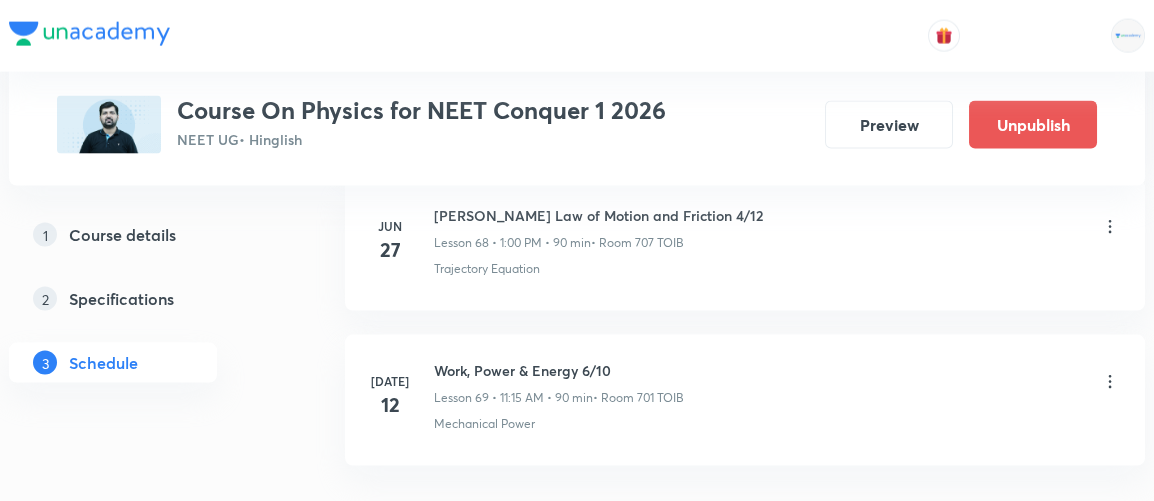 scroll, scrollTop: 10868, scrollLeft: 0, axis: vertical 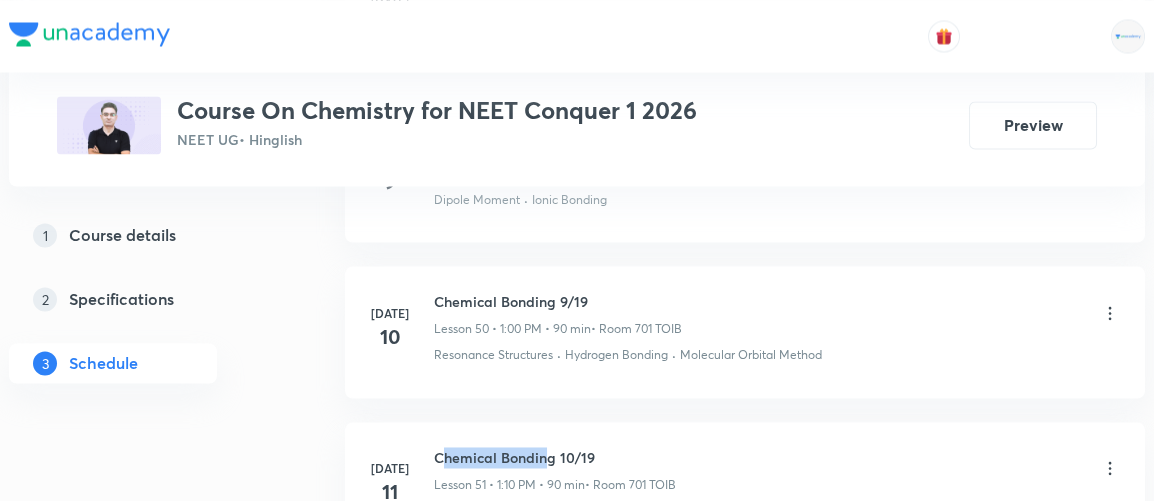 drag, startPoint x: 439, startPoint y: 394, endPoint x: 538, endPoint y: 401, distance: 99.24717 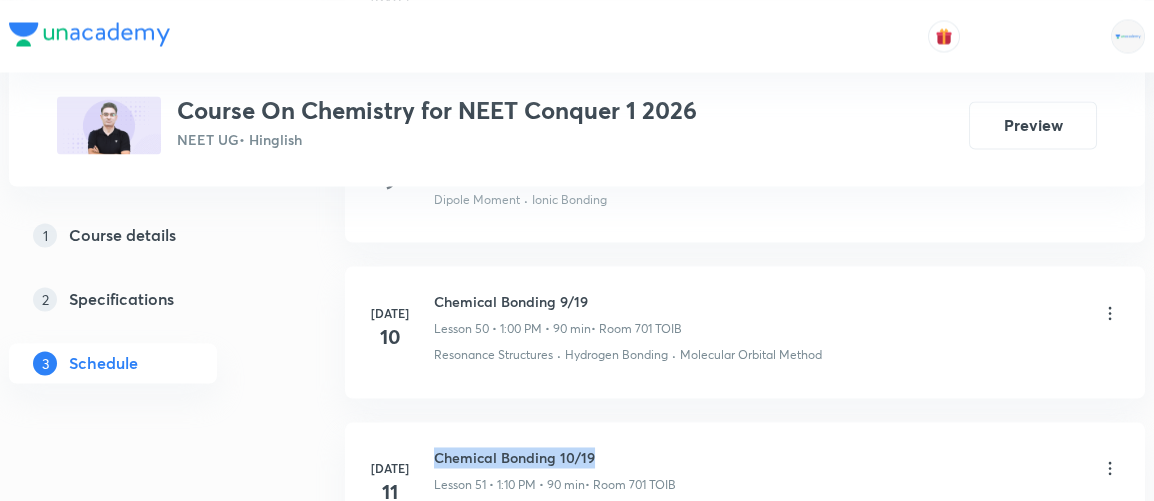 drag, startPoint x: 434, startPoint y: 391, endPoint x: 610, endPoint y: 390, distance: 176.00284 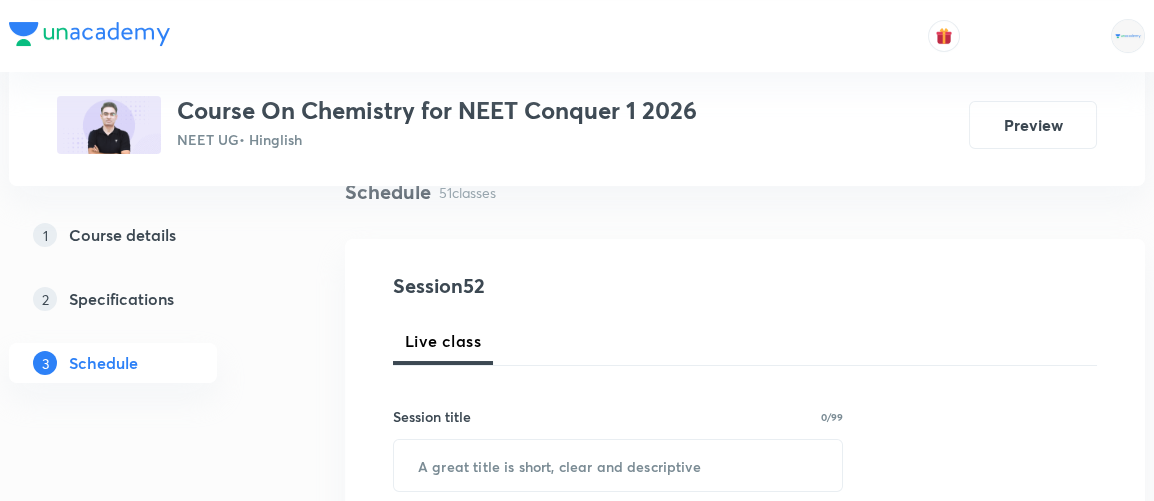 scroll, scrollTop: 166, scrollLeft: 0, axis: vertical 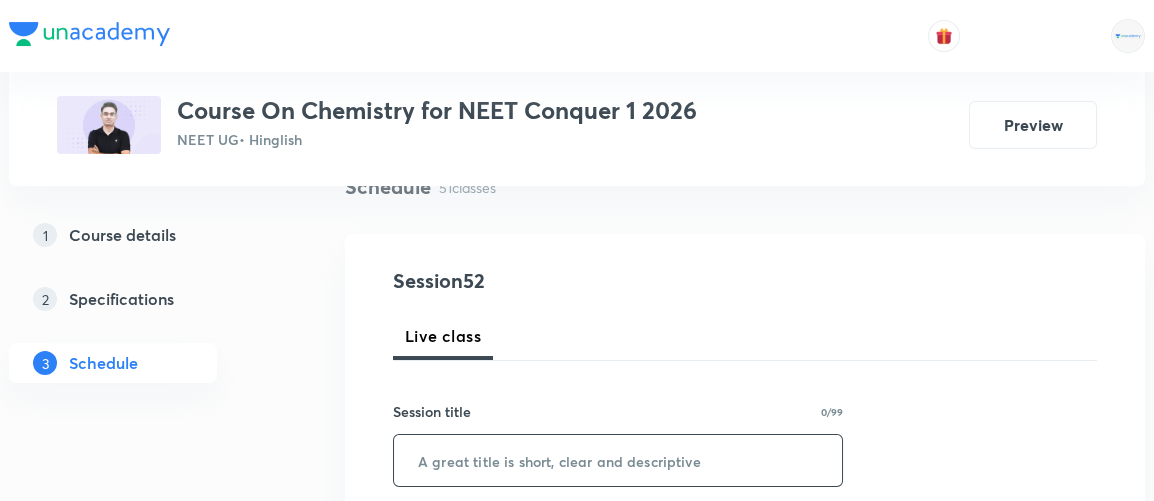 click at bounding box center (618, 460) 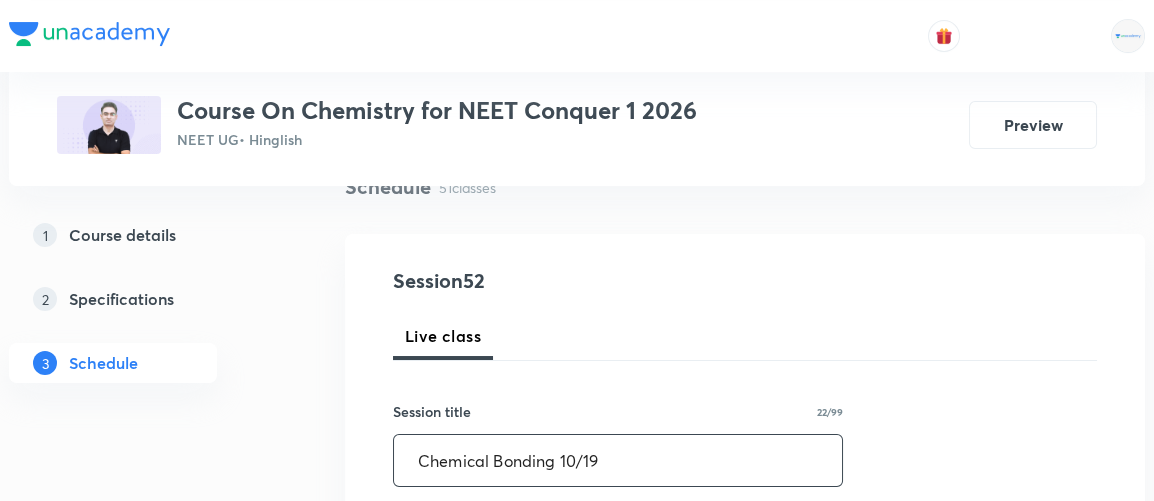 click on "Chemical Bonding 10/19" at bounding box center (618, 460) 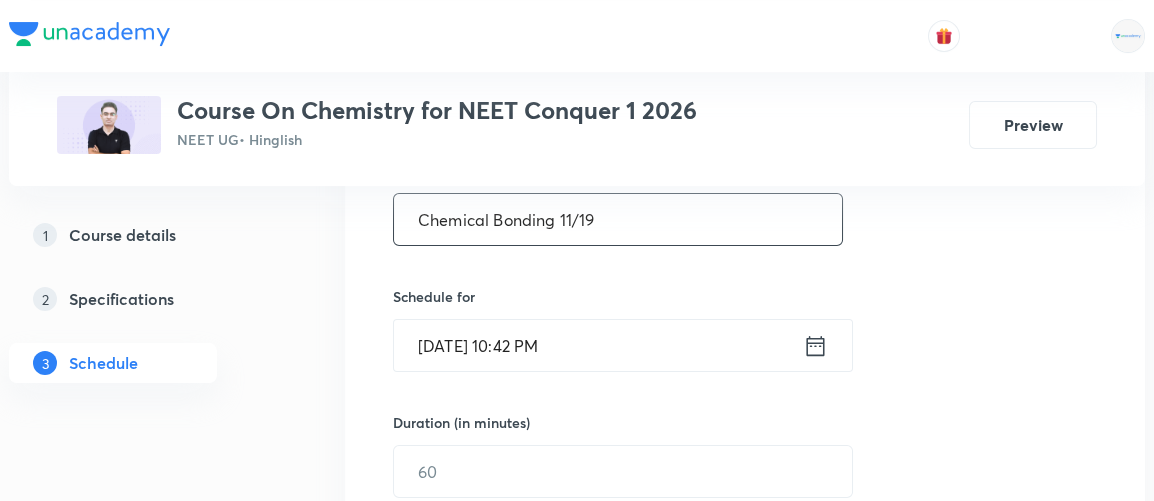 scroll, scrollTop: 410, scrollLeft: 0, axis: vertical 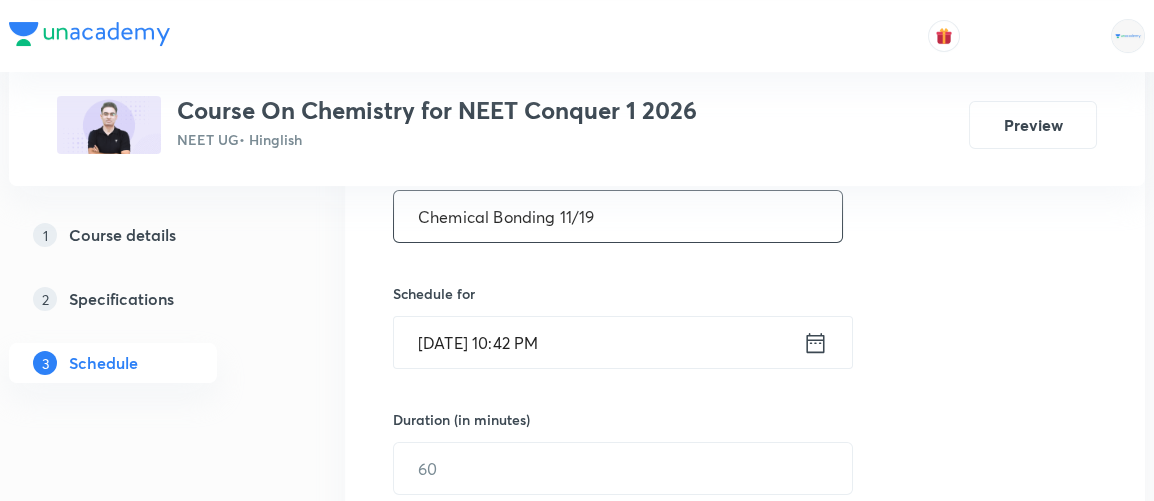 type on "Chemical Bonding 11/19" 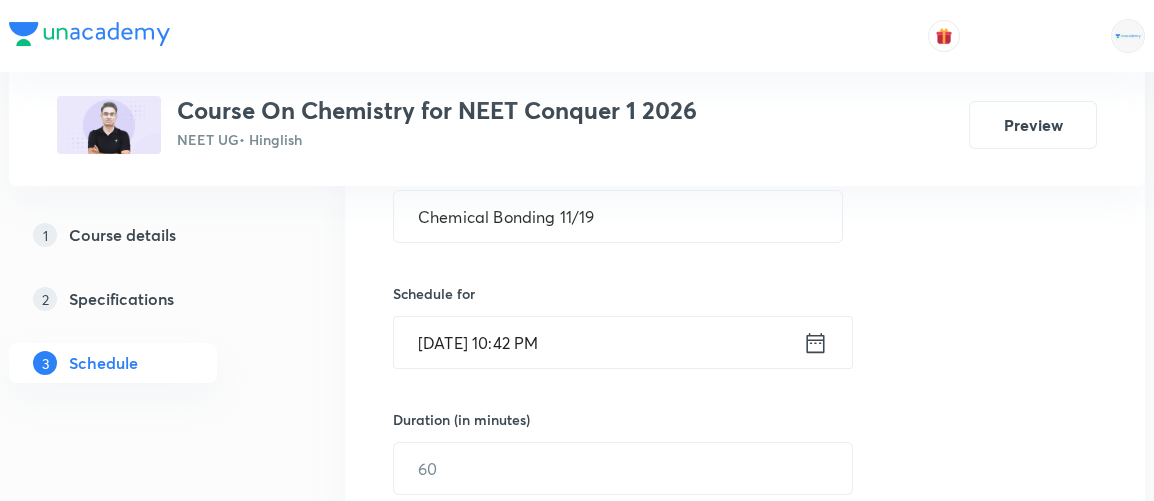 click 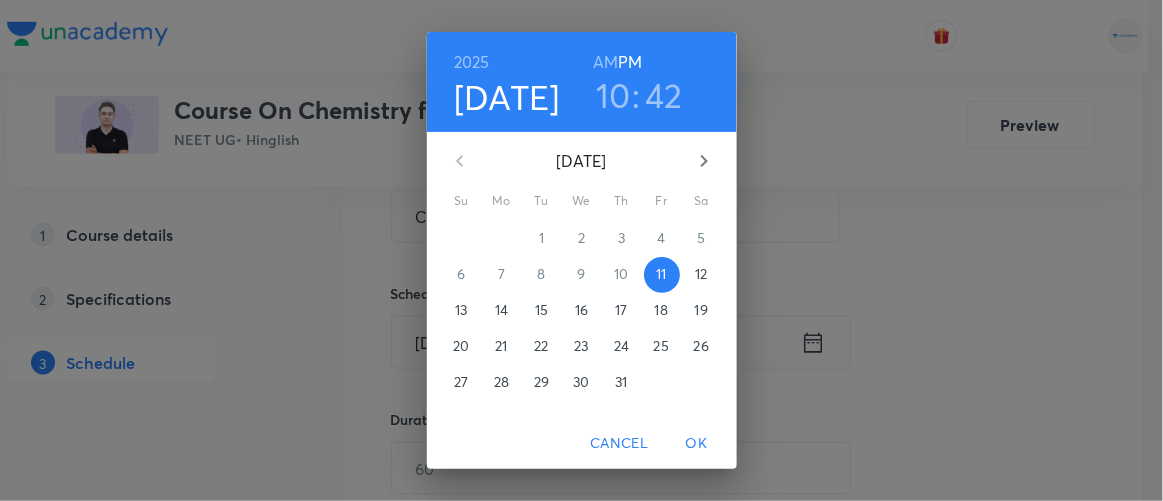 click on "12" at bounding box center [701, 274] 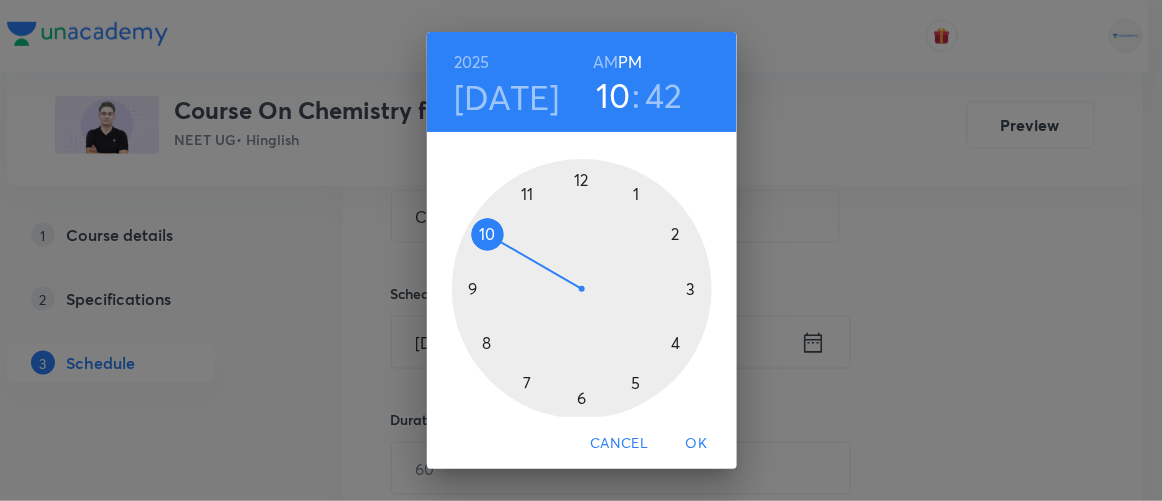 click on "AM" at bounding box center [605, 62] 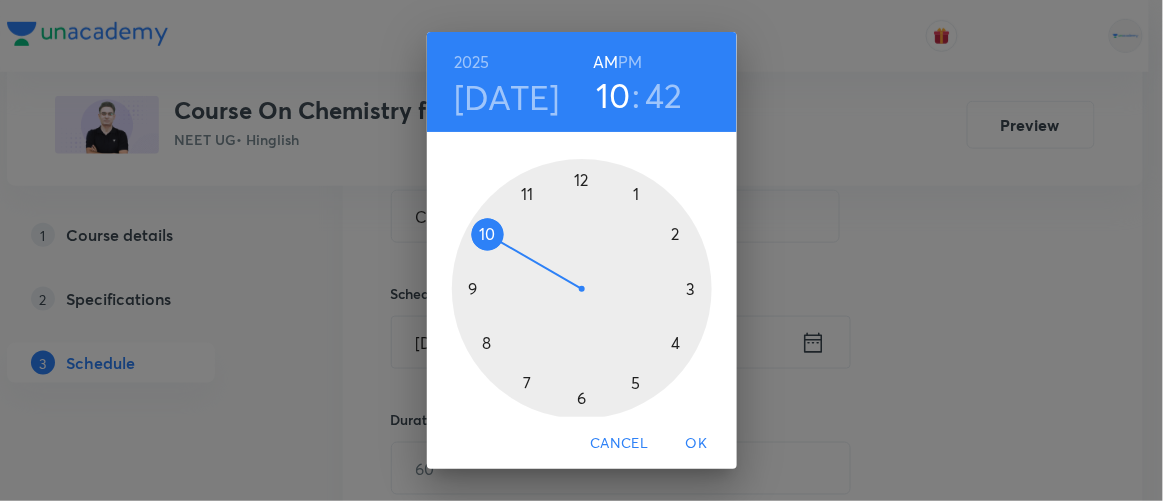 click at bounding box center (582, 289) 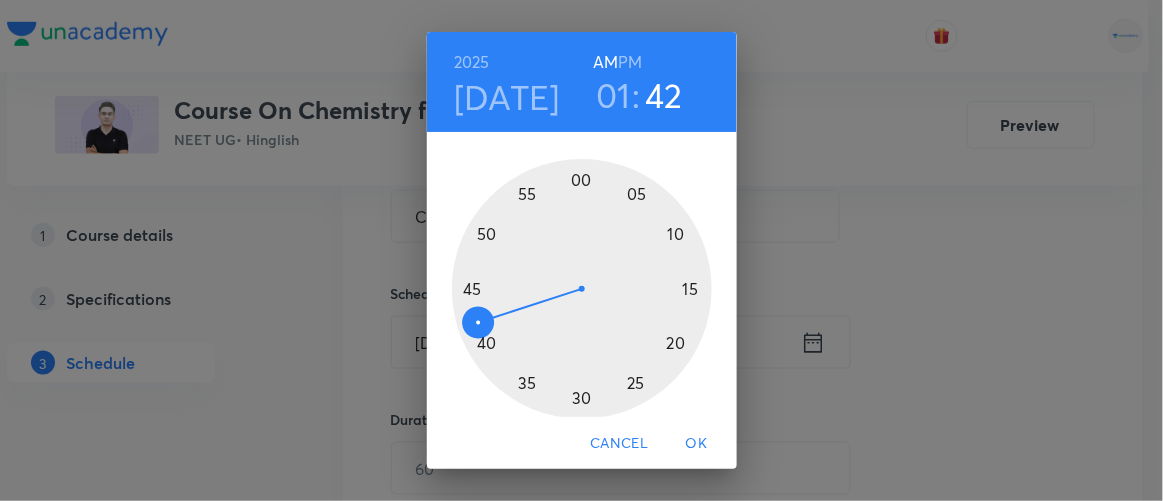click at bounding box center [582, 289] 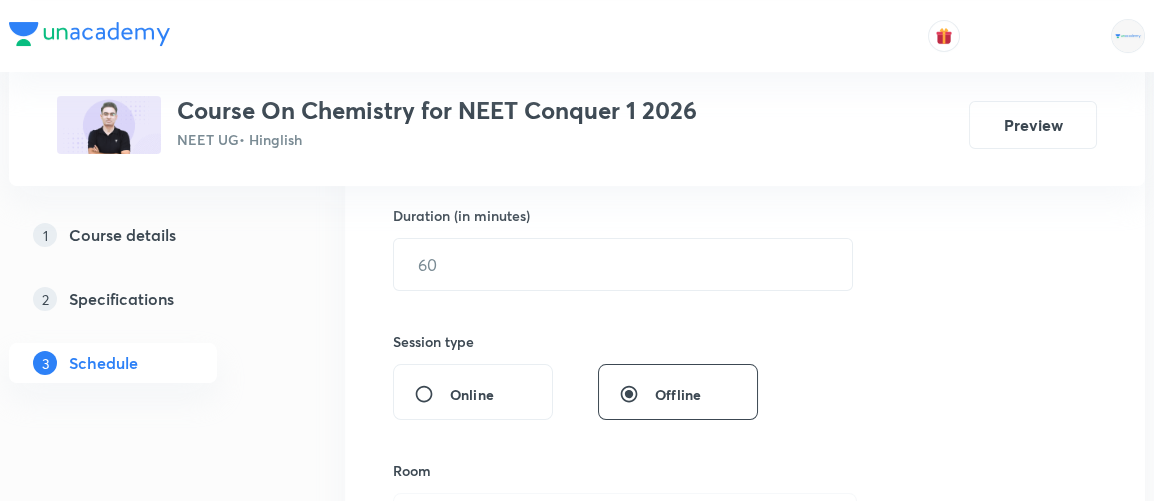 scroll, scrollTop: 615, scrollLeft: 0, axis: vertical 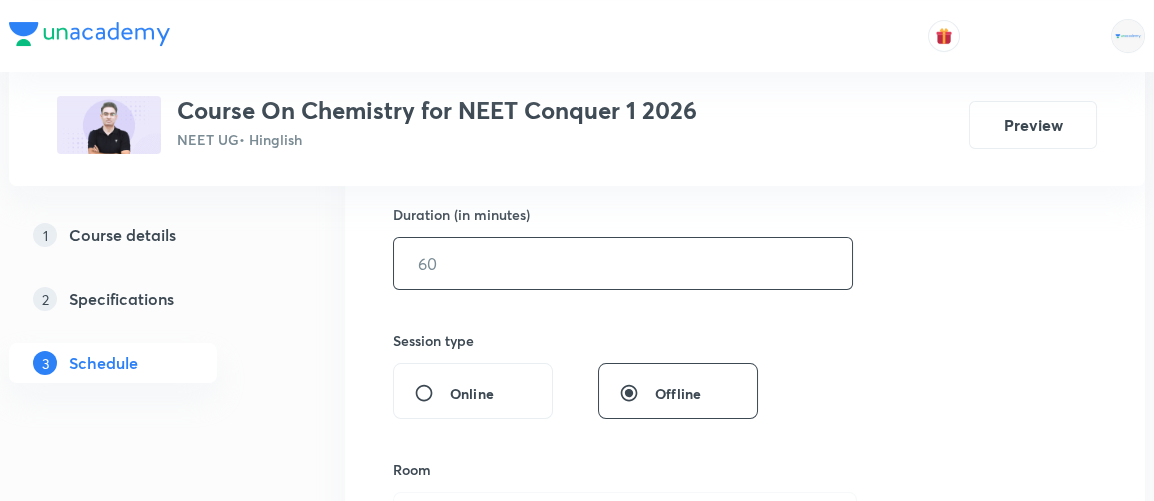 click at bounding box center (623, 263) 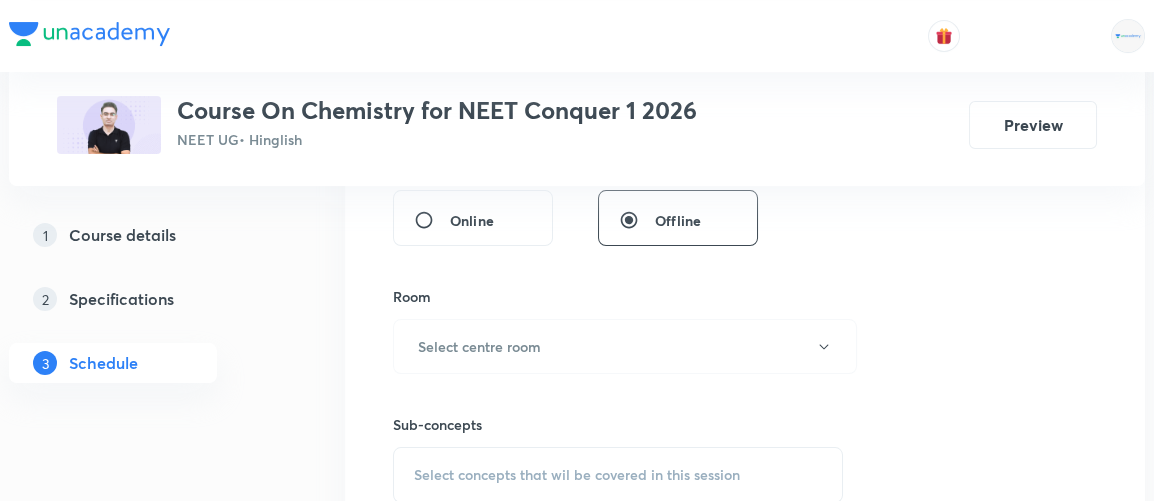 scroll, scrollTop: 795, scrollLeft: 0, axis: vertical 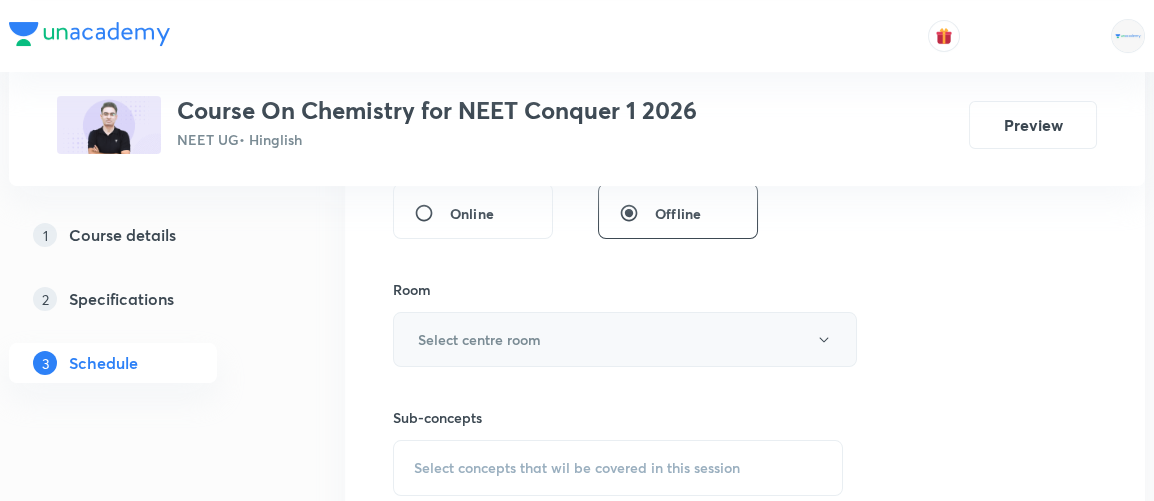 type on "90" 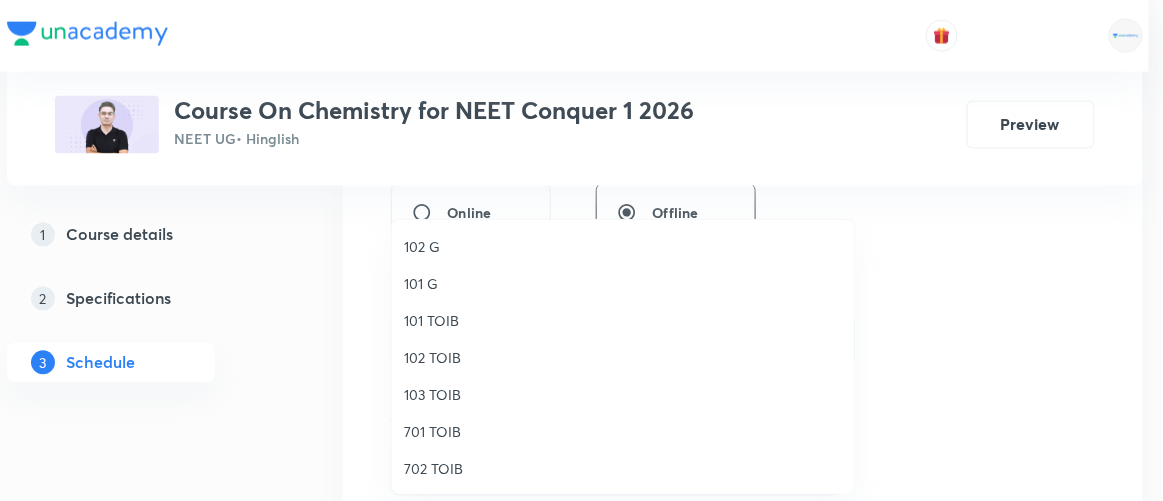 click on "701 TOIB" at bounding box center (623, 431) 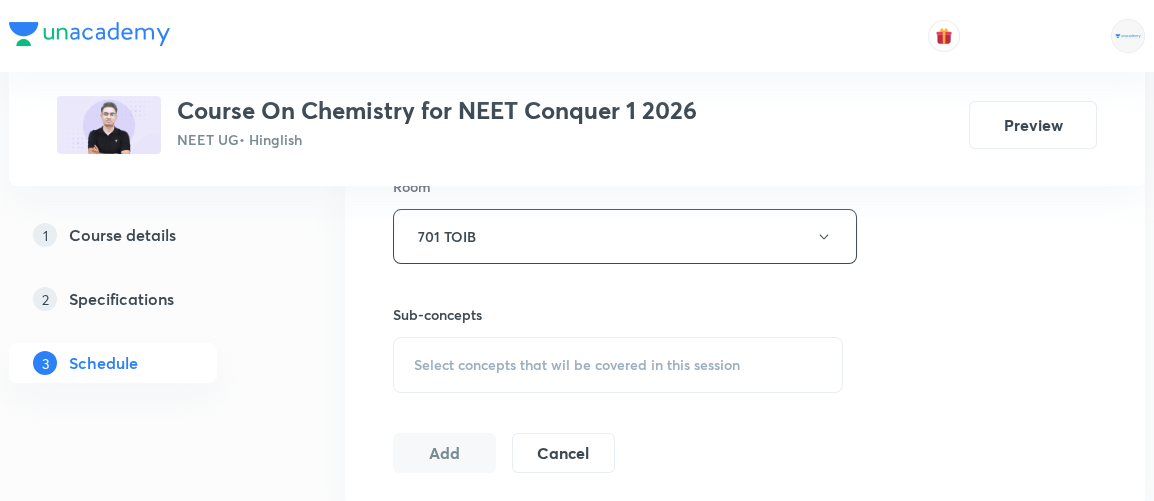 scroll, scrollTop: 899, scrollLeft: 0, axis: vertical 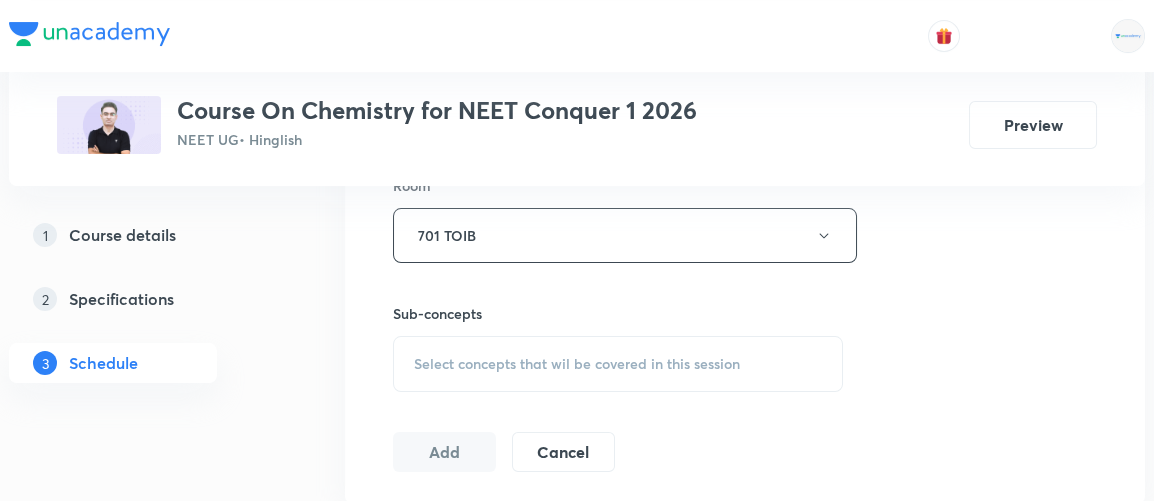 click on "Select concepts that wil be covered in this session" at bounding box center (618, 364) 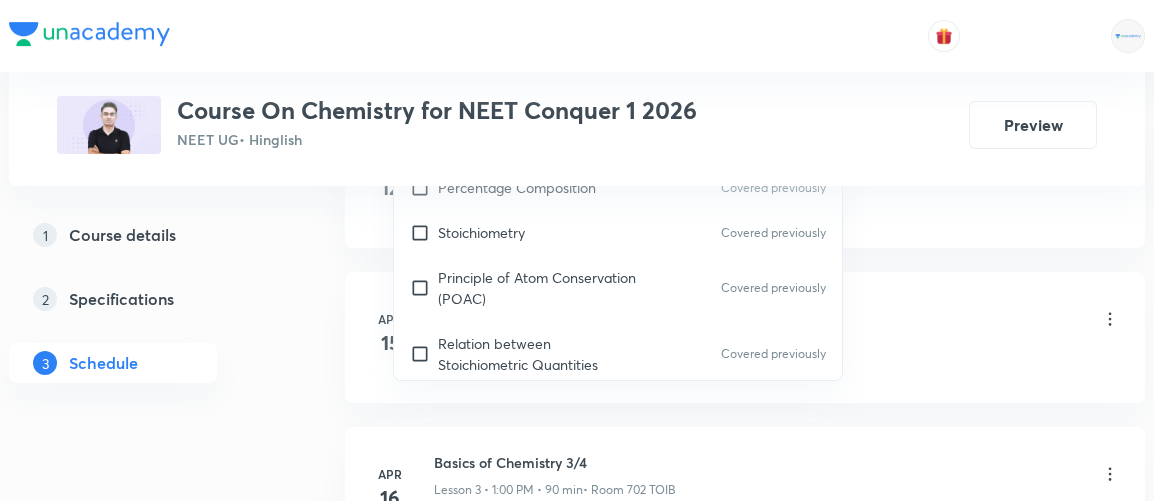 scroll, scrollTop: 1253, scrollLeft: 0, axis: vertical 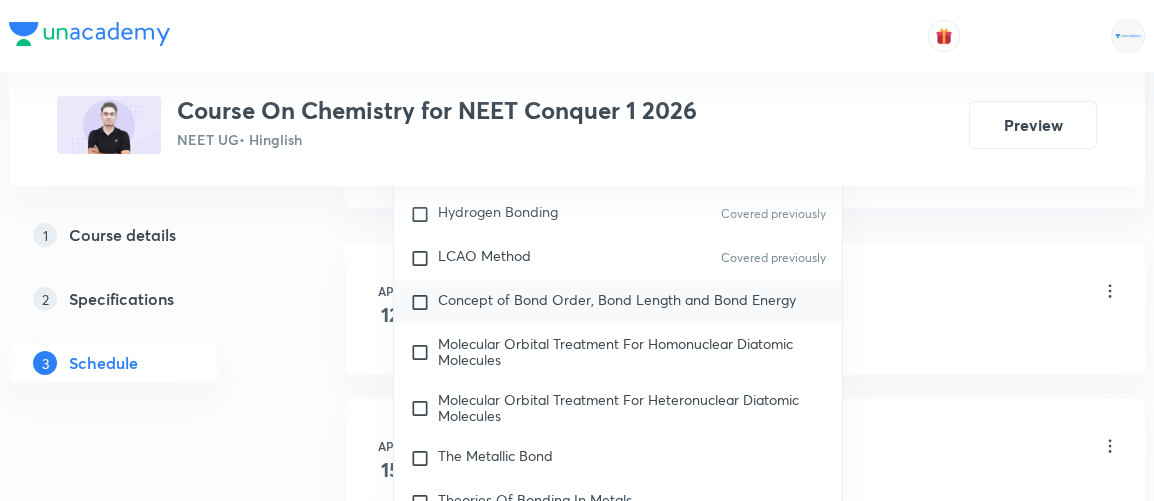 type on "chemical bonding" 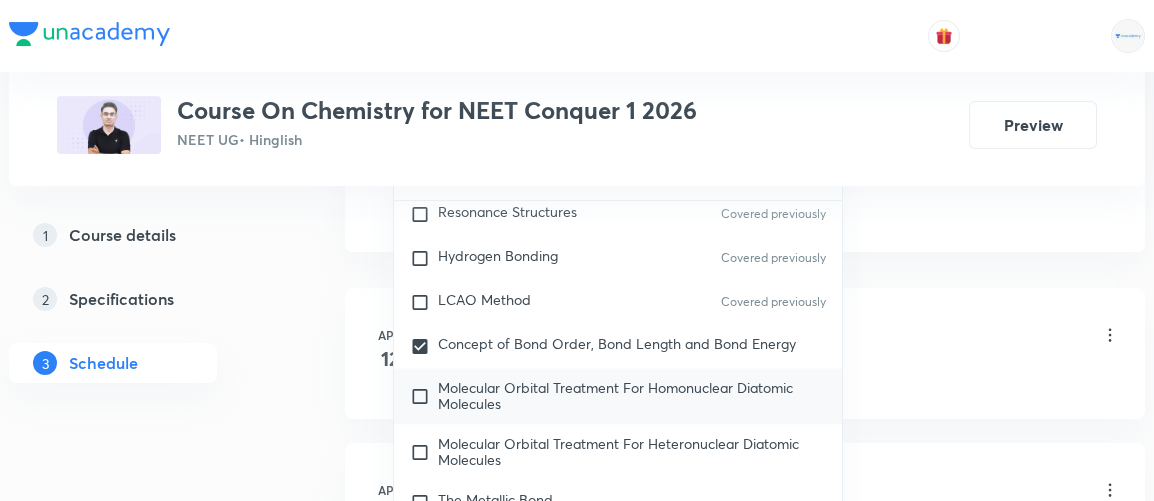 click on "Molecular Orbital Treatment For Homonuclear Diatomic Molecules" at bounding box center (615, 395) 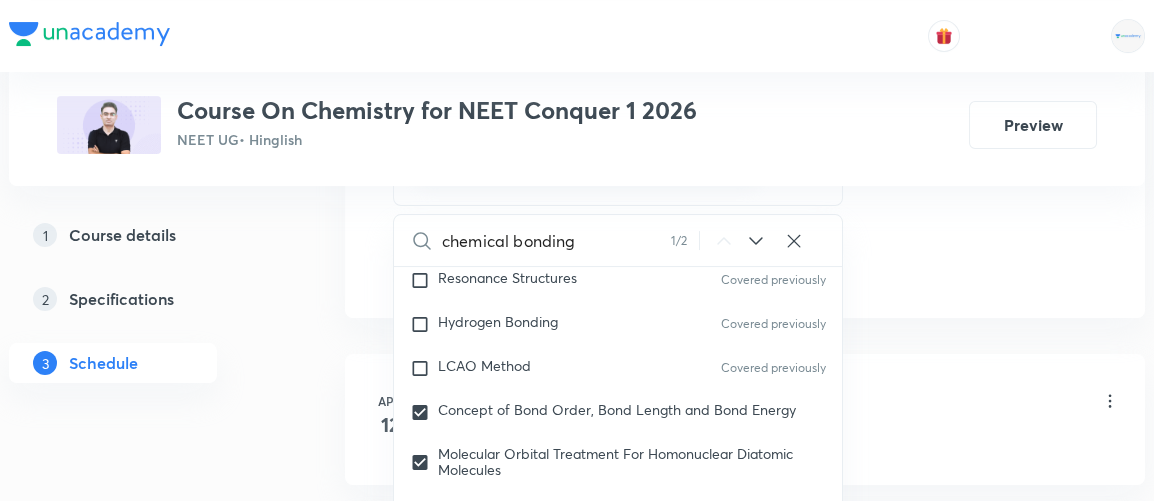 click on "Apr 12 Basics of Chemistry 1/4 Lesson 1 • 9:30 AM • 90 min  • Room 702 TOIB Basic Concepts" at bounding box center [745, 419] 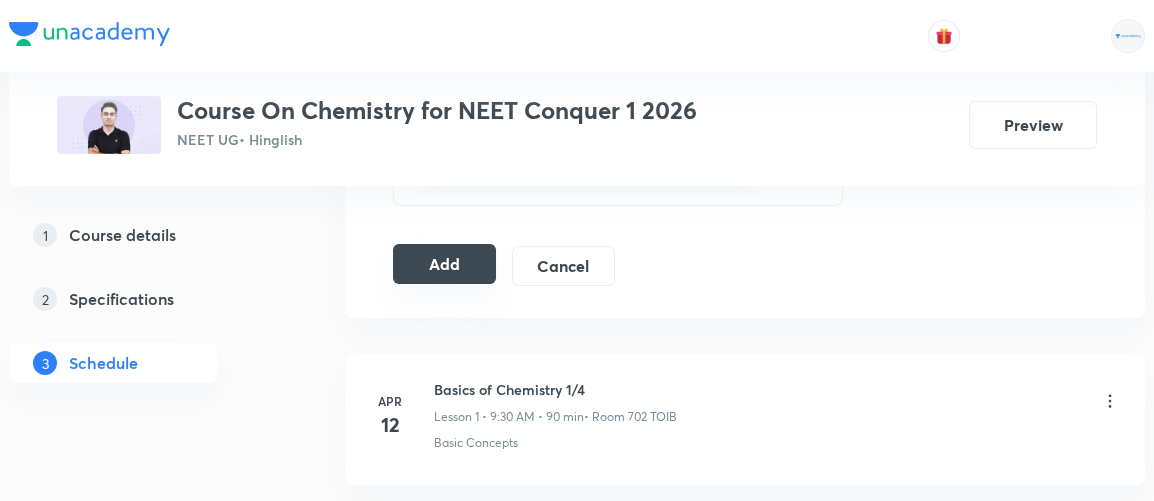 click on "Add" at bounding box center (444, 264) 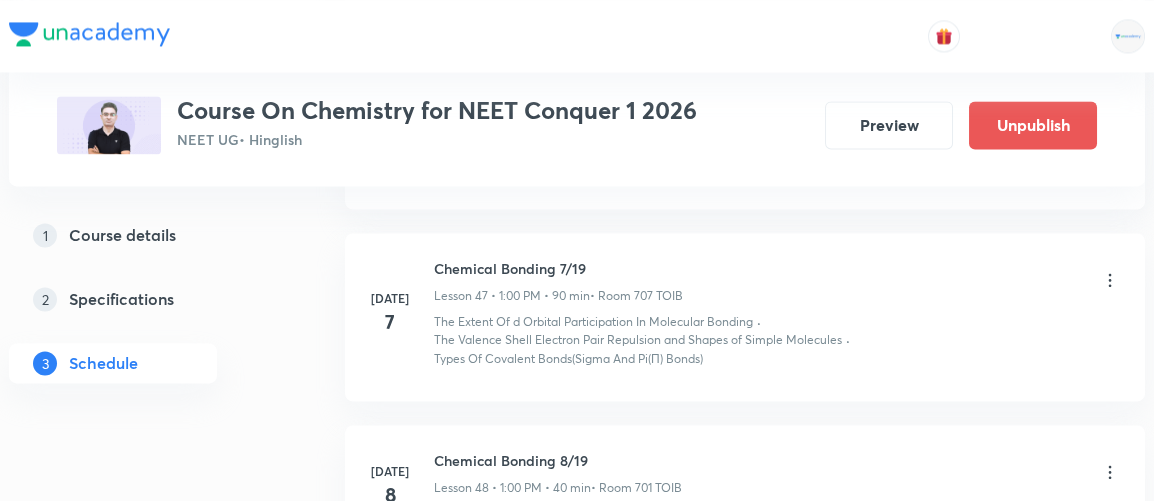 scroll, scrollTop: 8243, scrollLeft: 0, axis: vertical 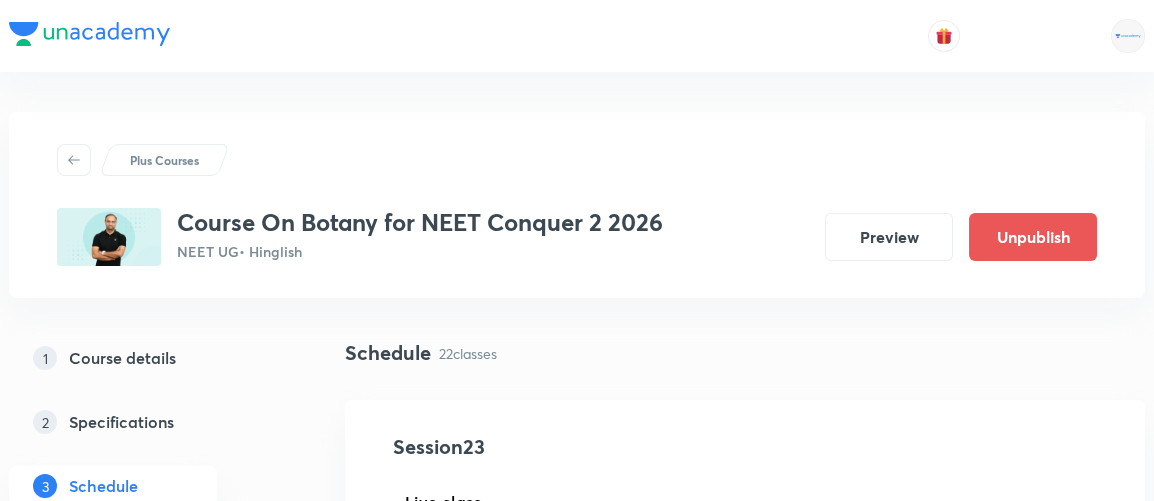 click on "Plus Courses Course On Botany for NEET Conquer 2 2026 NEET UG  • Hinglish Preview Unpublish 1 Course details 2 Specifications 3 Schedule Schedule 22  classes Session  23 Live class Session title 0/99 ​ Schedule for Jul 11, 2025, 10:51 PM ​ Duration (in minutes) ​   Session type Online Offline Room Select centre room Sub-concepts Select concepts that wil be covered in this session Add Cancel May 15 Basic Botany 1 Lesson 1 • 11:20 AM • 90 min  • Room 707 TOIB What Is A Cell? May 16 Basic Botany 2 Lesson 2 • 1:00 PM • 90 min  • Room 707 TOIB Cell Cycle May 19 Basic Botany 3 Lesson 3 • 1:00 PM • 90 min  • Room 707 TOIB What Is A Cell? May 21 Basic Botany 4 Lesson 4 • 1:00 PM • 90 min  • Room 707 TOIB An Overview Of Cell · Cell Theory May 22 Cell - The Unit of Life 1/12 Lesson 5 • 11:15 AM • 90 min  • Room 707 TOIB Cell Shape And Size · Cell Theory May 26 Cell - The Unit of Life 2/12 Lesson 6 • 11:25 AM • 90 min  • Room 707 TOIB Lipids · Biomacromolecules · May" at bounding box center [577, 2545] 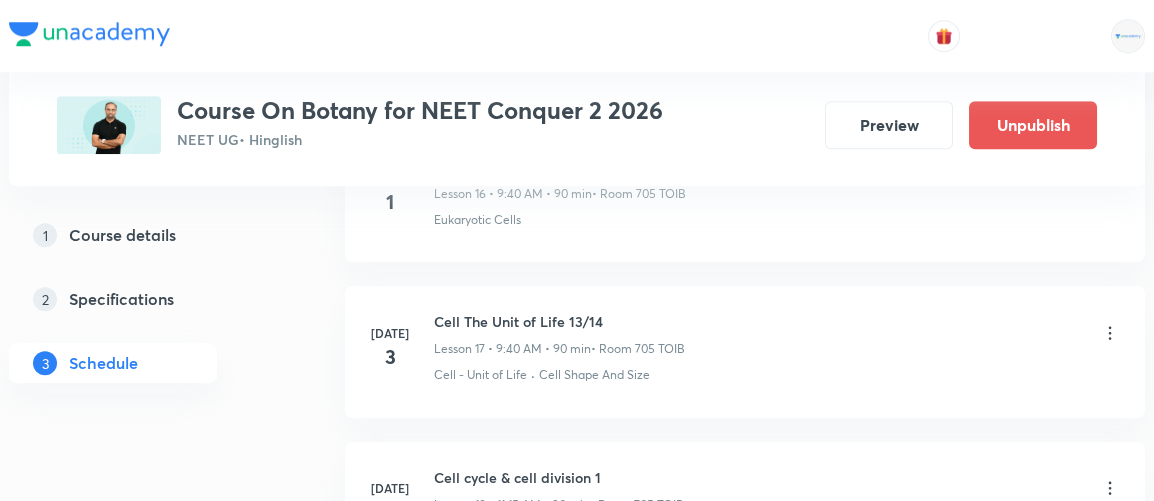 scroll, scrollTop: 4492, scrollLeft: 0, axis: vertical 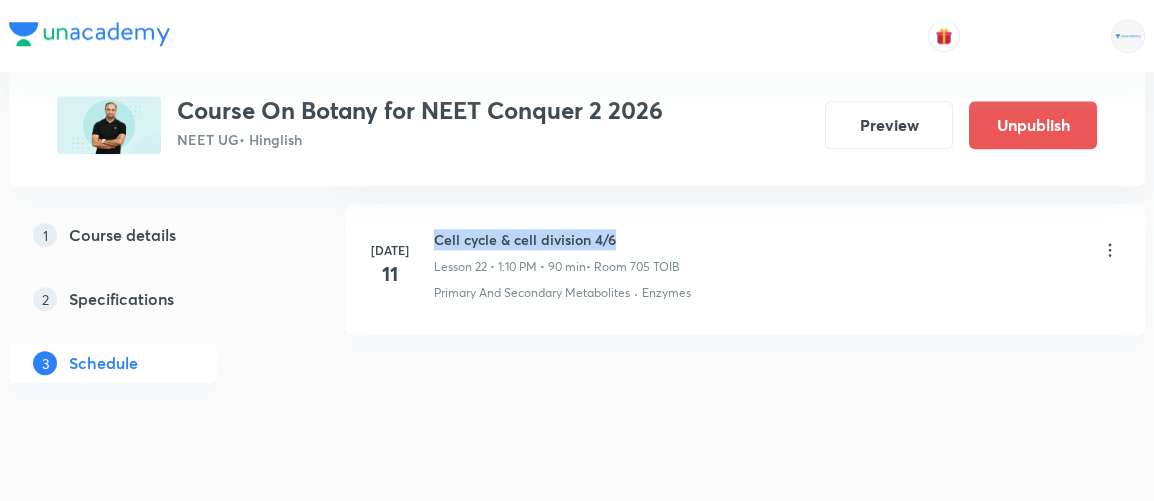 drag, startPoint x: 435, startPoint y: 215, endPoint x: 630, endPoint y: 211, distance: 195.04102 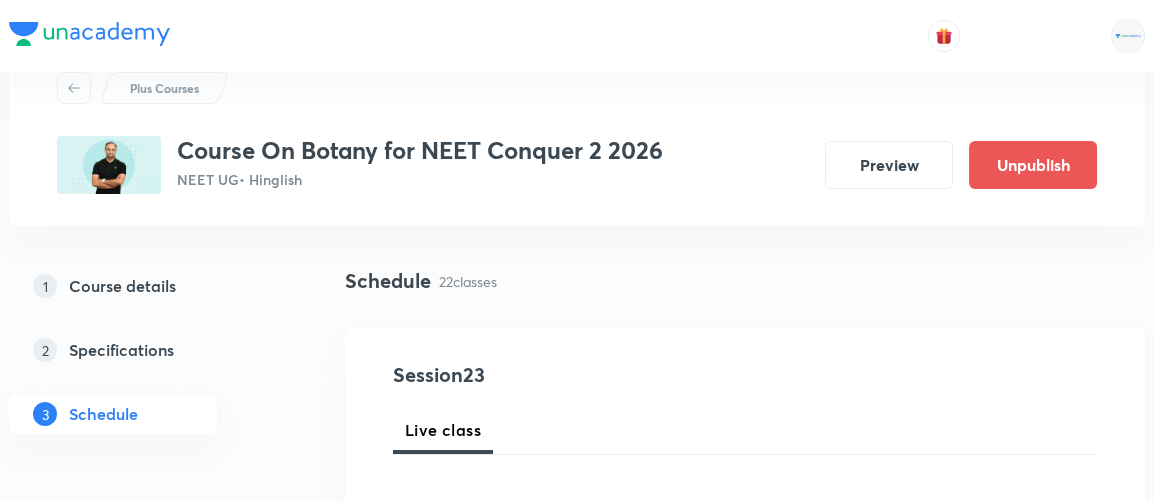 scroll, scrollTop: 0, scrollLeft: 0, axis: both 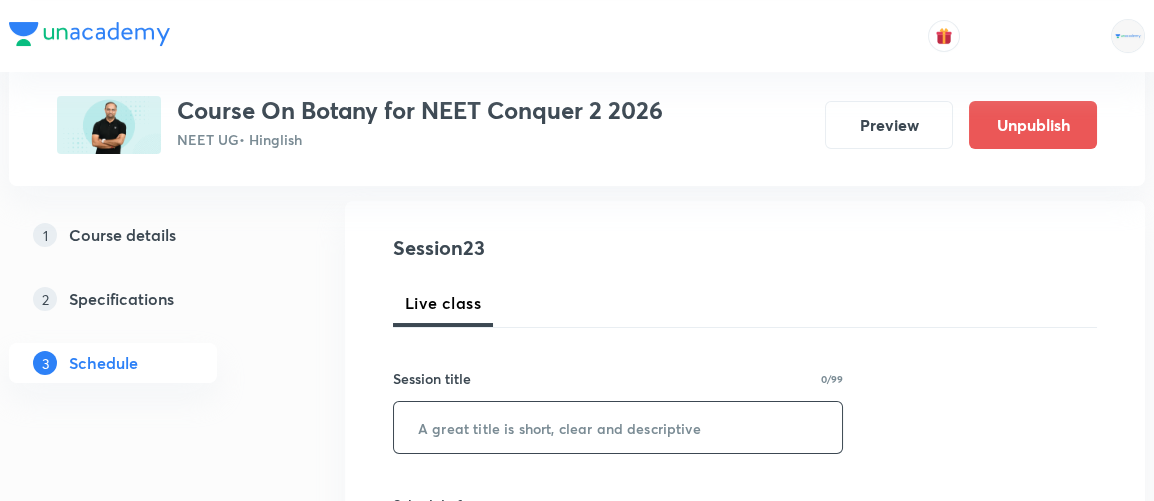 click at bounding box center [618, 427] 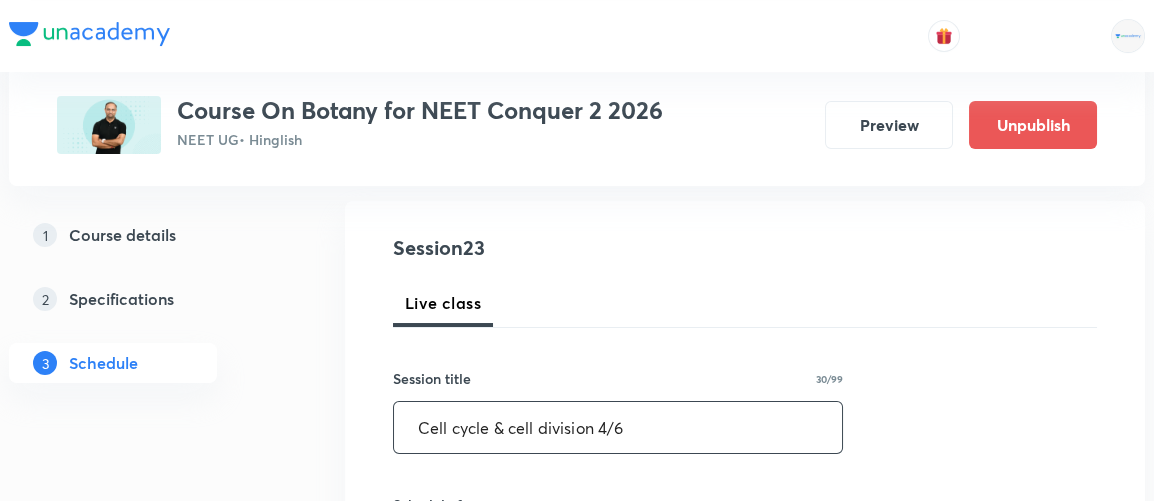 click on "Cell cycle & cell division 4/6" at bounding box center (618, 427) 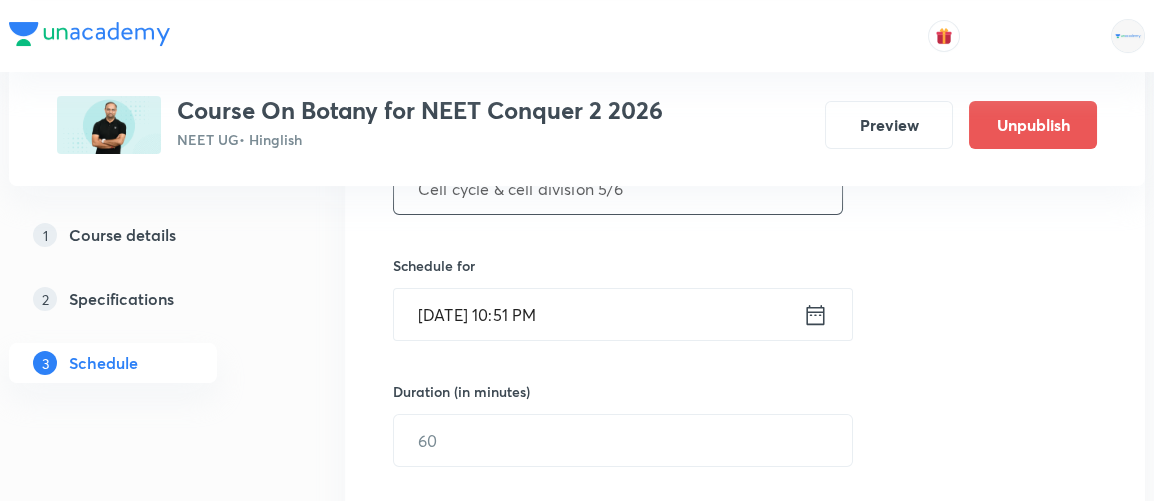 scroll, scrollTop: 443, scrollLeft: 0, axis: vertical 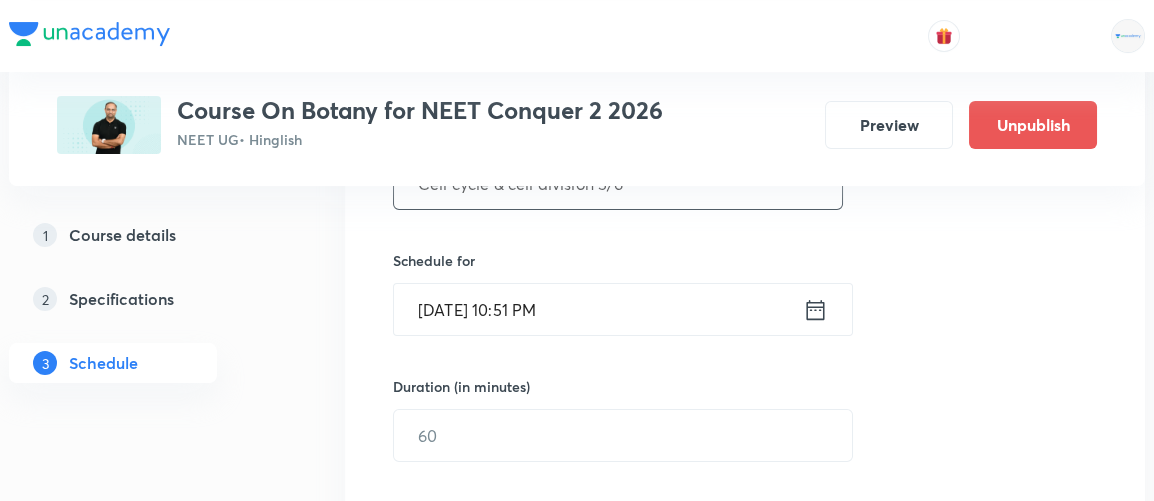 type on "Cell cycle & cell division 5/6" 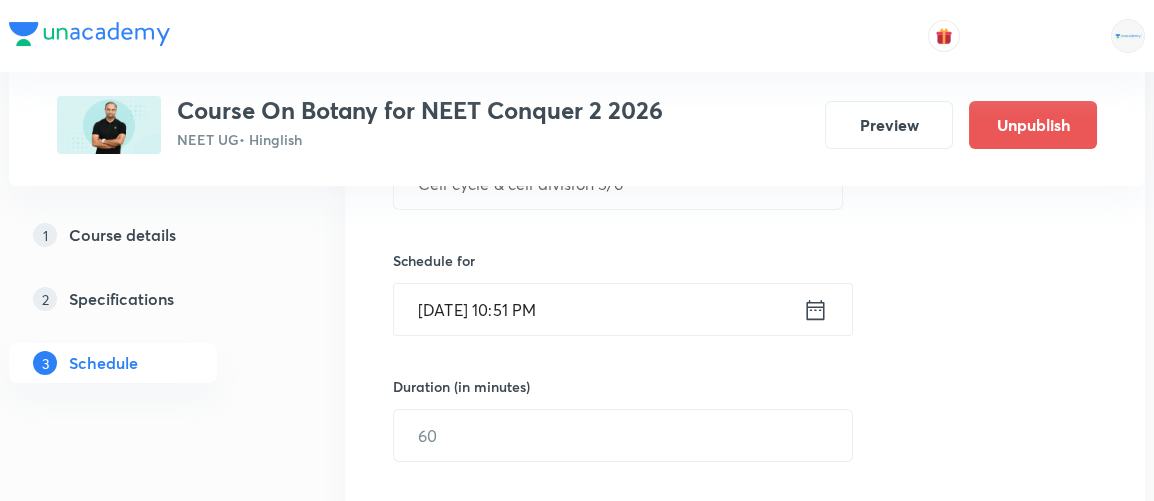 click 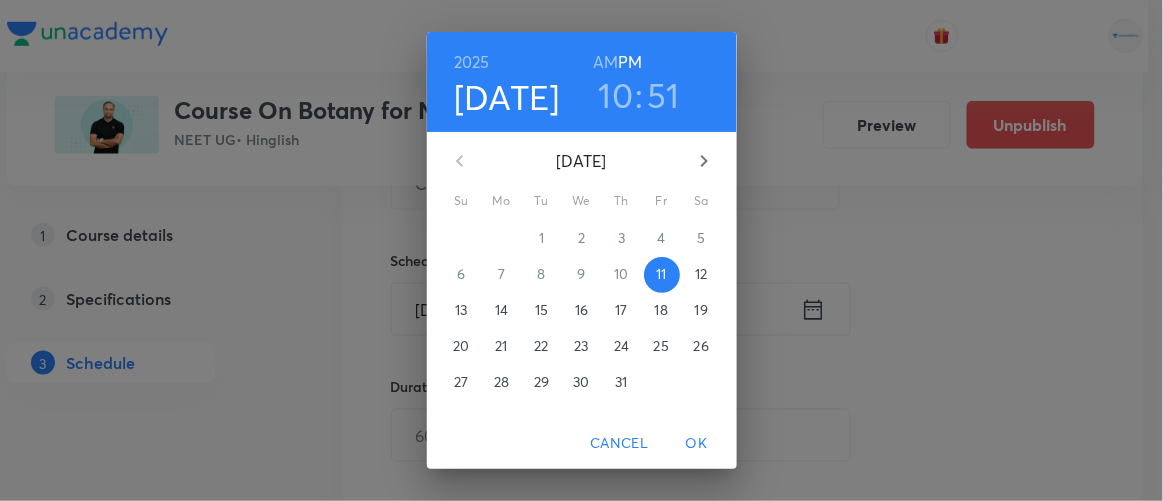 click on "12" at bounding box center [701, 274] 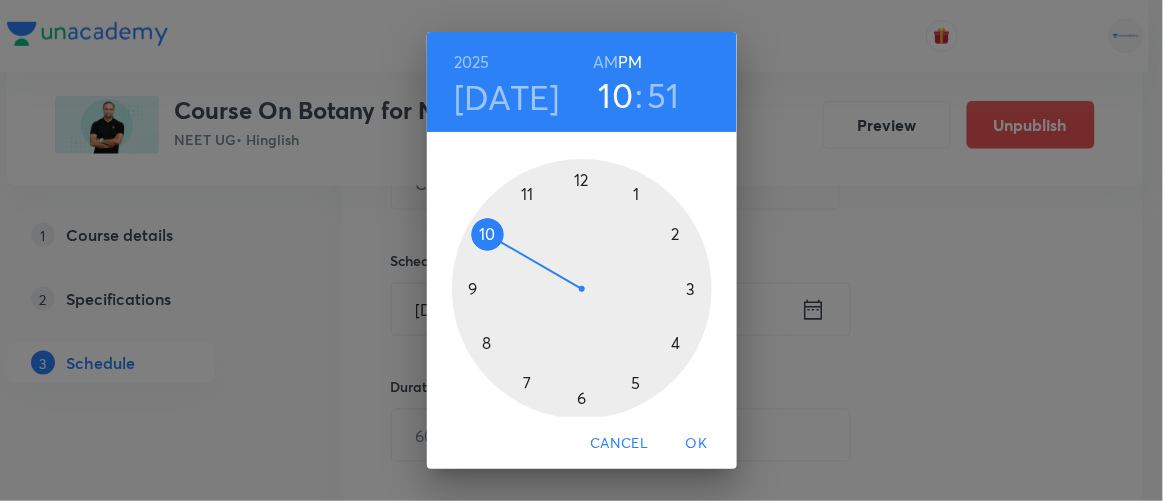 click on "AM" at bounding box center (605, 62) 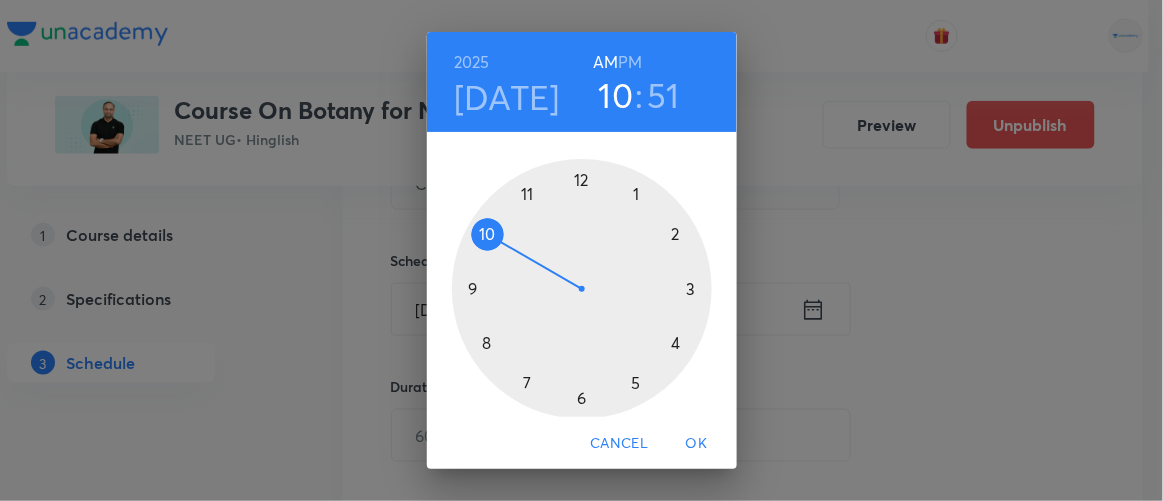 click at bounding box center [582, 289] 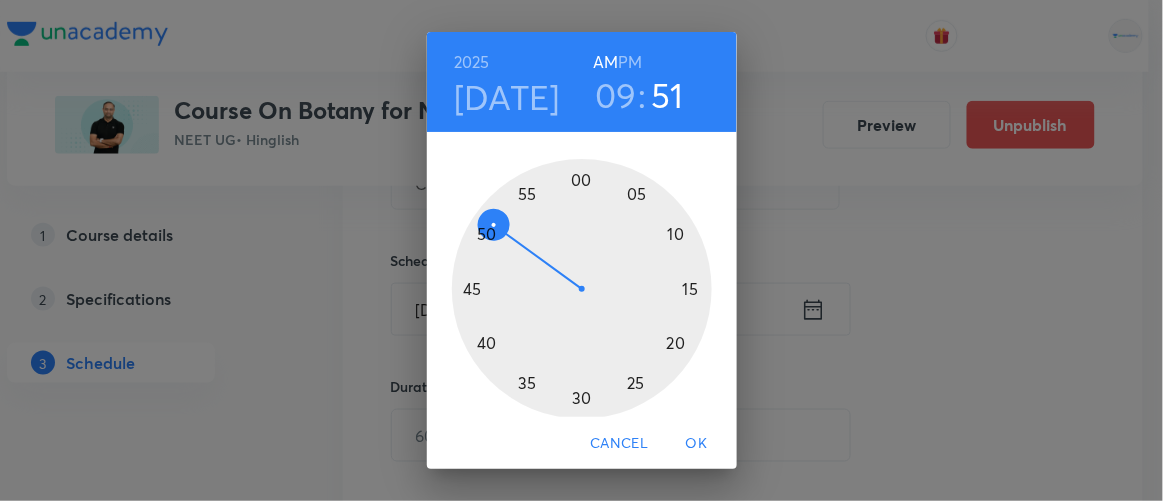 click at bounding box center [582, 289] 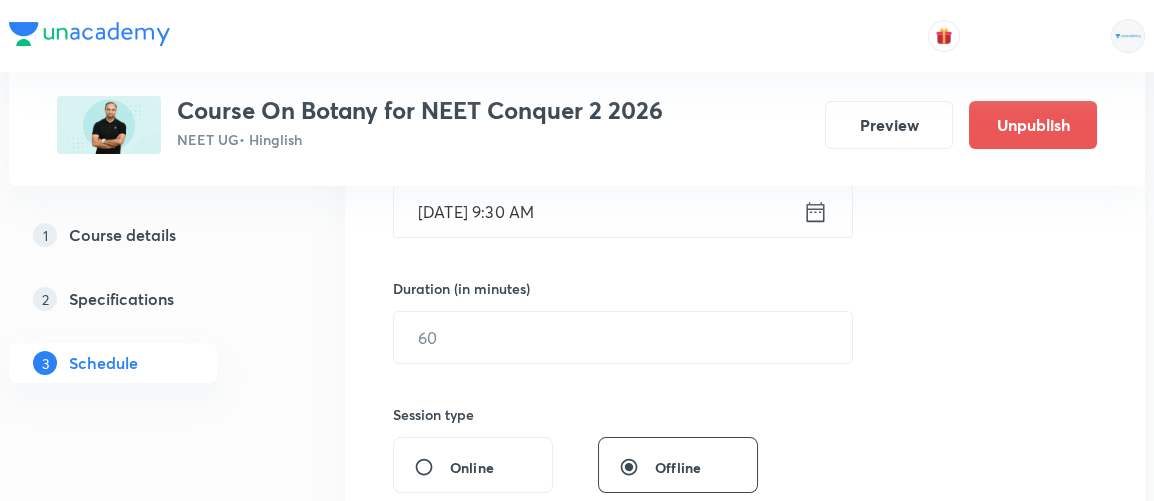 scroll, scrollTop: 550, scrollLeft: 0, axis: vertical 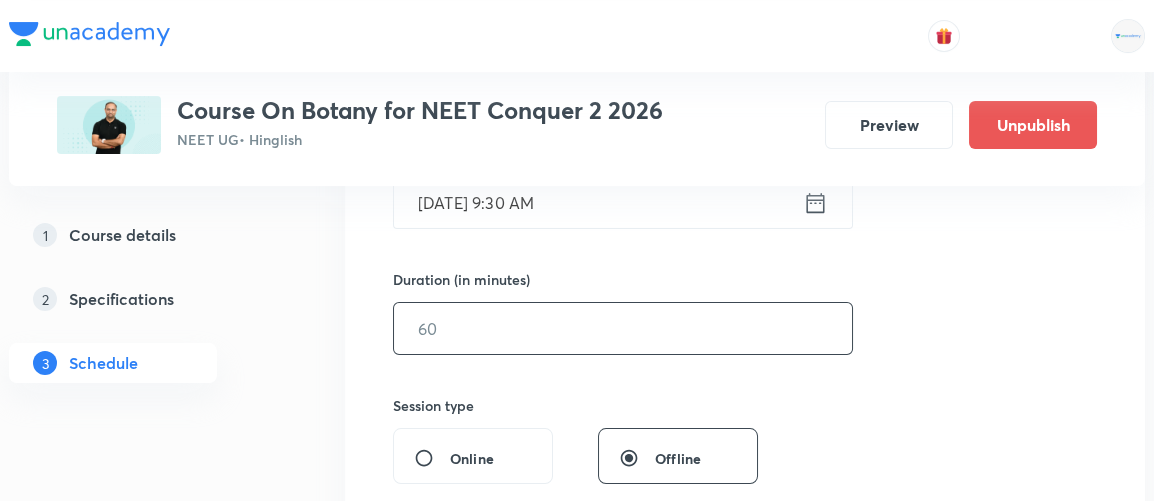 click at bounding box center [623, 328] 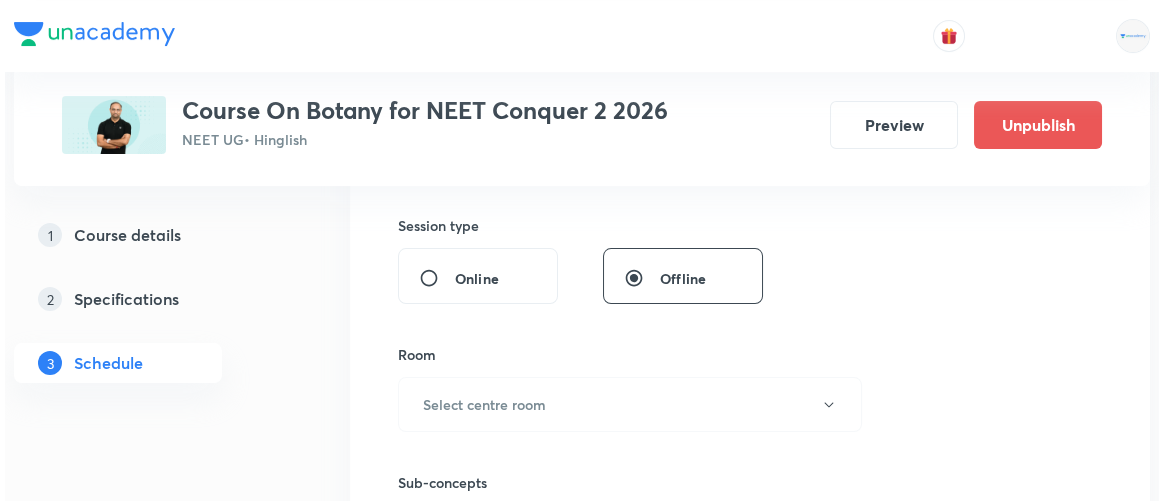 scroll, scrollTop: 736, scrollLeft: 0, axis: vertical 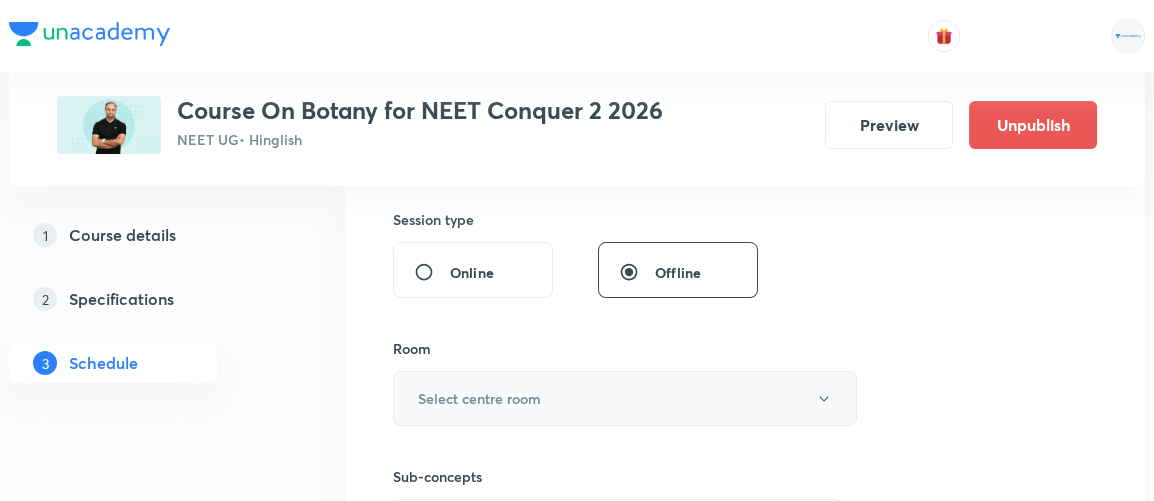 type on "90" 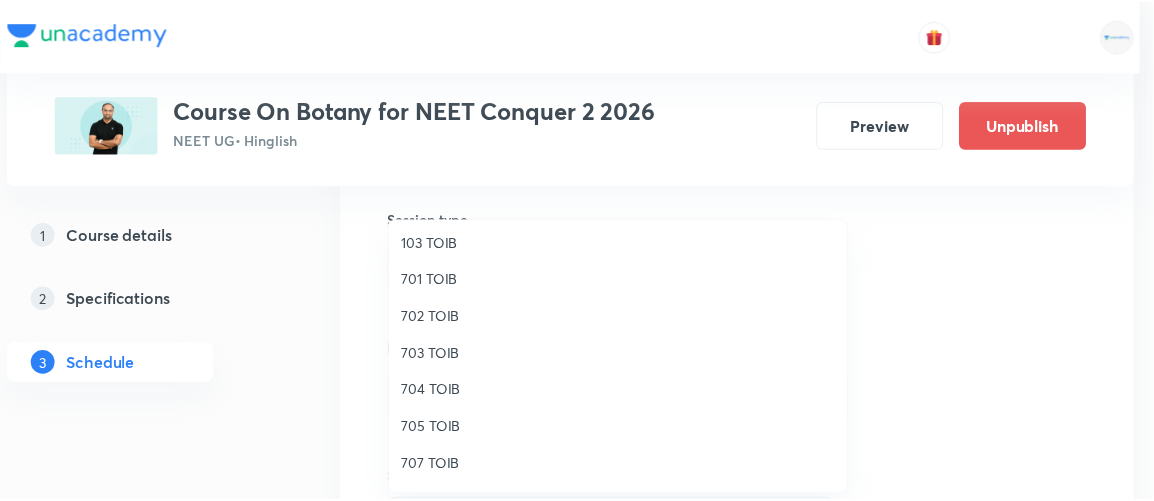 scroll, scrollTop: 158, scrollLeft: 0, axis: vertical 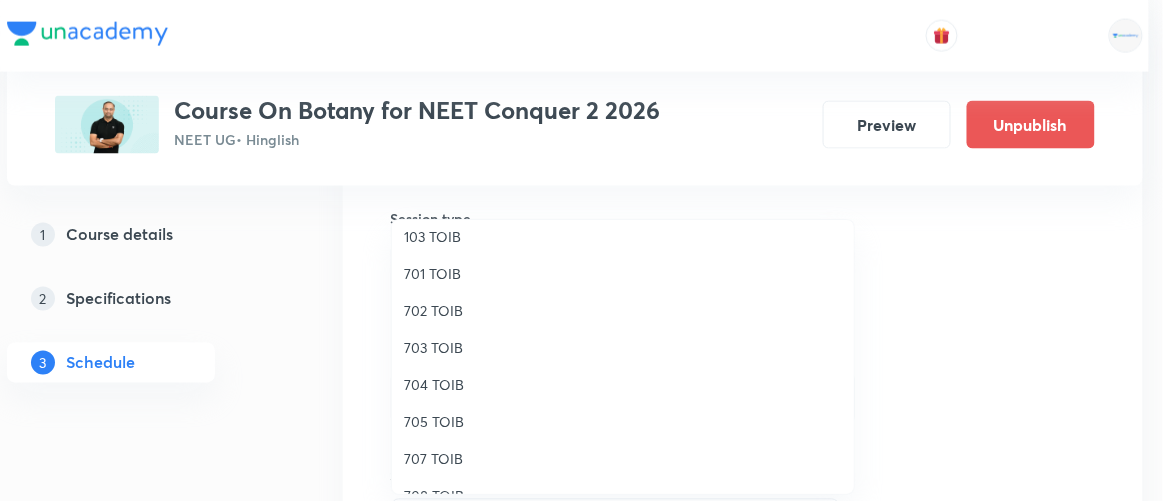 click on "705 TOIB" at bounding box center (623, 421) 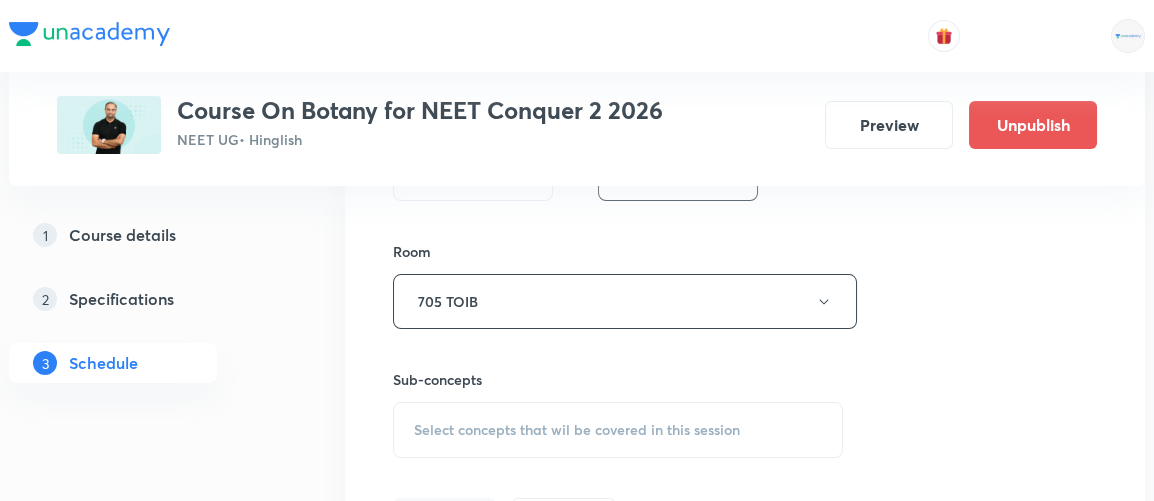 scroll, scrollTop: 843, scrollLeft: 0, axis: vertical 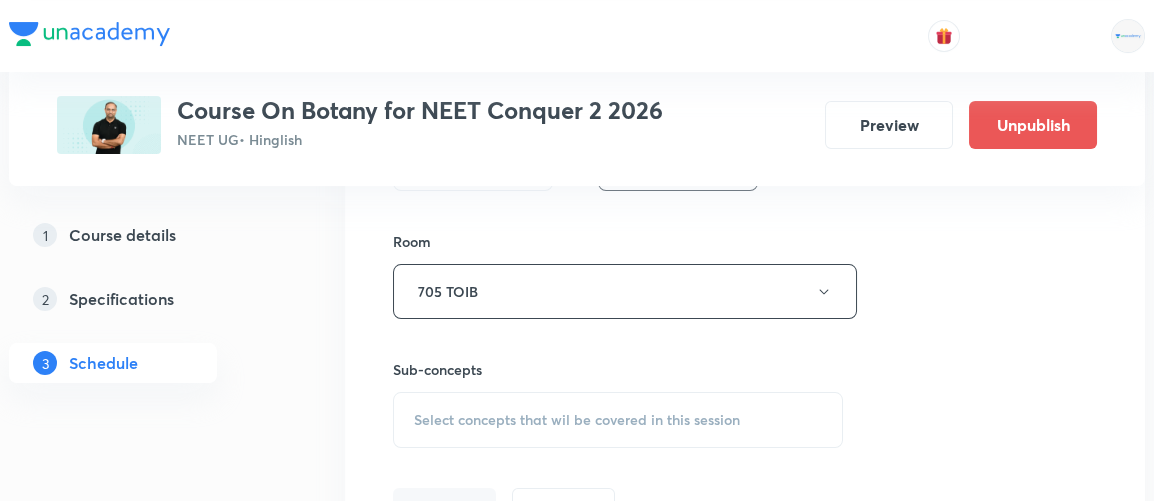 click on "Select concepts that wil be covered in this session" at bounding box center [577, 420] 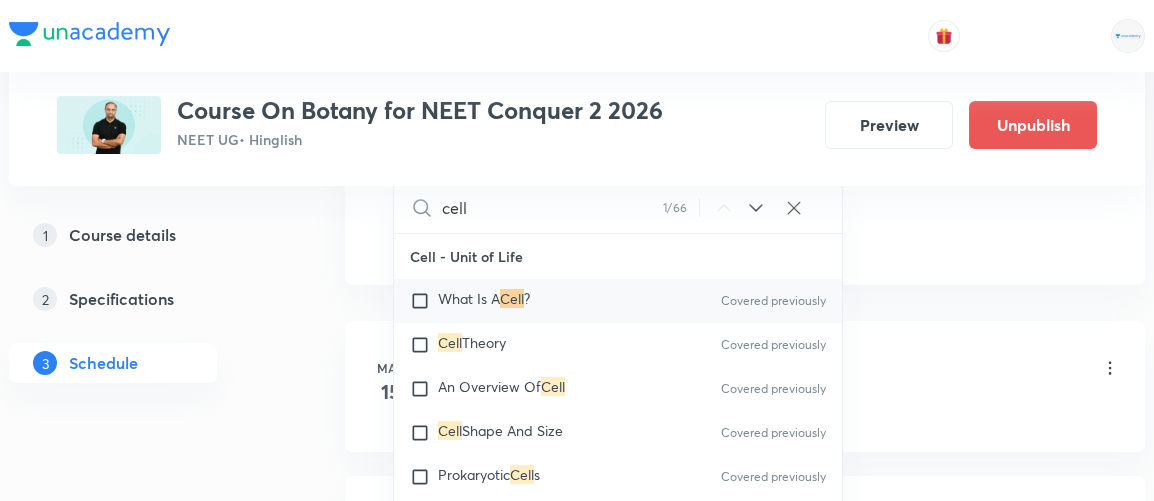 scroll, scrollTop: 1130, scrollLeft: 0, axis: vertical 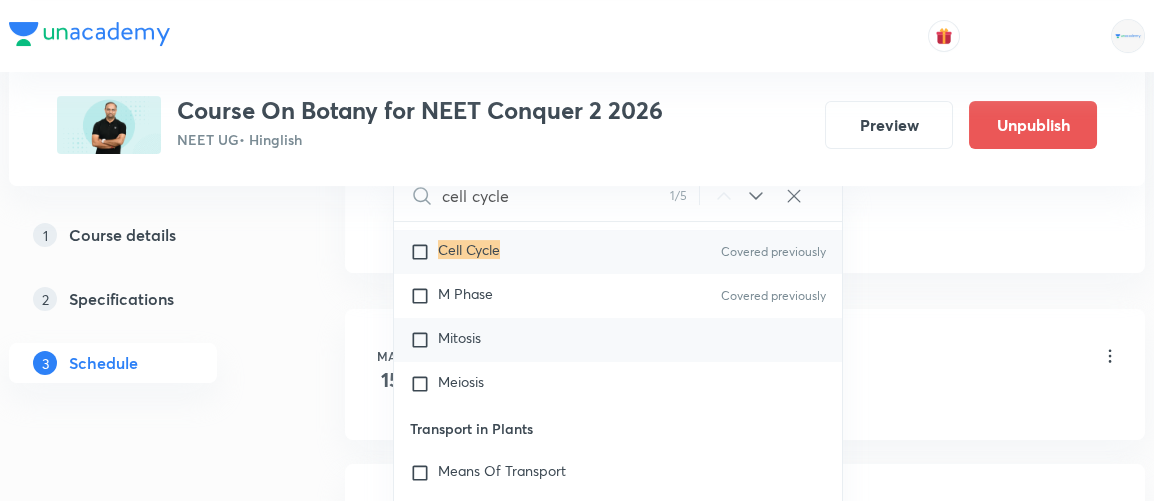 type on "cell cycle" 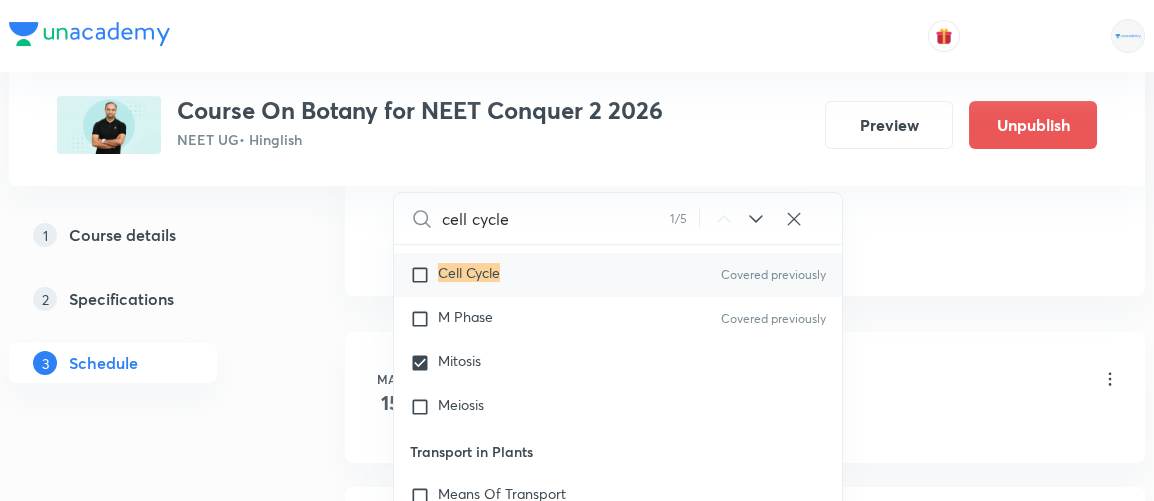 click on "Plus Courses Course On Botany for NEET Conquer 2 2026 NEET UG  • Hinglish Preview Unpublish 1 Course details 2 Specifications 3 Schedule Schedule 22  classes Session  23 Live class Session title 30/99 Cell cycle & cell division 5/6 ​ Schedule for Jul 12, 2025, 9:30 AM ​ Duration (in minutes) 90 ​   Session type Online Offline Room 705 TOIB Sub-concepts Mitosis CLEAR cell cycle 1 / 5 ​ Cell - Unit of Life What Is A Cell? Covered previously Cell Theory Covered previously An Overview Of Cell Covered previously Cell Shape And Size Covered previously Prokaryotic Cells Covered previously Eukaryotic Cells Covered previously Ribosome and Inclusion Bodies Covered previously Cell - Unit of Life Covered previously Biomolecules How To Analyse Chemical Composition? Primary And Secondary Metabolites Covered previously Biomacromolecules Covered previously Proteins and Amino acids Covered previously Polysaccharides / Carbohydrates Lipids Covered previously Nucleic Acids Structure Of Proteins Living State Enzymes ER" at bounding box center (577, 1427) 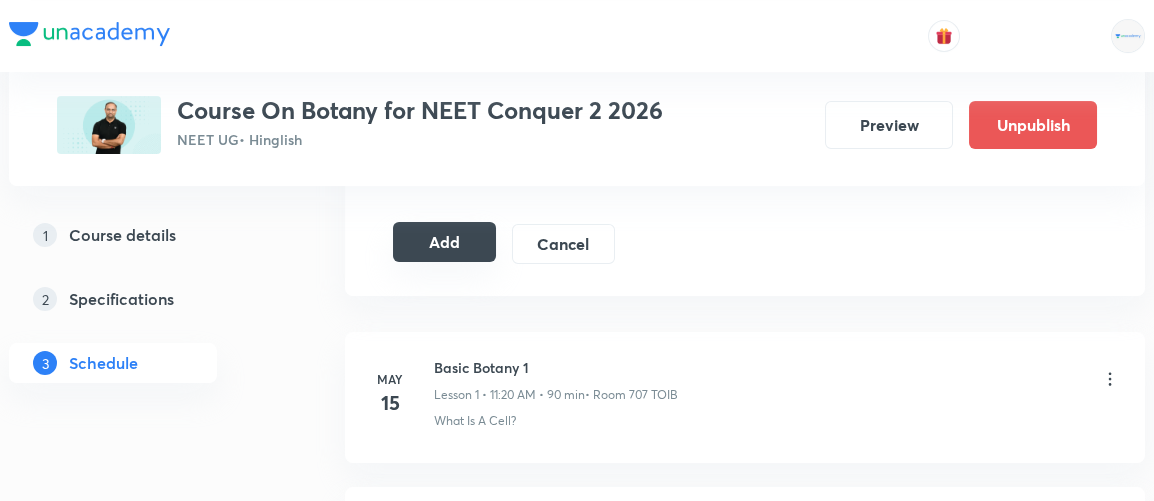 click on "Add" at bounding box center [444, 242] 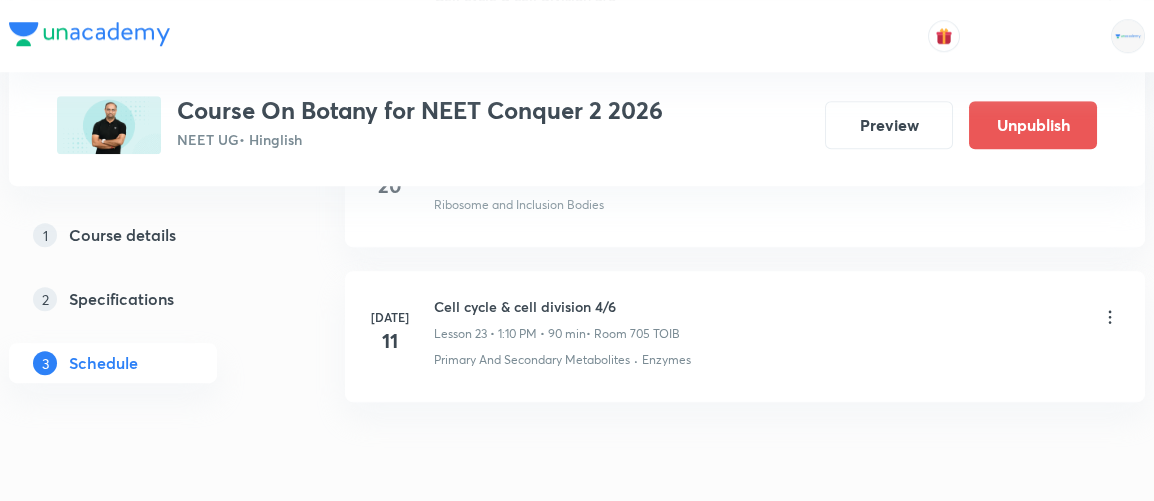 scroll, scrollTop: 3663, scrollLeft: 0, axis: vertical 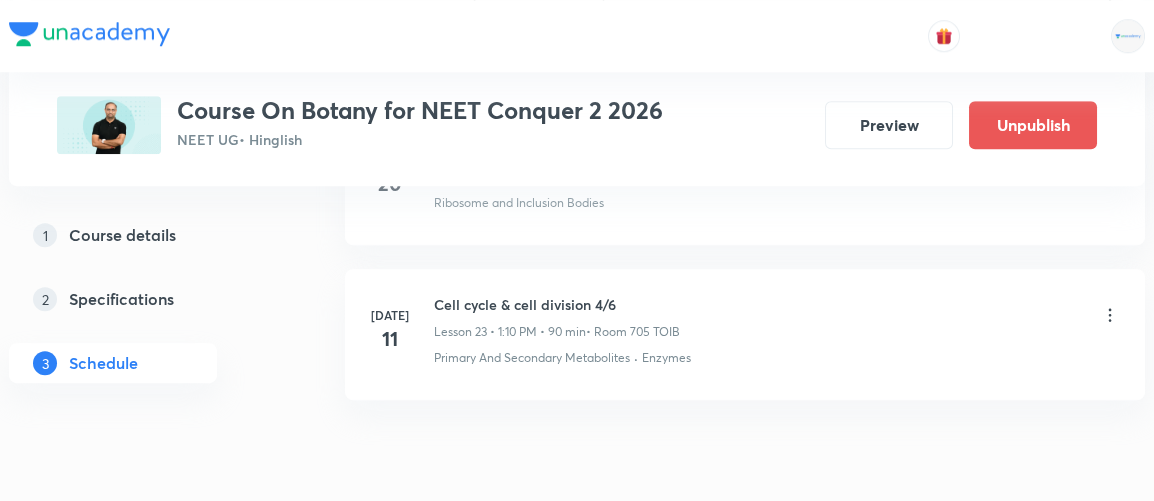 click 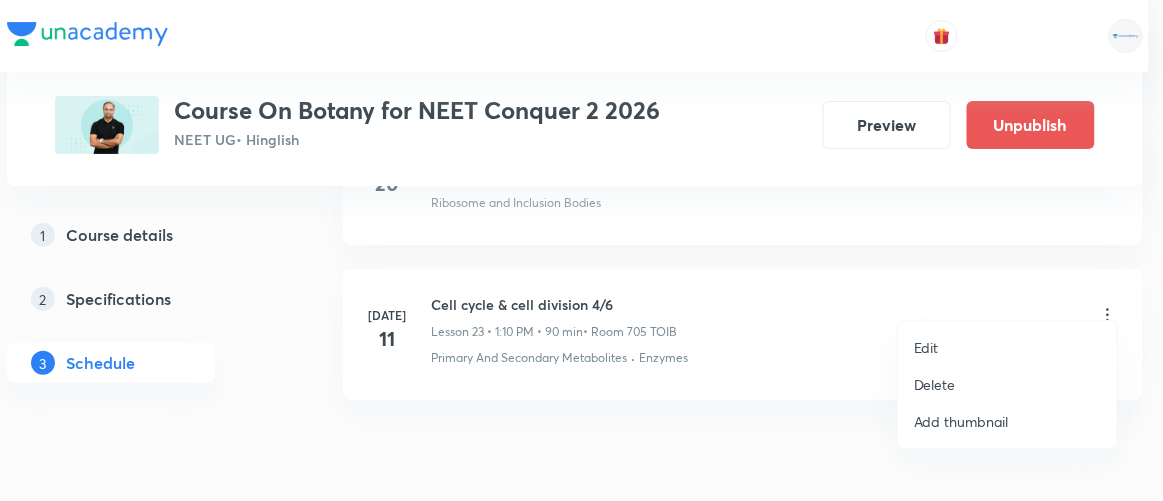 click on "Edit" at bounding box center (1007, 347) 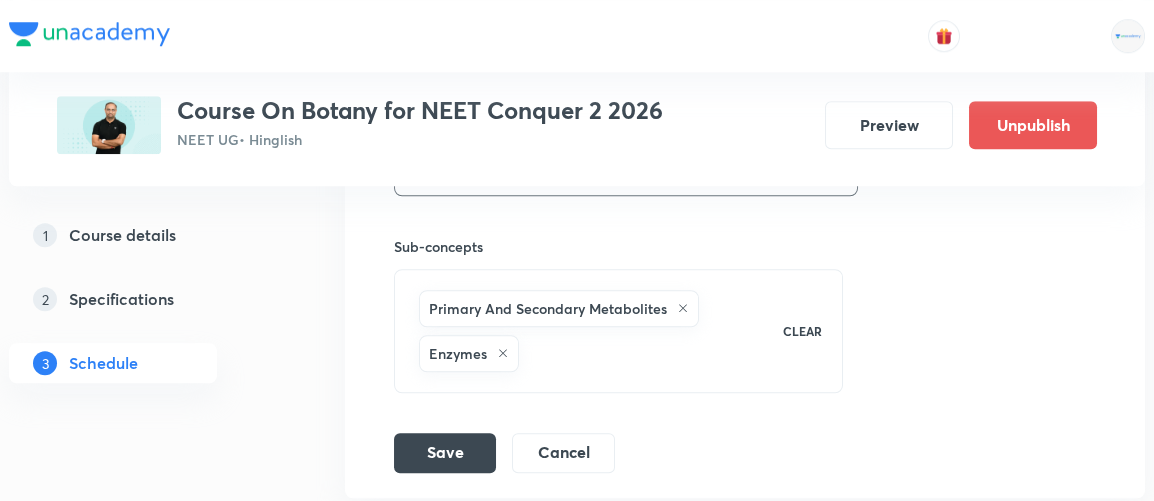 scroll, scrollTop: 4379, scrollLeft: 0, axis: vertical 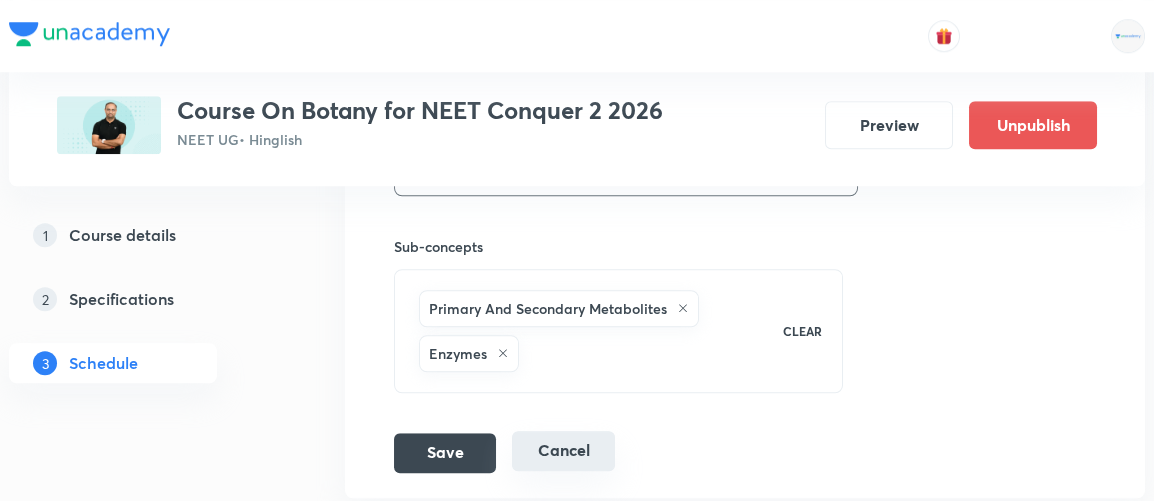 click on "Cancel" at bounding box center [563, 451] 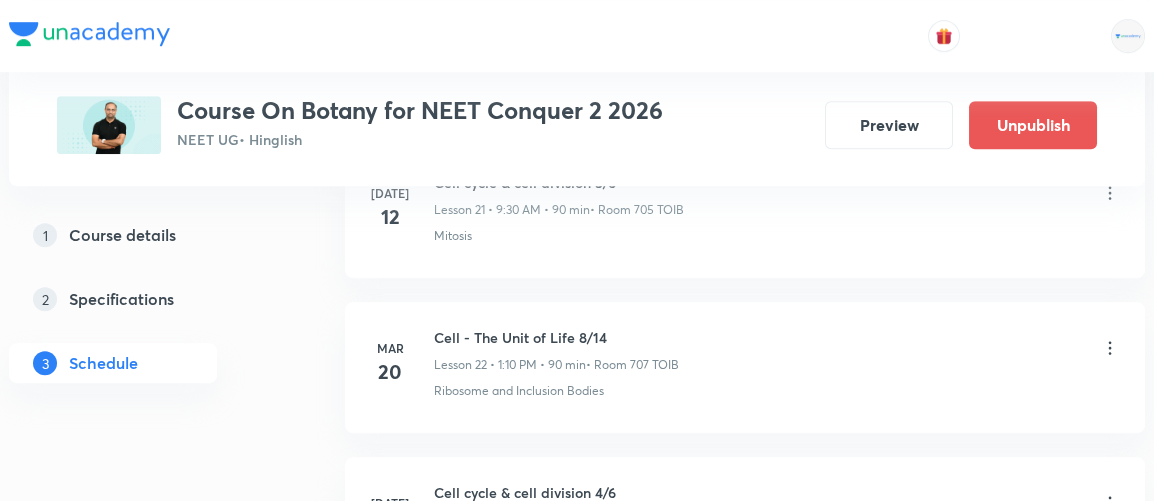 scroll, scrollTop: 3447, scrollLeft: 0, axis: vertical 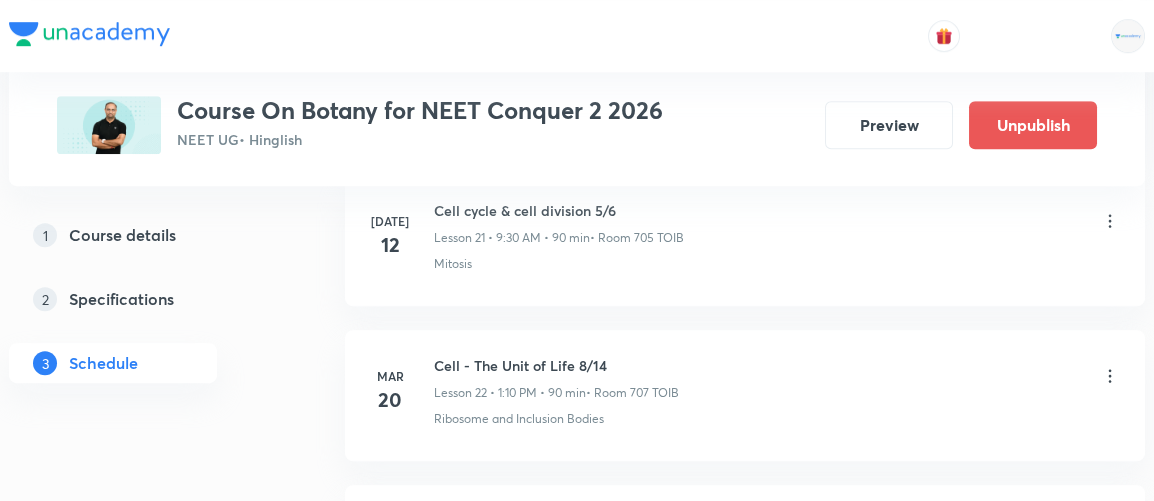 click 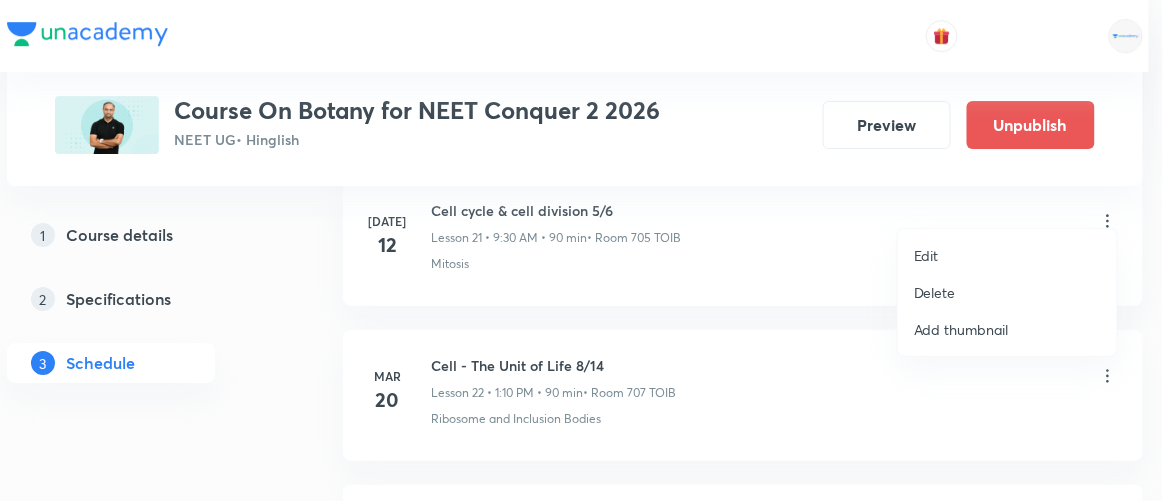 click on "Edit" at bounding box center (926, 255) 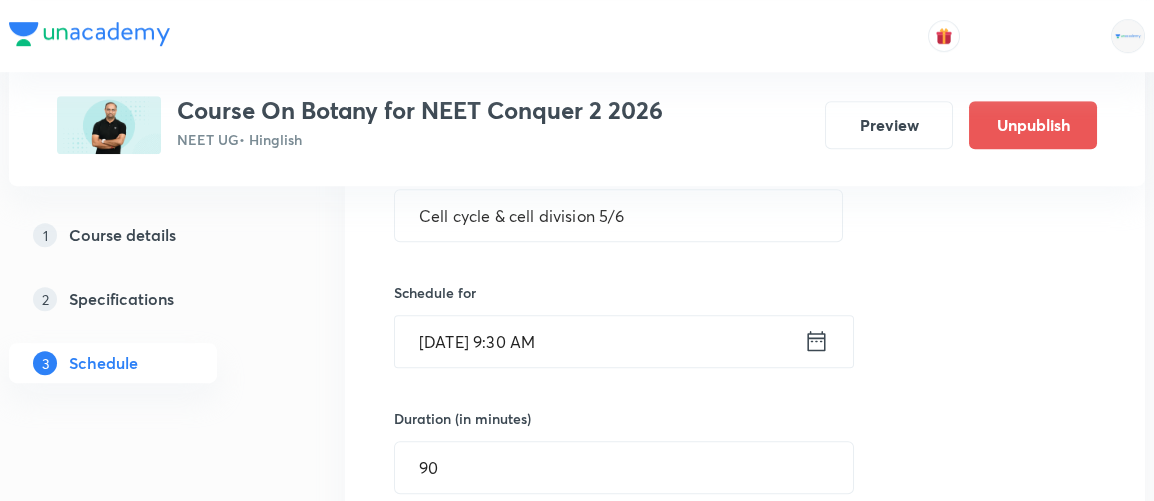 scroll, scrollTop: 3509, scrollLeft: 0, axis: vertical 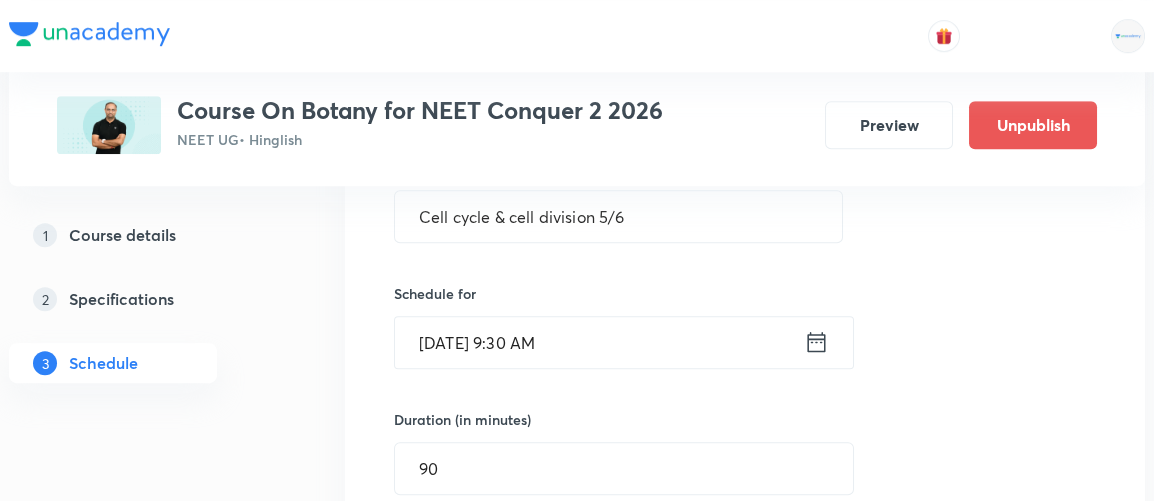 click 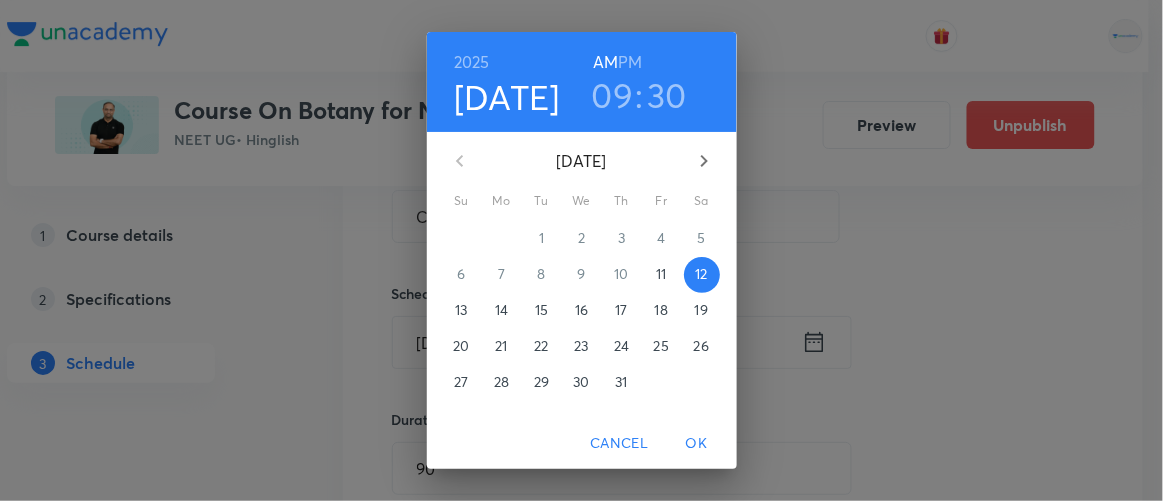 click on "30" at bounding box center (668, 95) 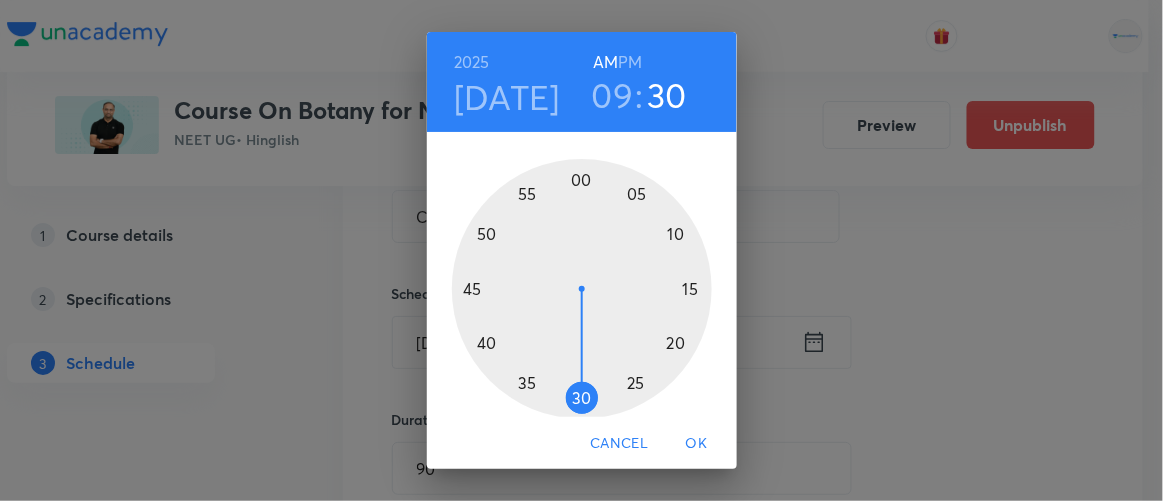 click at bounding box center [582, 289] 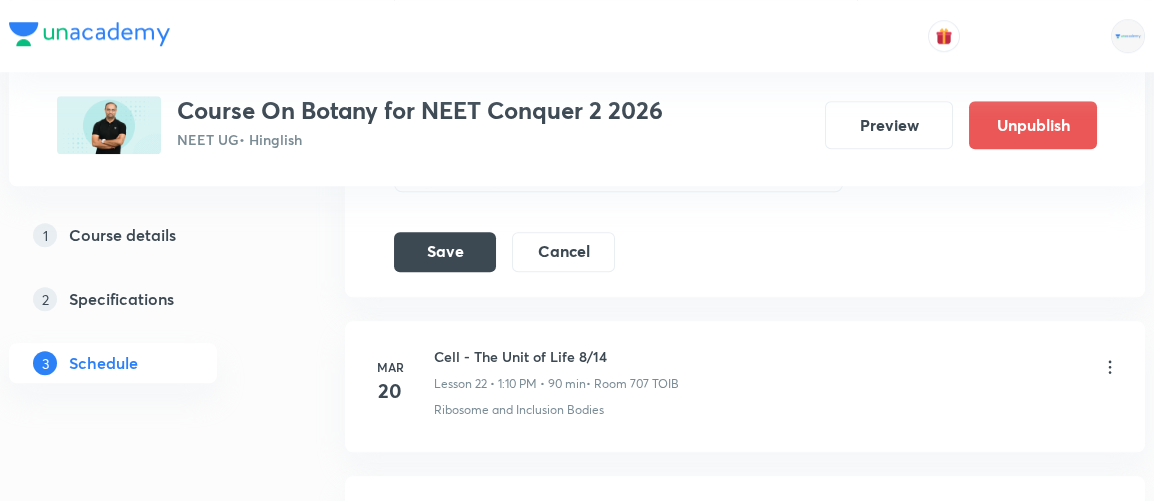 scroll, scrollTop: 4226, scrollLeft: 0, axis: vertical 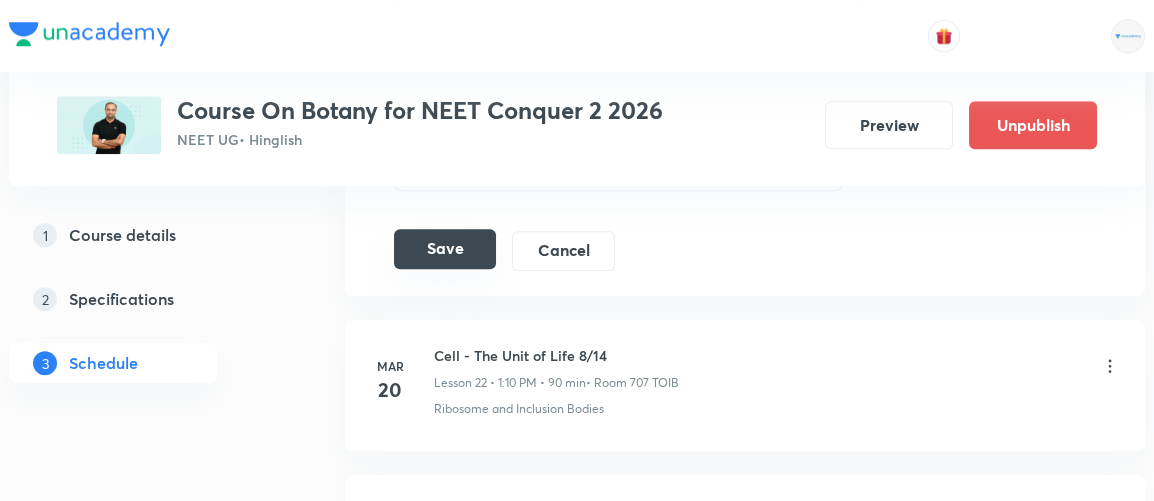 click on "Save" at bounding box center (445, 249) 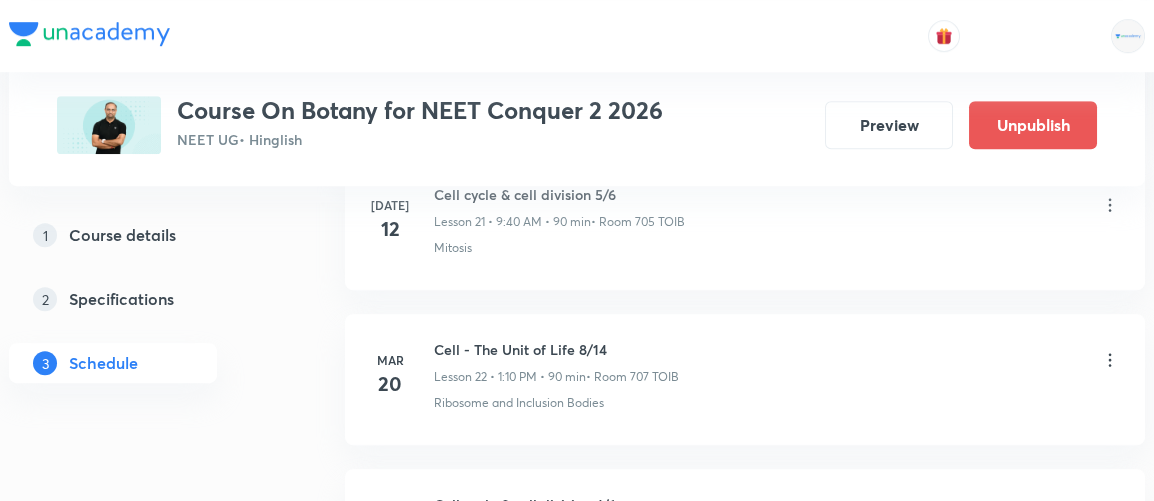 scroll, scrollTop: 3460, scrollLeft: 0, axis: vertical 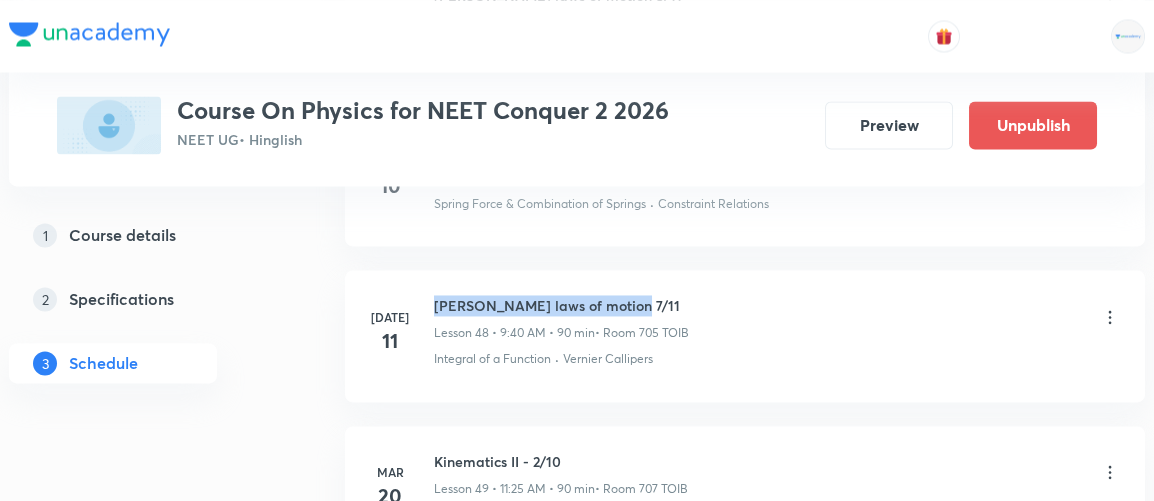 drag, startPoint x: 435, startPoint y: 260, endPoint x: 666, endPoint y: 250, distance: 231.21635 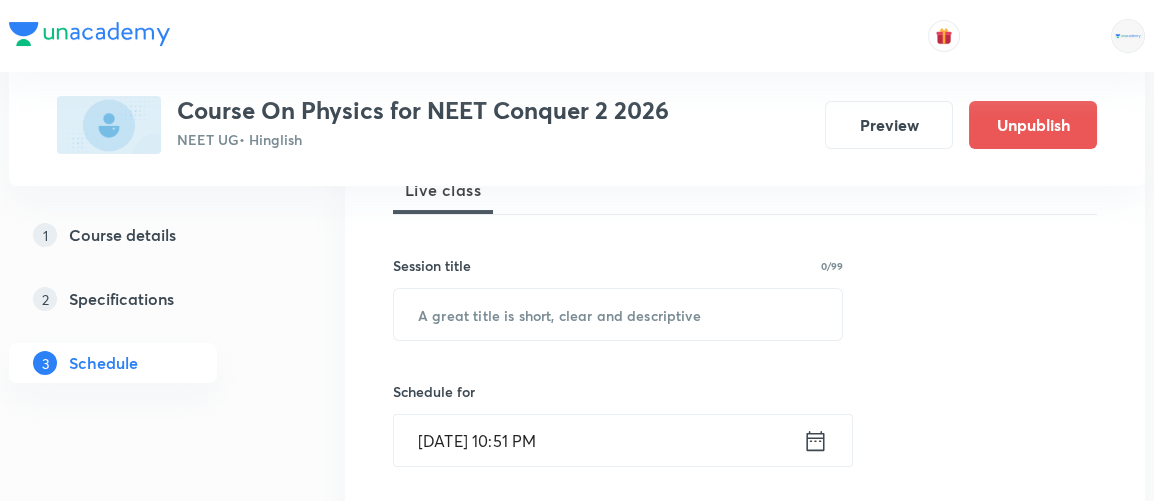 scroll, scrollTop: 313, scrollLeft: 0, axis: vertical 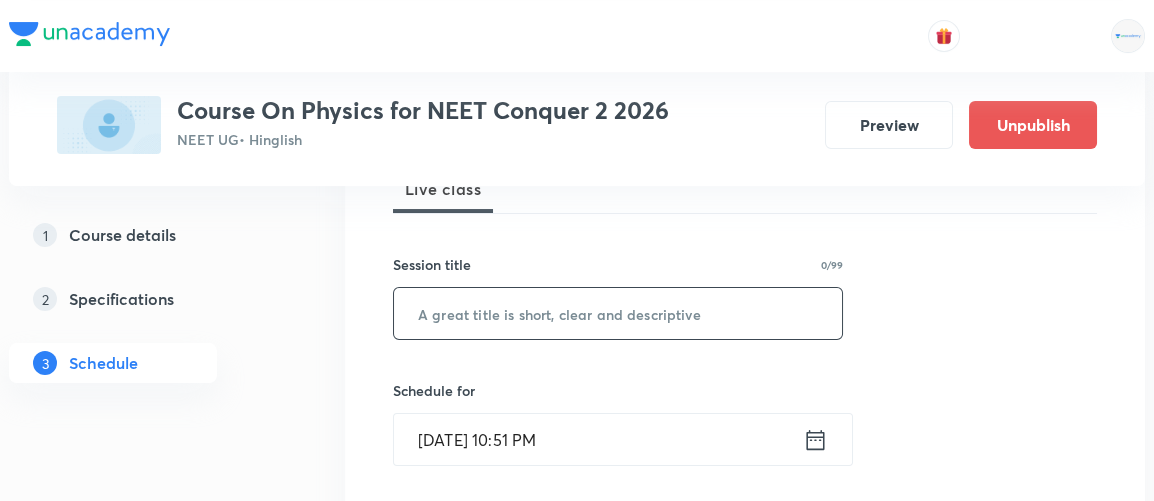 click at bounding box center [618, 313] 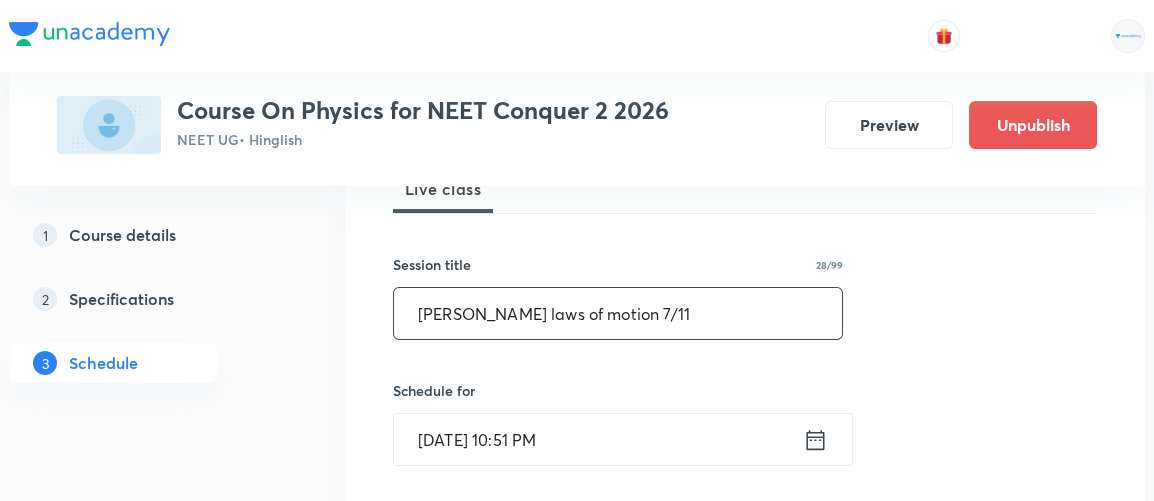 click on "Newton's laws of motion 7/11" at bounding box center [618, 313] 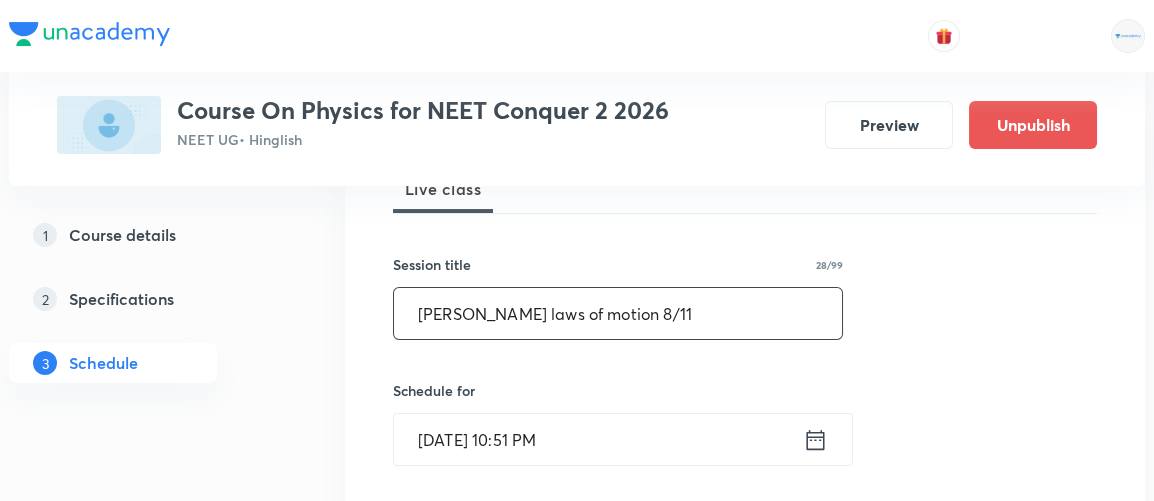 click on "Newton's laws of motion 8/11" at bounding box center (618, 313) 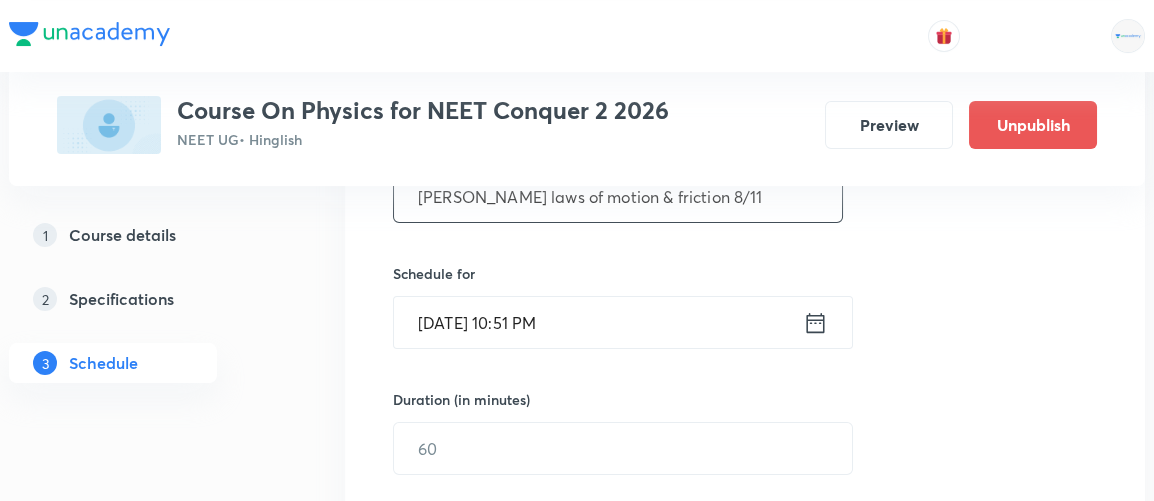scroll, scrollTop: 432, scrollLeft: 0, axis: vertical 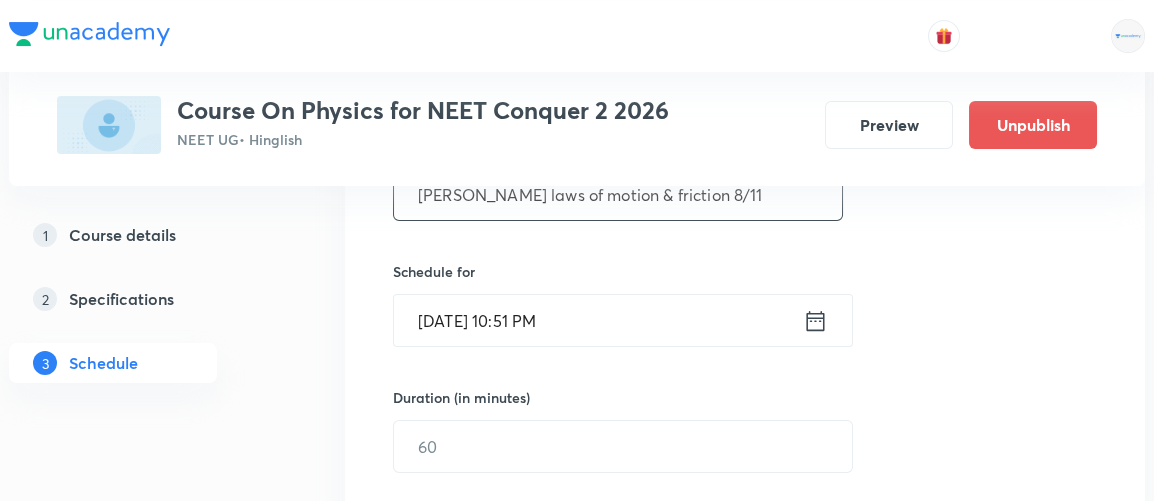 type on "Newton's laws of motion & friction 8/11" 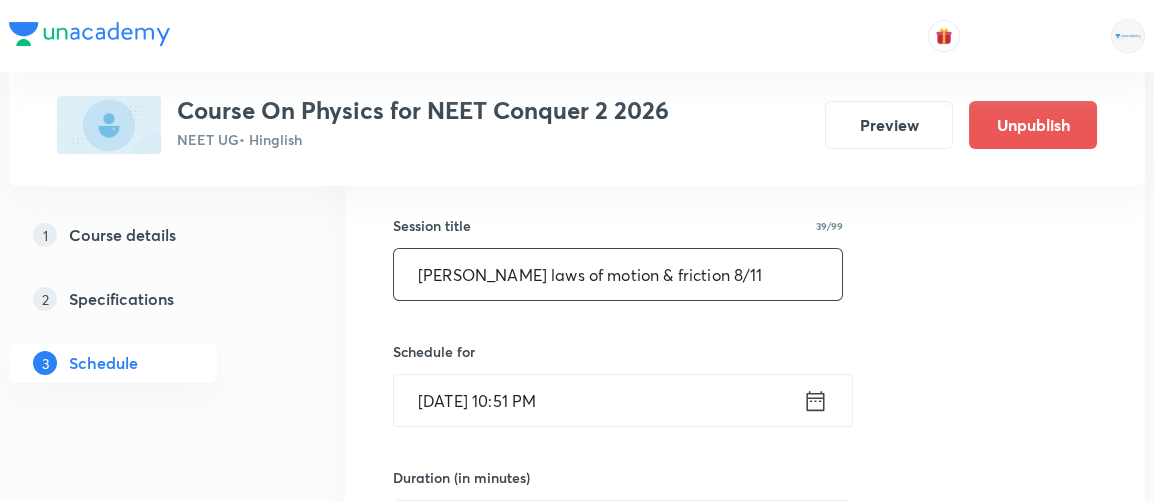 scroll, scrollTop: 361, scrollLeft: 0, axis: vertical 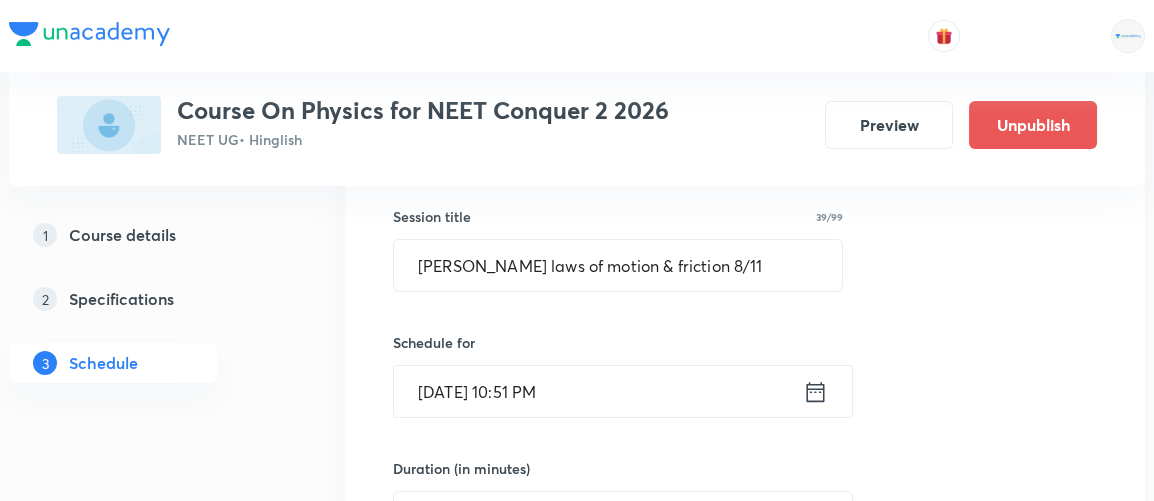 click 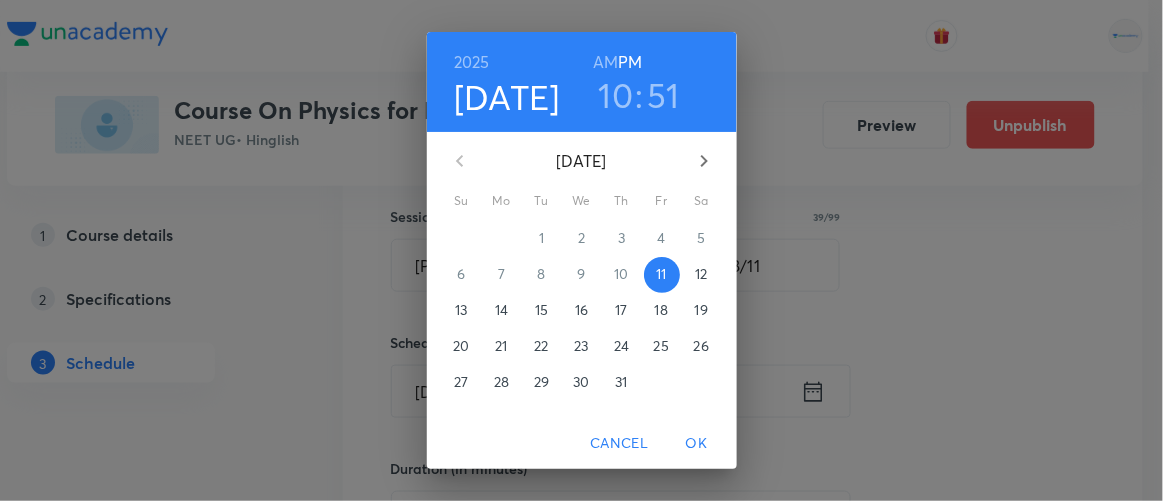 click on "12" at bounding box center [701, 274] 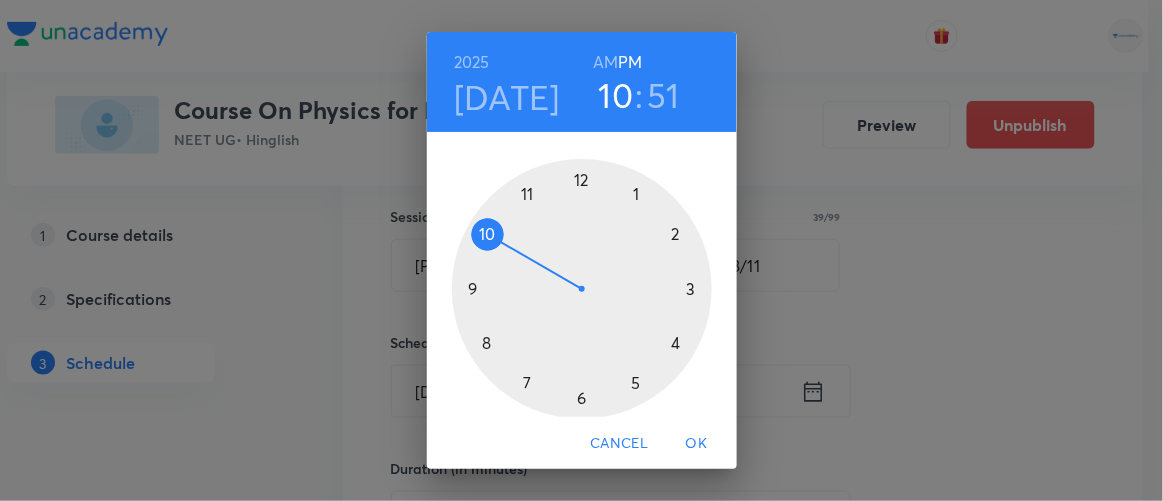 click on "AM" at bounding box center [605, 62] 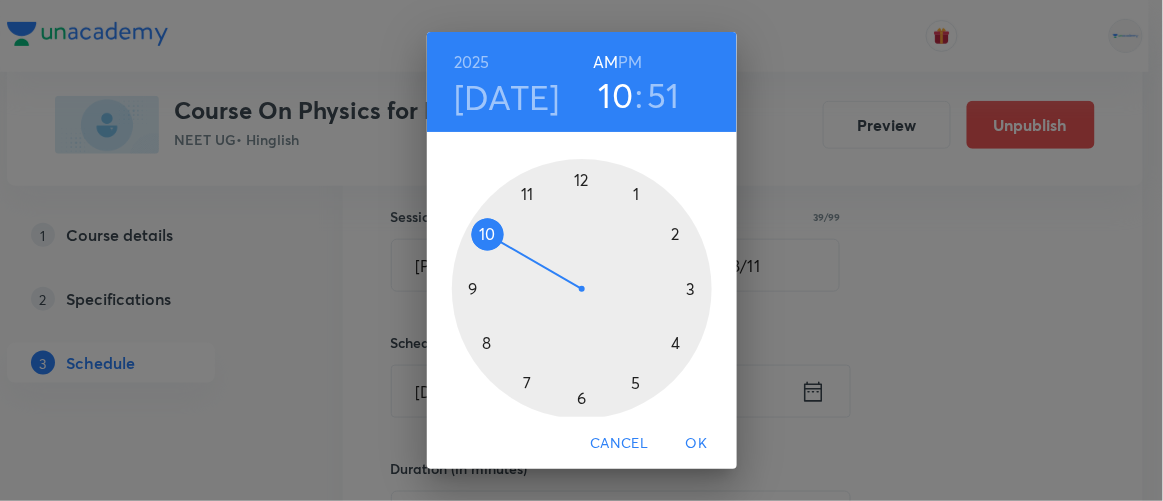 click at bounding box center [582, 289] 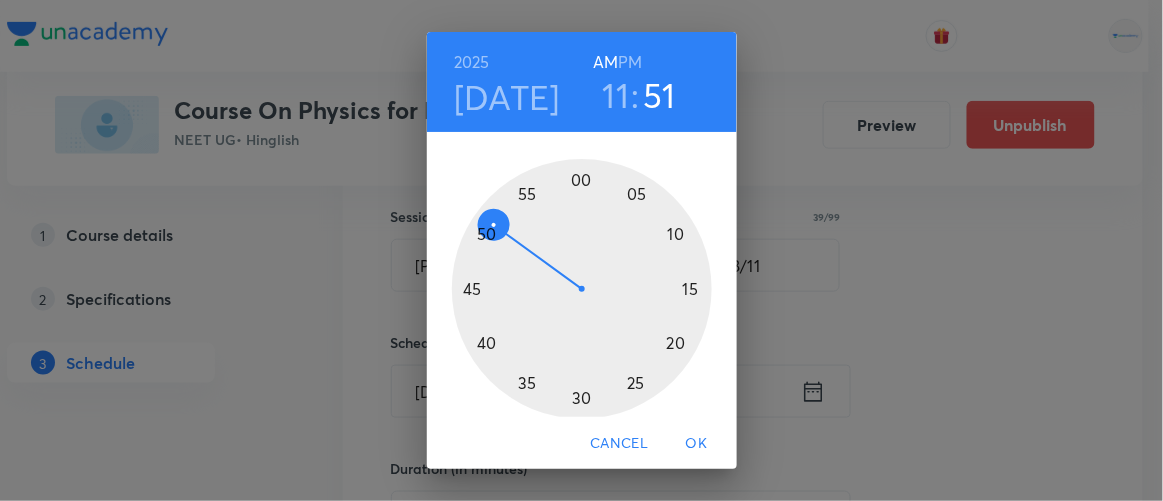 click at bounding box center [582, 289] 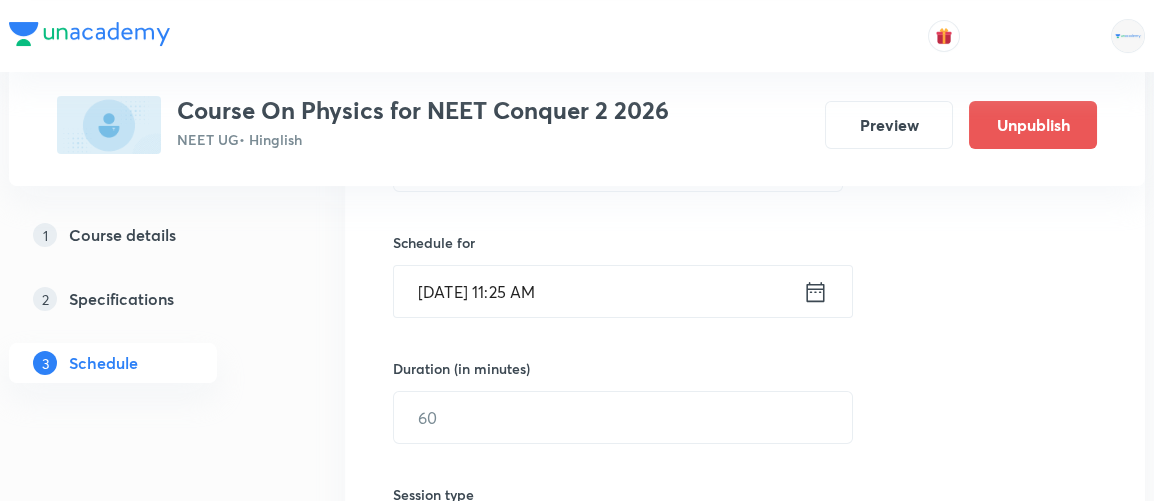 scroll, scrollTop: 529, scrollLeft: 0, axis: vertical 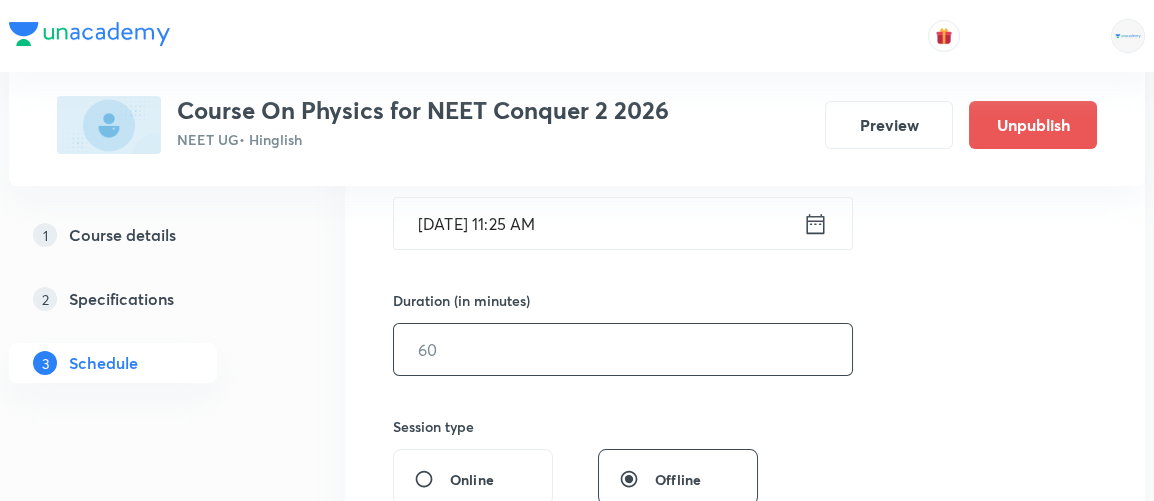 click at bounding box center (623, 349) 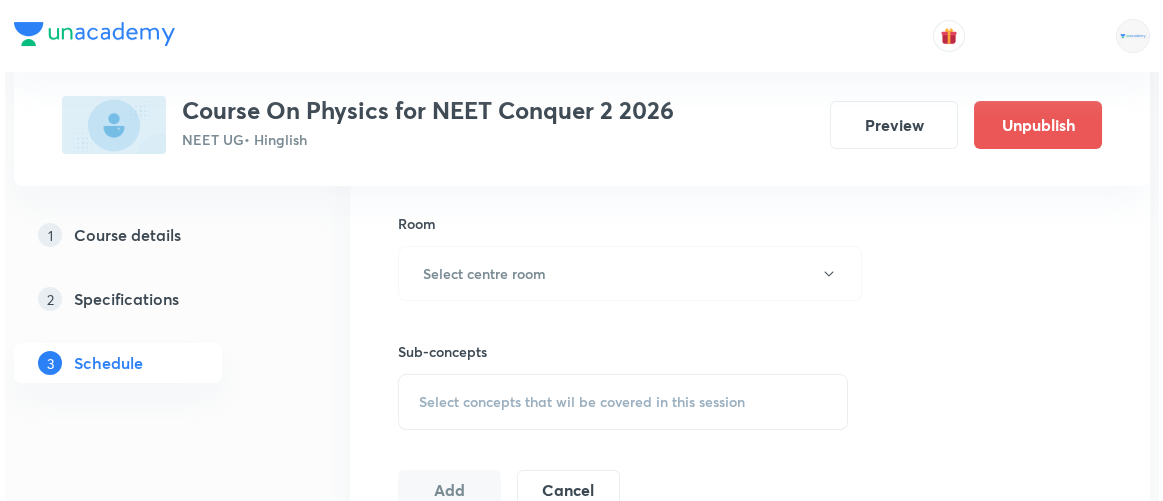 scroll, scrollTop: 859, scrollLeft: 0, axis: vertical 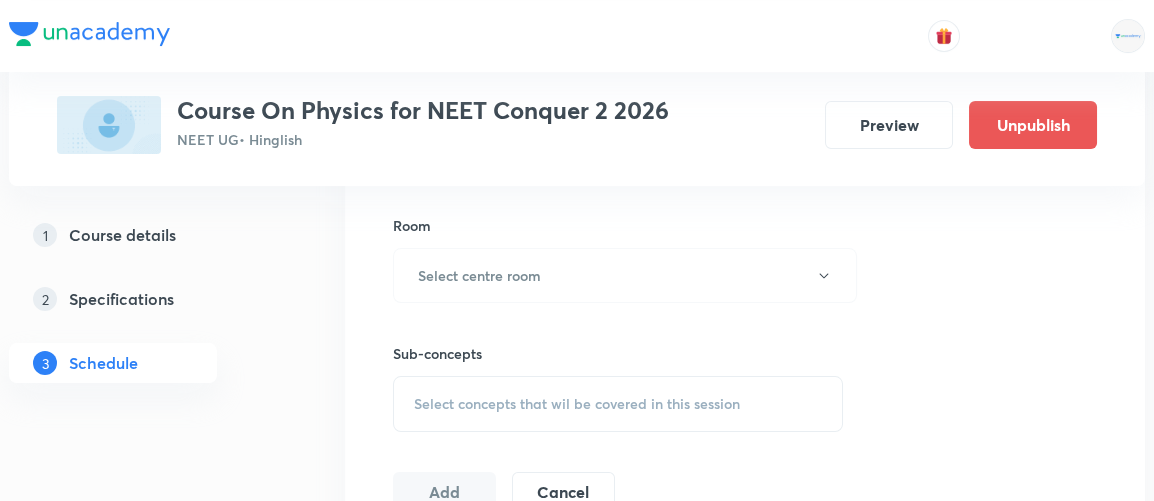 type on "90" 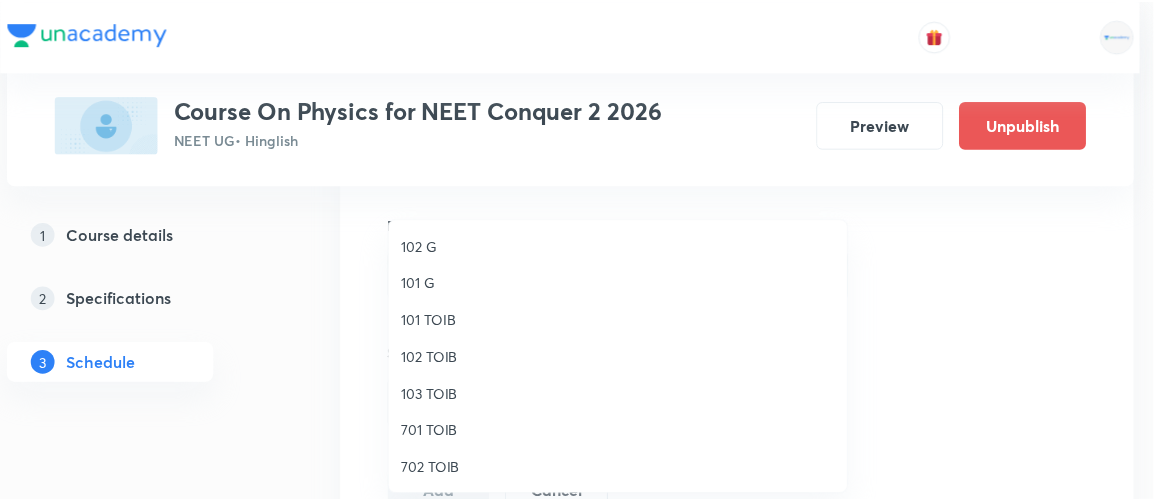 scroll, scrollTop: 184, scrollLeft: 0, axis: vertical 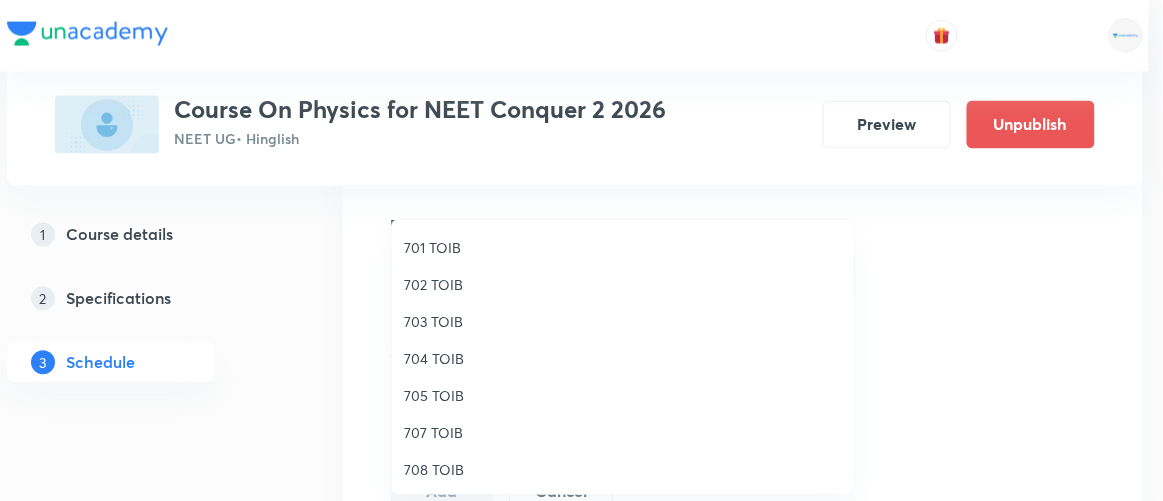 click on "705 TOIB" at bounding box center (623, 395) 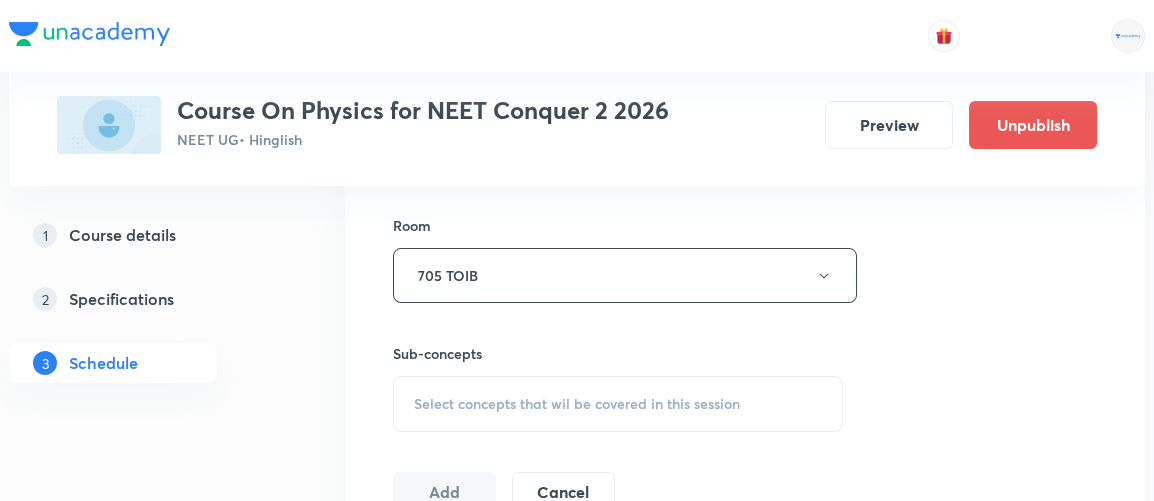 click on "Select concepts that wil be covered in this session" at bounding box center [577, 404] 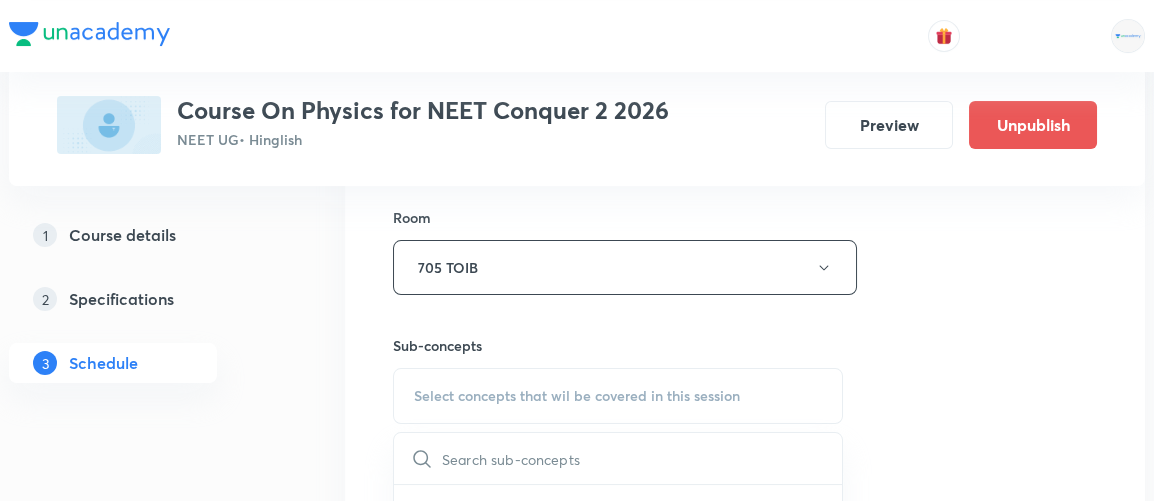 scroll, scrollTop: 868, scrollLeft: 0, axis: vertical 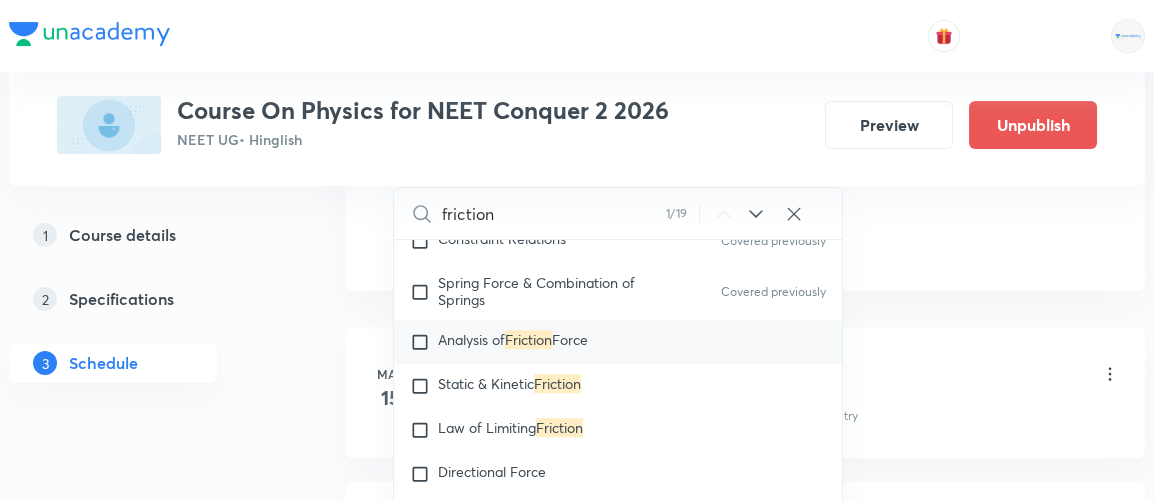 type on "friction" 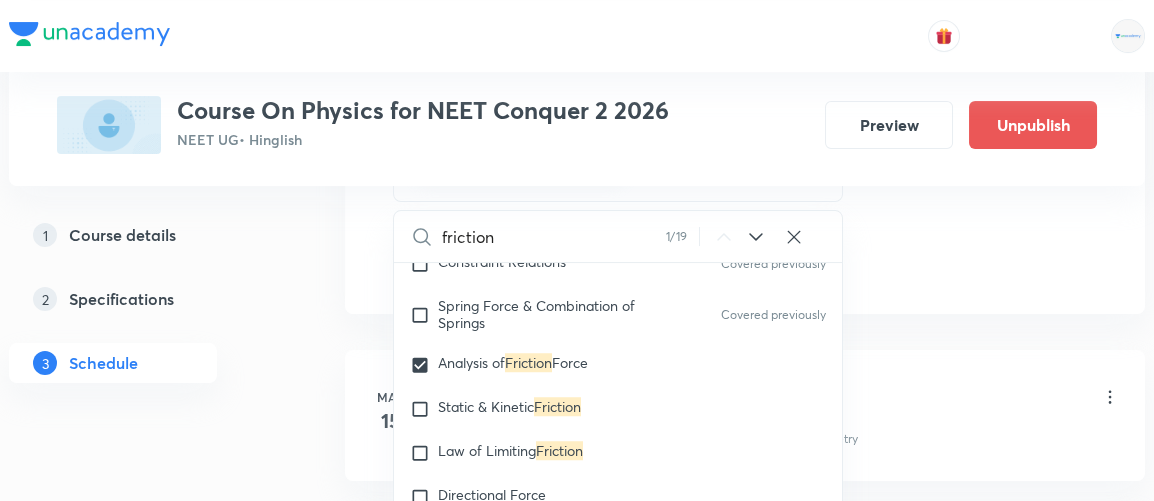 click on "Plus Courses Course On Physics for NEET Conquer 2 2026 NEET UG  • Hinglish Preview Unpublish 1 Course details 2 Specifications 3 Schedule Schedule 49  classes Session  50 Live class Session title 39/99 Newton's laws of motion & friction 8/11 ​ Schedule for Jul 12, 2025, 11:25 AM ​ Duration (in minutes) 90 ​   Session type Online Offline Room 705 TOIB Sub-concepts Analysis of Friction Force CLEAR friction 1 / 19 ​ Units & Dimensions Physical quantity Applications of Dimensional Analysis Covered previously Significant Figures Units of Physical Quantities System of Units Dimensions of Some Mathematical Functions Unit and Dimension Product of Two Vectors Covered previously Subtraction of Vectors Cross Product Least Count Analysis Errors of Measurement Covered previously Vernier Callipers Covered previously Screw Gauge Covered previously Zero Error Basic Mathematics Elementary Algebra Covered previously Elementary Trigonometry Covered previously Basic Coordinate Geometry Covered previously Functions Heat" at bounding box center (577, 3540) 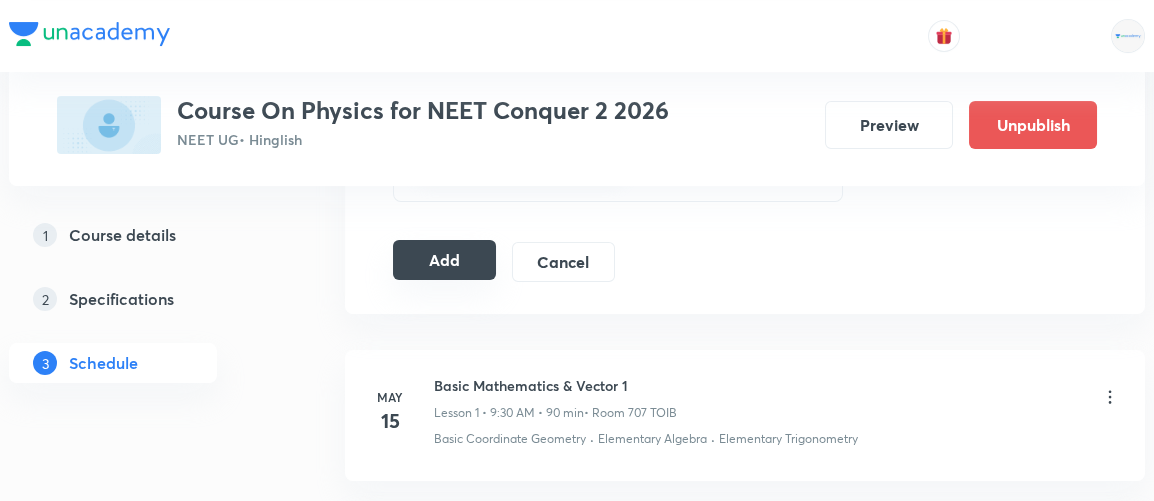 click on "Add" at bounding box center [444, 260] 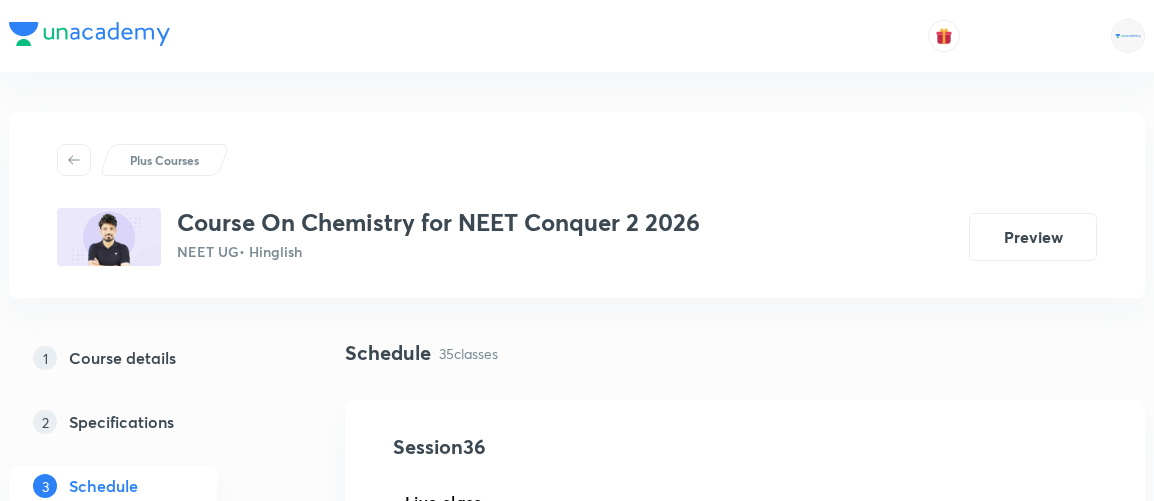 scroll, scrollTop: 0, scrollLeft: 0, axis: both 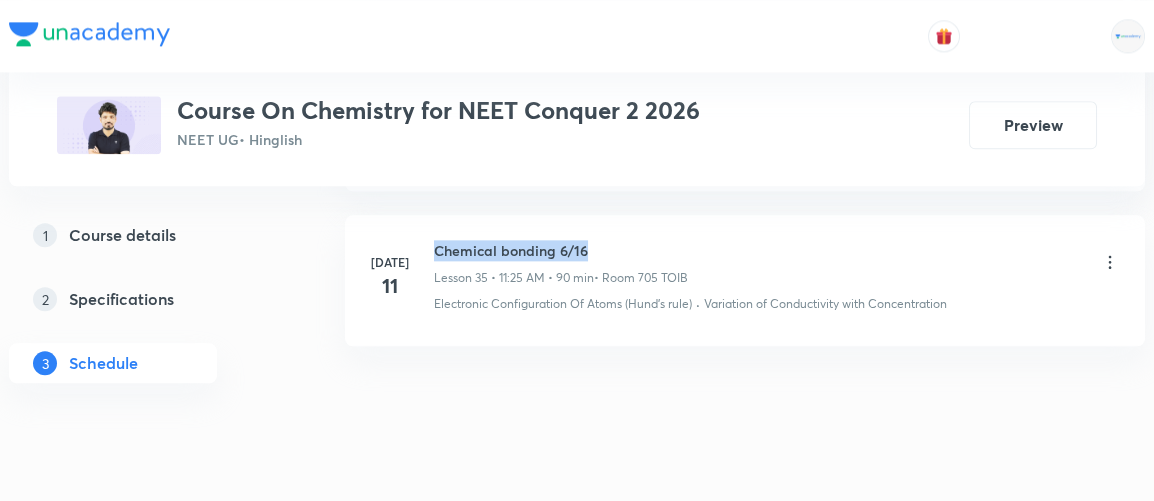 drag, startPoint x: 435, startPoint y: 214, endPoint x: 619, endPoint y: 206, distance: 184.17383 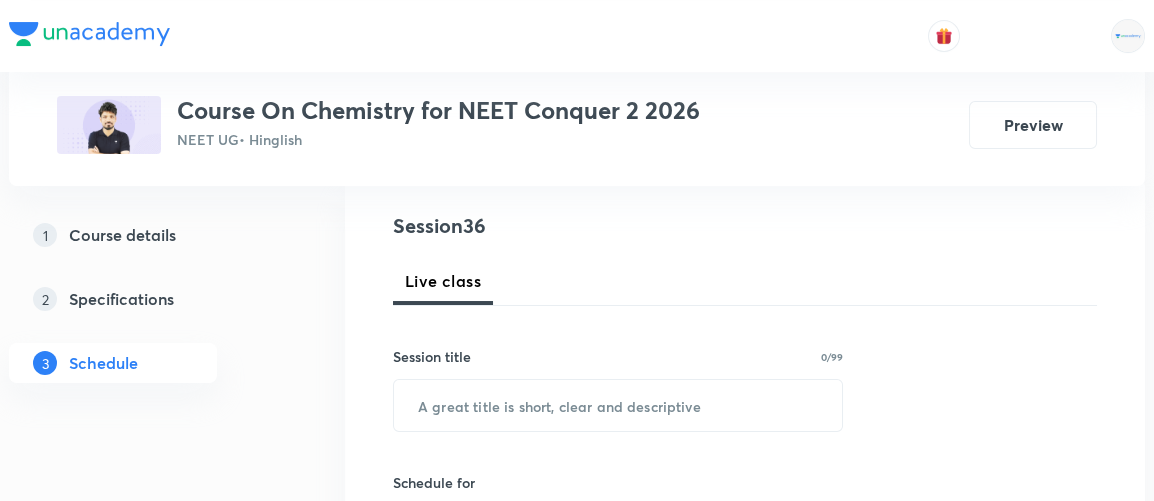 scroll, scrollTop: 250, scrollLeft: 0, axis: vertical 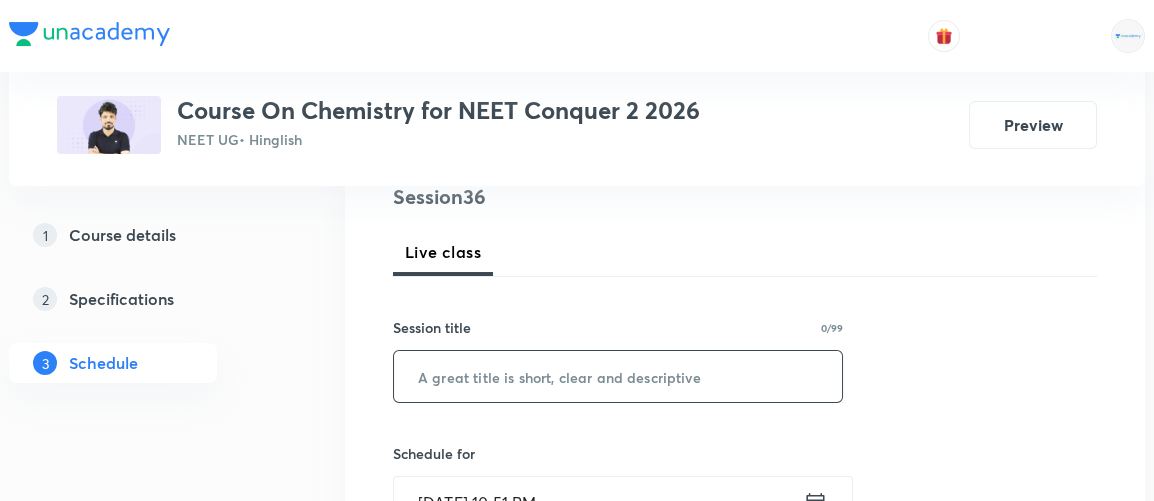 click at bounding box center [618, 376] 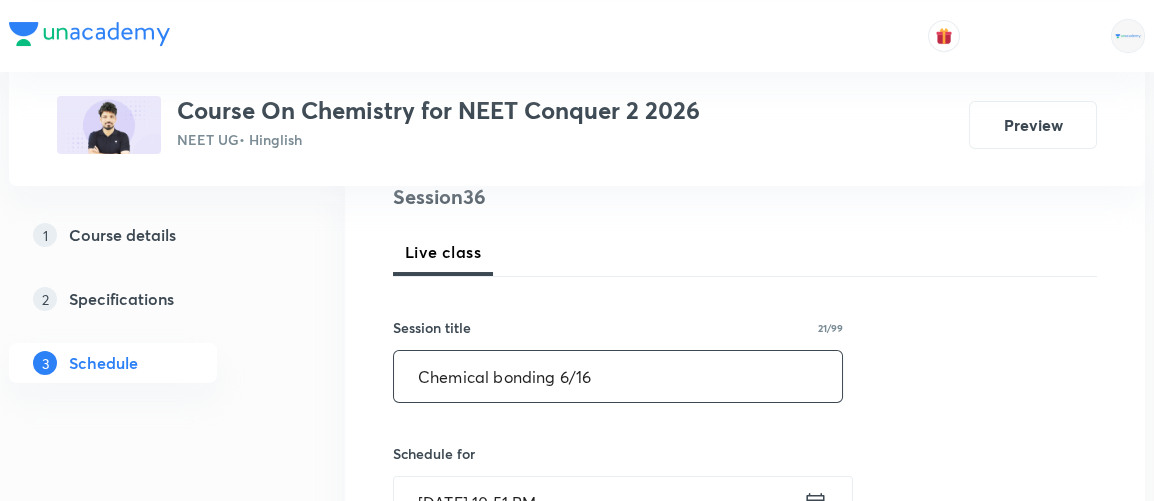 click on "Chemical bonding 6/16" at bounding box center [618, 376] 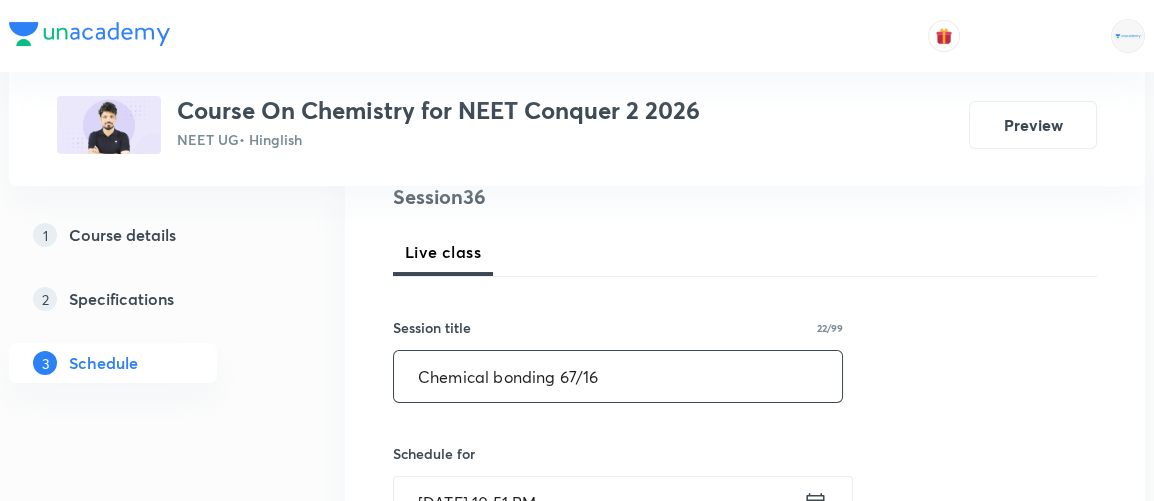 click on "Chemical bonding 67/16" at bounding box center [618, 376] 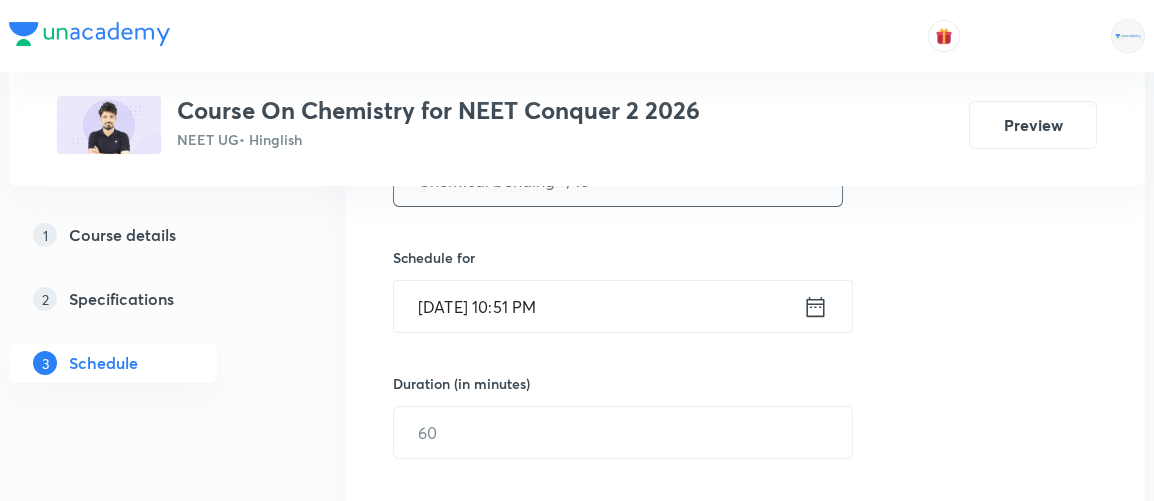 scroll, scrollTop: 450, scrollLeft: 0, axis: vertical 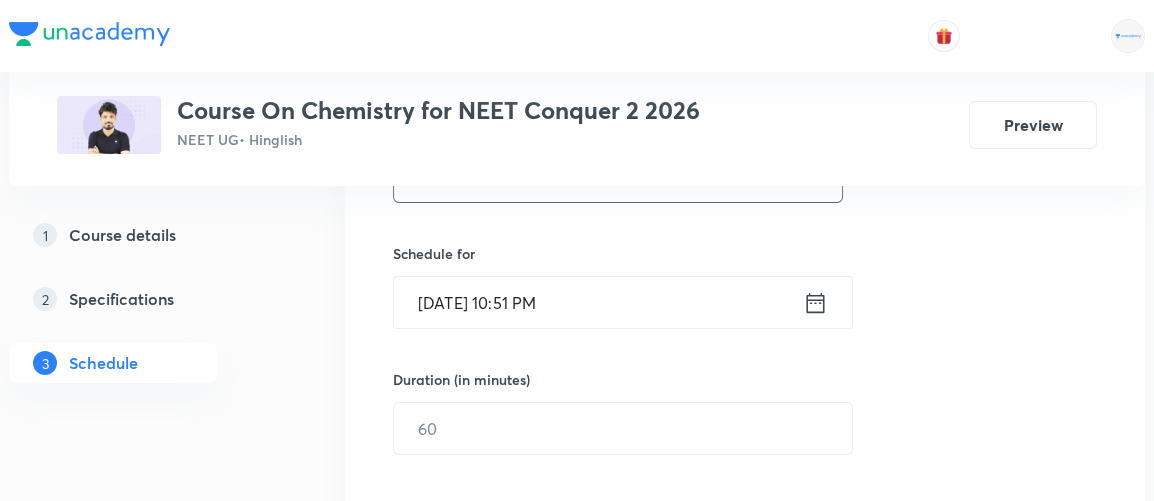 type on "Chemical bonding 7/16" 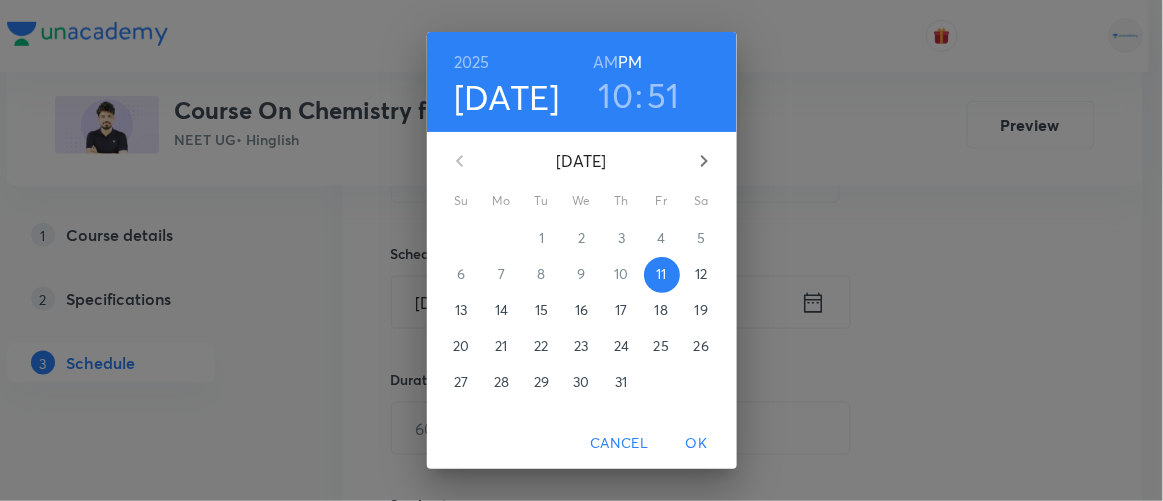 click on "12" at bounding box center [701, 274] 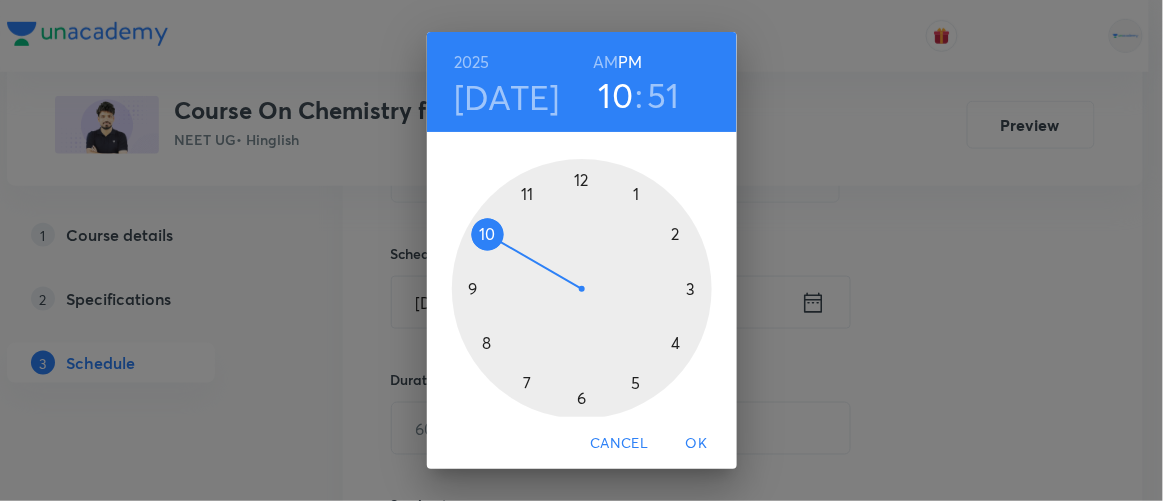 click on "AM" at bounding box center (605, 62) 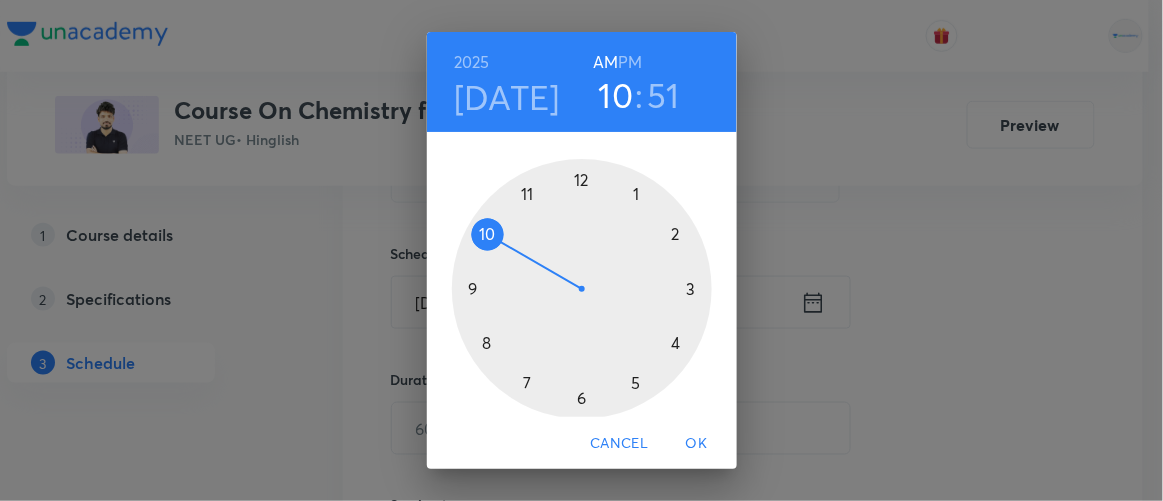click on "PM" at bounding box center [630, 62] 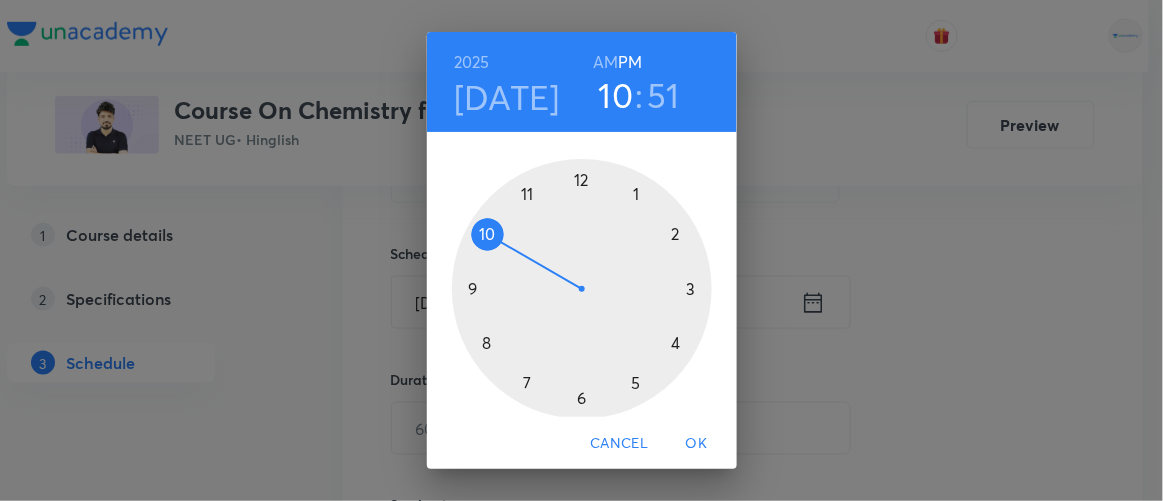 click at bounding box center (582, 289) 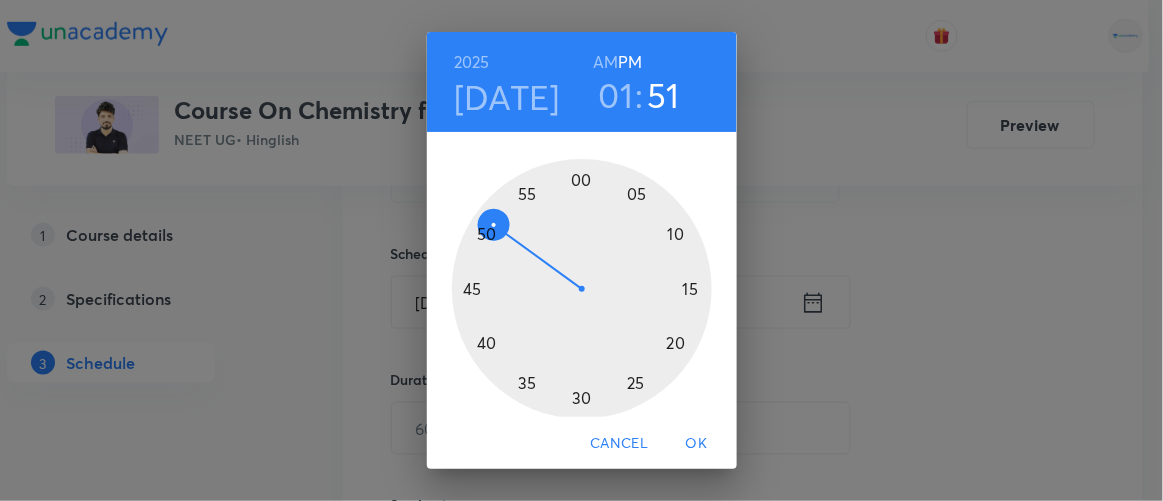 click at bounding box center (582, 289) 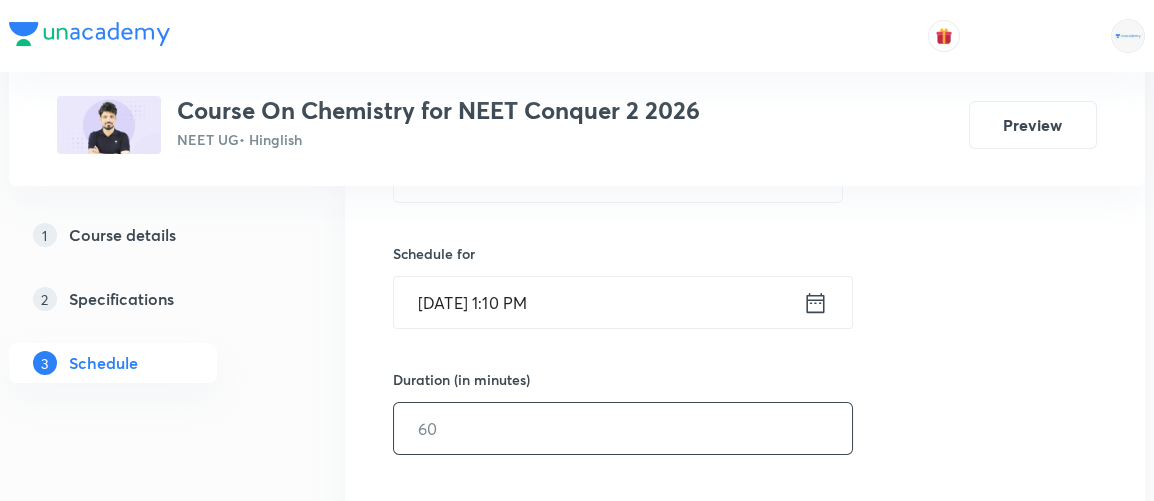 click at bounding box center [623, 428] 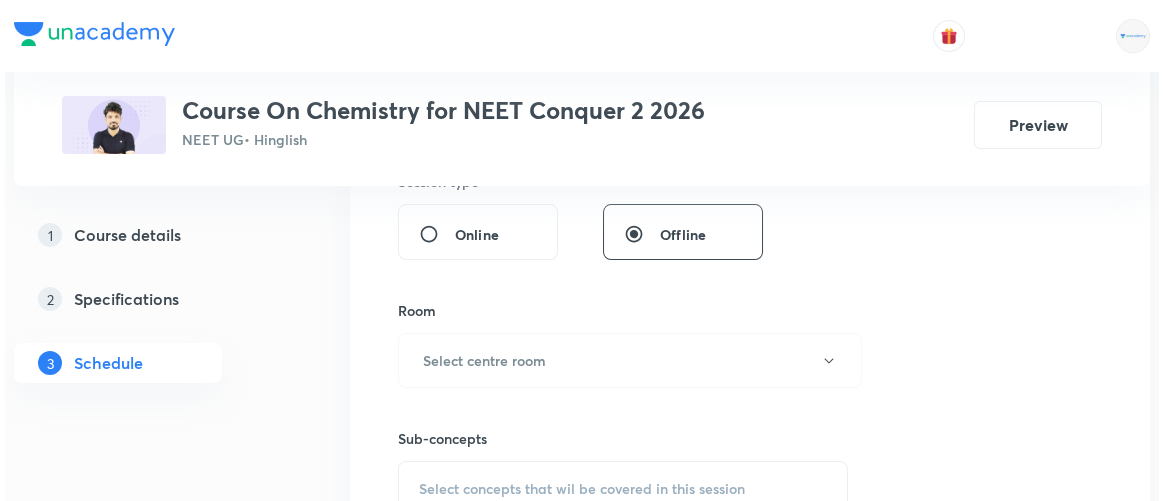scroll, scrollTop: 775, scrollLeft: 0, axis: vertical 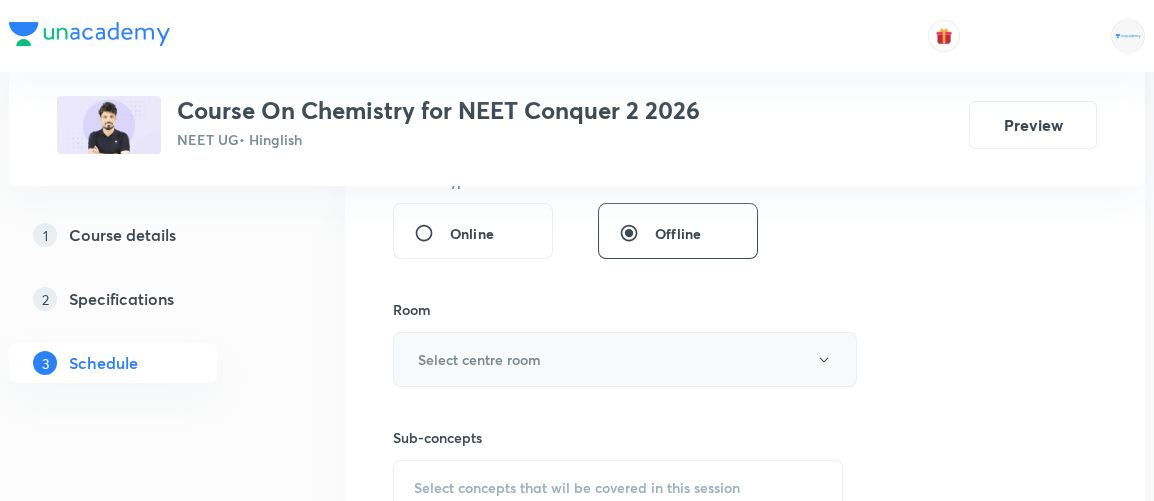 type on "90" 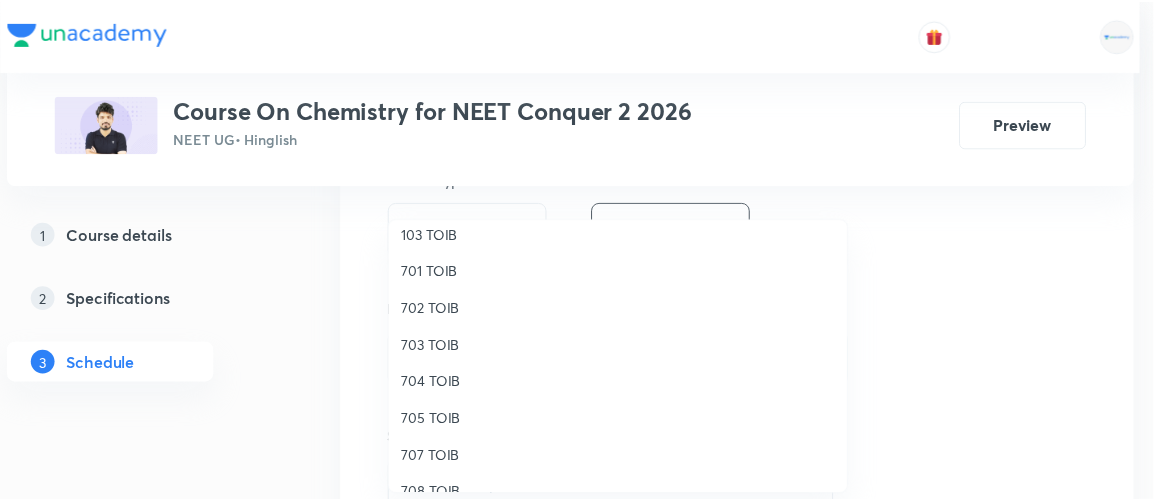 scroll, scrollTop: 166, scrollLeft: 0, axis: vertical 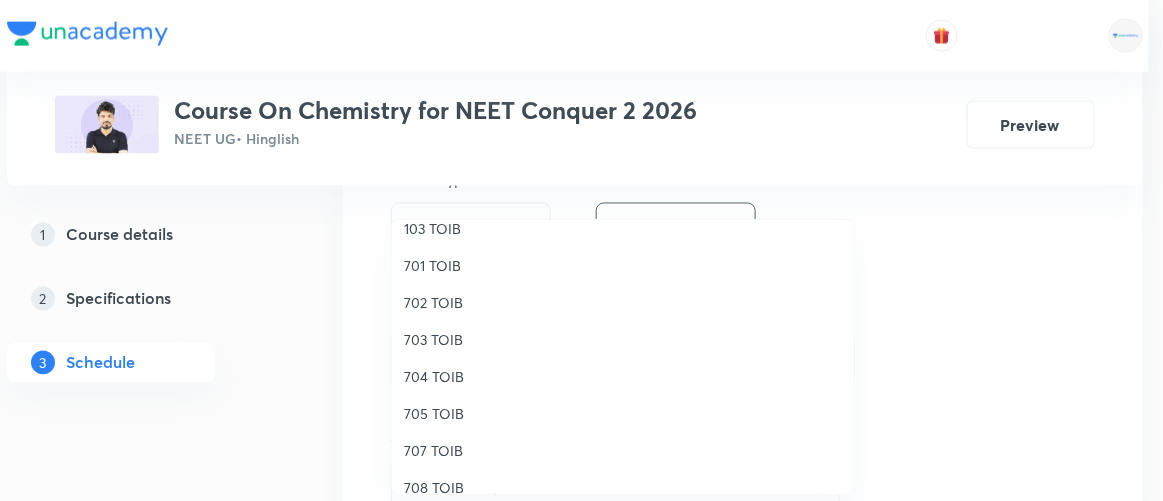 click on "705 TOIB" at bounding box center (623, 413) 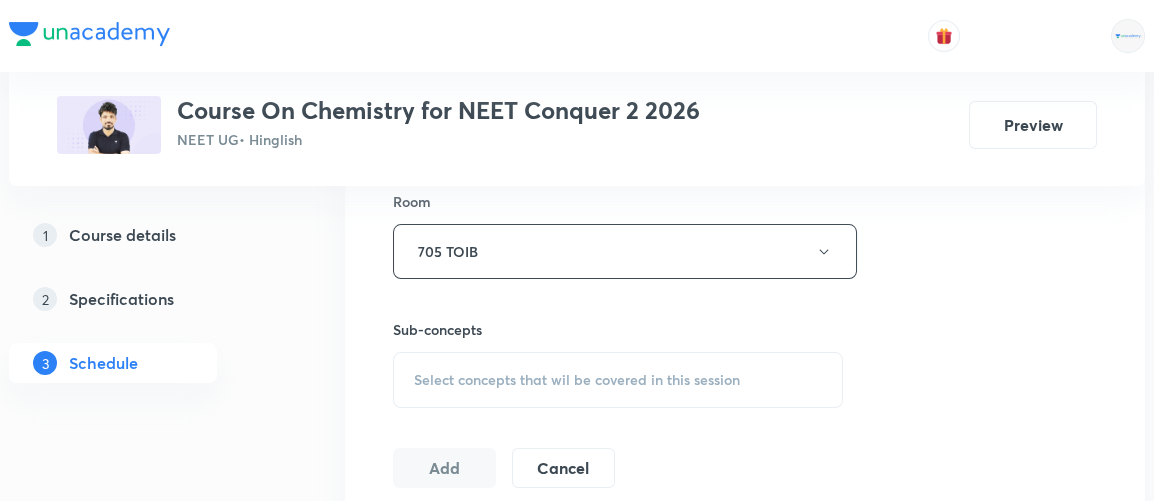 scroll, scrollTop: 885, scrollLeft: 0, axis: vertical 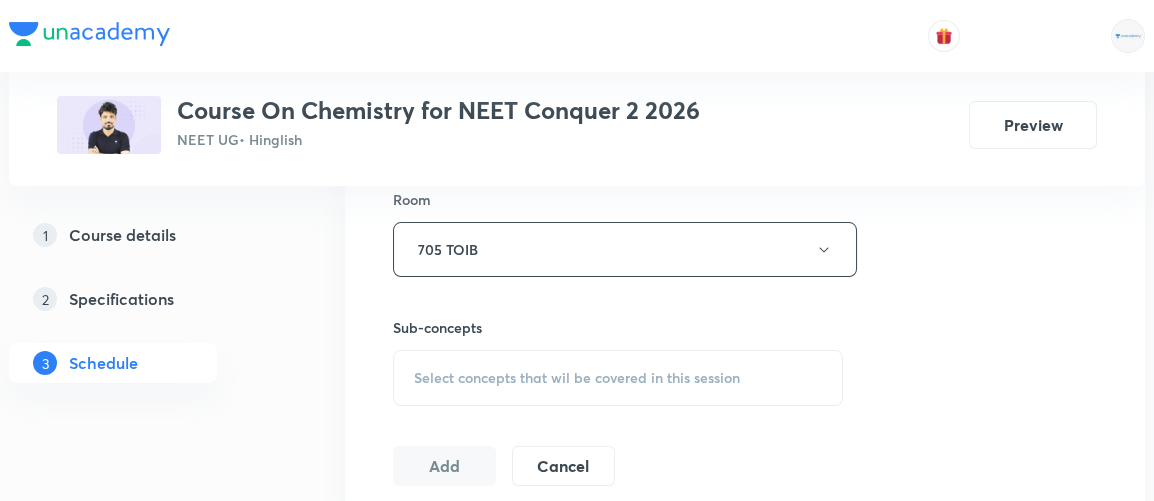 click on "Select concepts that wil be covered in this session" at bounding box center (577, 378) 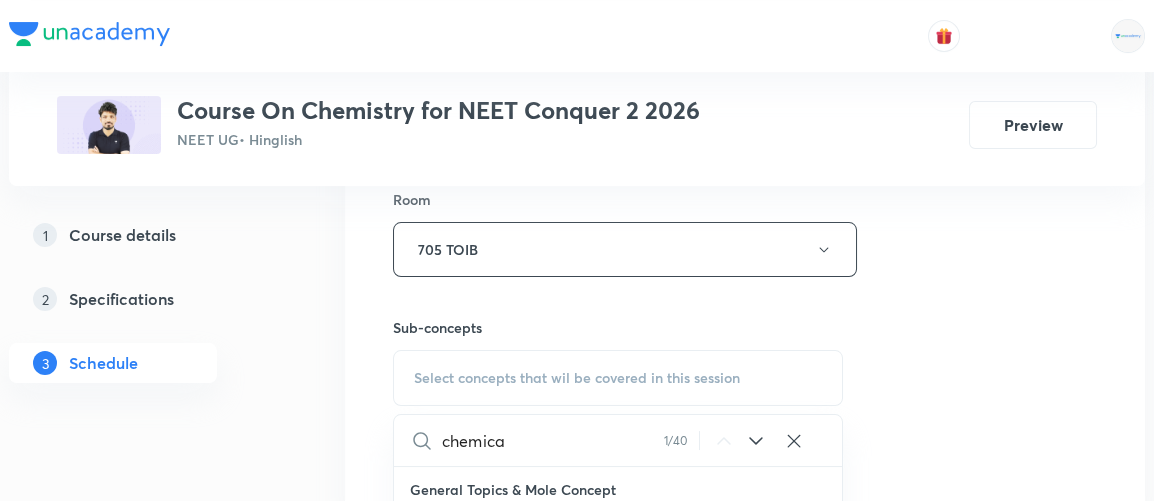 scroll, scrollTop: 3072, scrollLeft: 0, axis: vertical 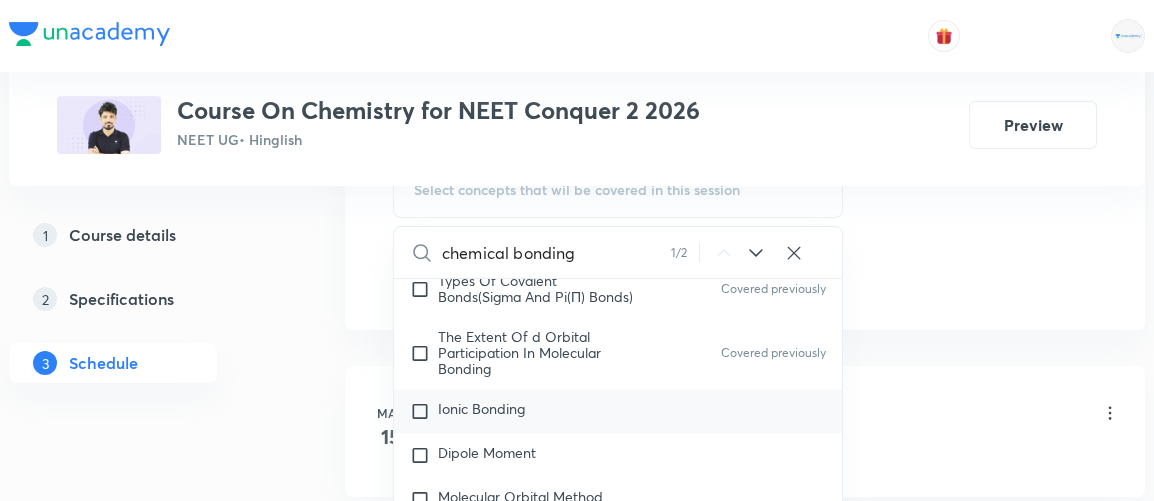 type on "chemical bonding" 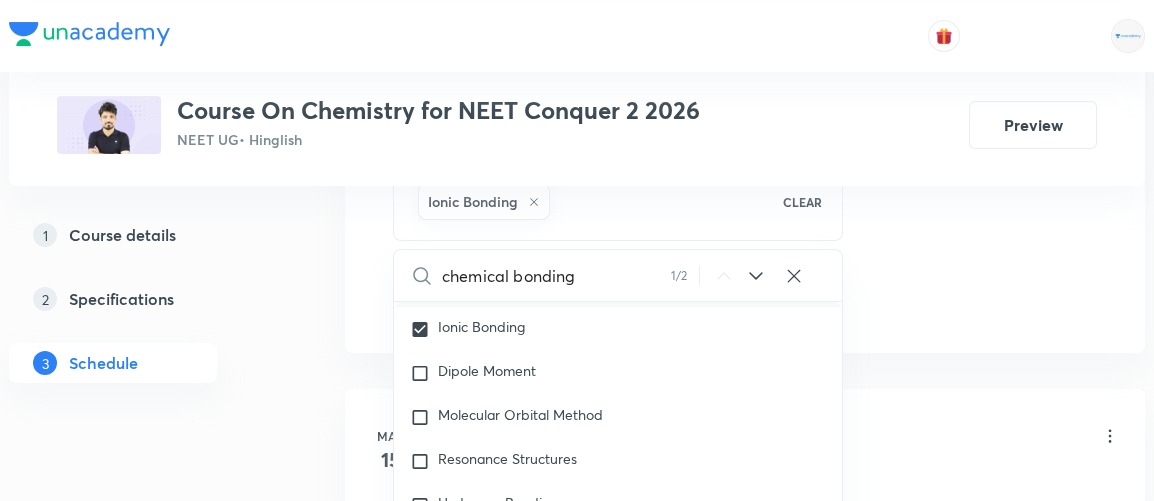 scroll, scrollTop: 8655, scrollLeft: 0, axis: vertical 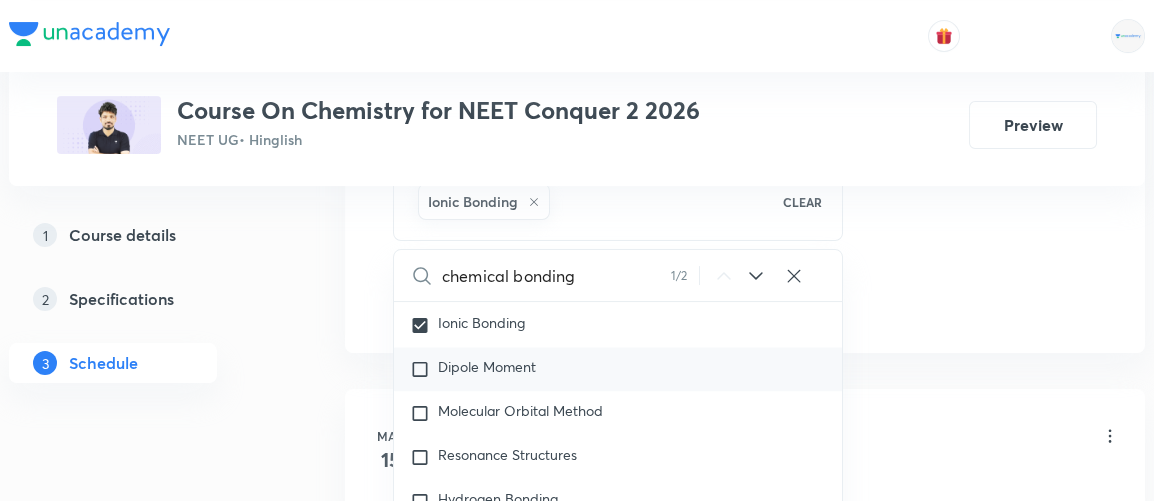 click on "Dipole Moment" at bounding box center (487, 366) 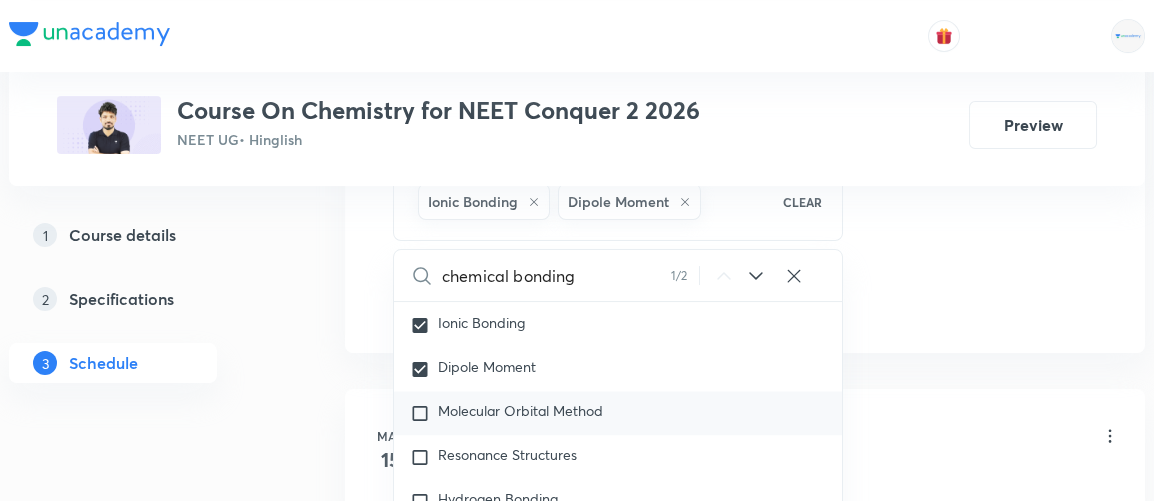 click on "Molecular Orbital Method" at bounding box center (618, 413) 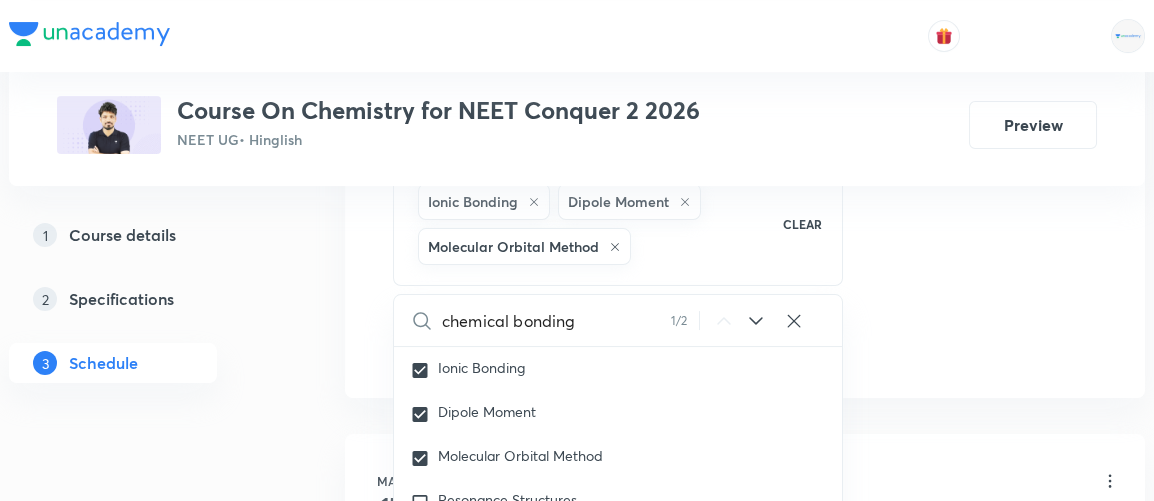 click on "Plus Courses Course On Chemistry for NEET Conquer 2 2026 NEET UG  • Hinglish Preview 1 Course details 2 Specifications 3 Schedule Schedule 35  classes Session  36 Live class Session title 21/99 Chemical bonding 7/16 ​ Schedule for Jul 12, 2025, 1:10 PM ​ Duration (in minutes) 90 ​   Session type Online Offline Room 705 TOIB Sub-concepts Ionic Bonding Dipole Moment Molecular Orbital Method CLEAR chemical bonding 1 / 2 ​ General Topics & Mole Concept Basic Concepts Covered previously Mole – Basic Introduction Covered previously Percentage Composition Covered previously Stoichiometry Covered previously Principle of Atom Conservation (POAC) Covered previously Relation between Stoichiometric Quantities Covered previously Application of Mole Concept: Gravimetric Analysis Covered previously Electronic Configuration Of Atoms (Hund's rule) Covered previously  Quantum Numbers (Magnetic Quantum no.) Covered previously Quantum Numbers(Pauli's Exclusion law) Mean Molar Mass or Molecular Mass Covered previously" at bounding box center (577, 2534) 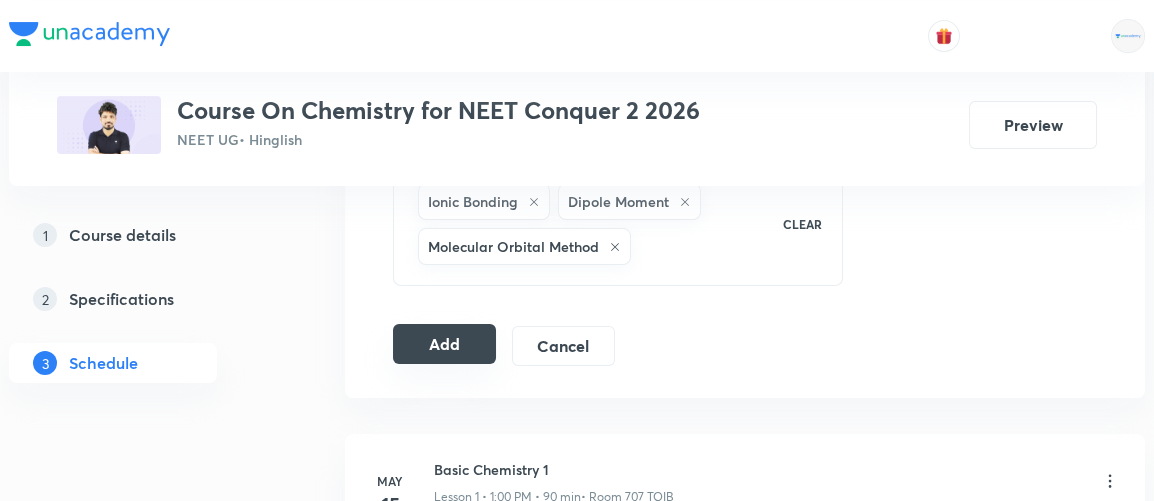 click on "Add" at bounding box center [444, 344] 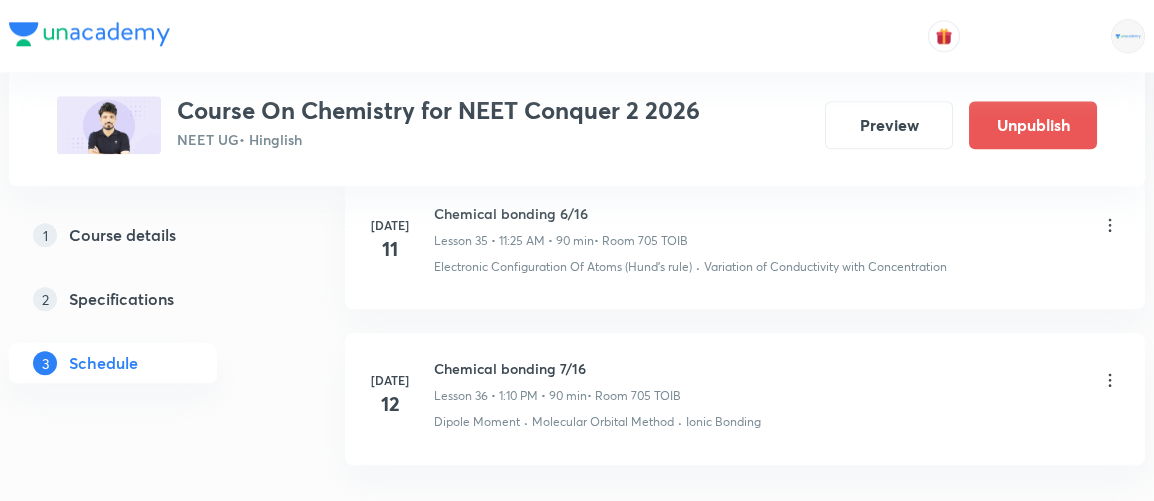 scroll, scrollTop: 5776, scrollLeft: 0, axis: vertical 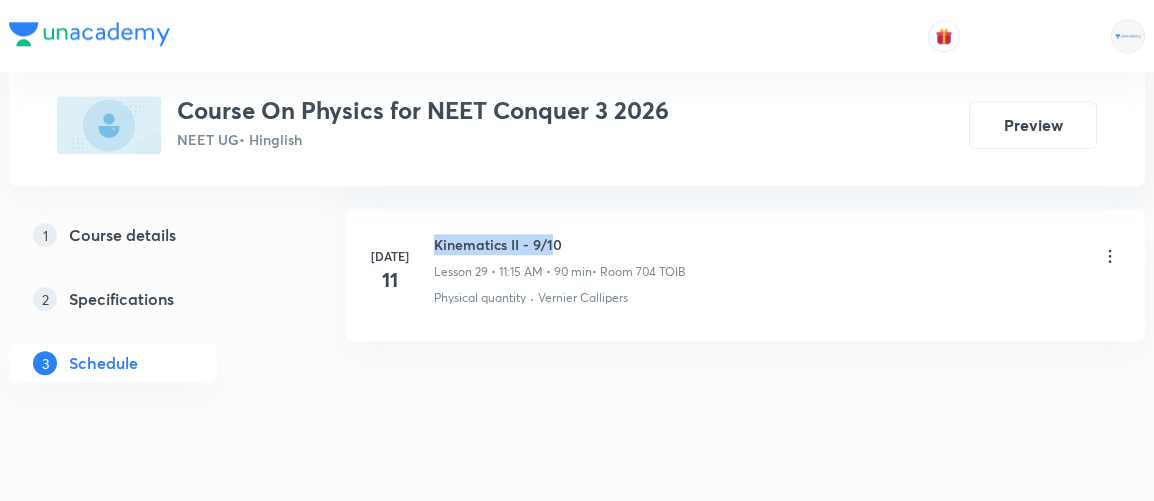 drag, startPoint x: 437, startPoint y: 214, endPoint x: 549, endPoint y: 216, distance: 112.01785 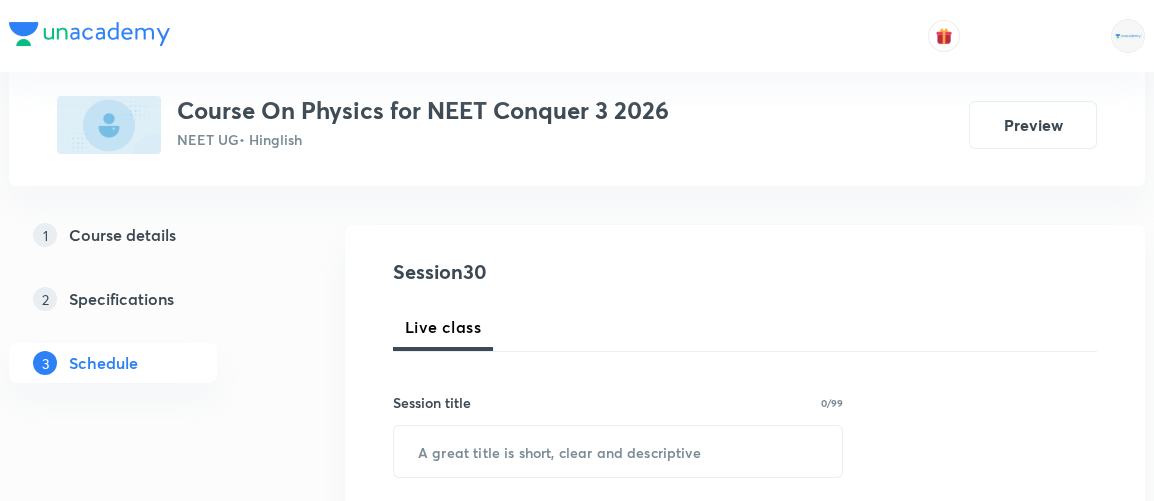 scroll, scrollTop: 199, scrollLeft: 0, axis: vertical 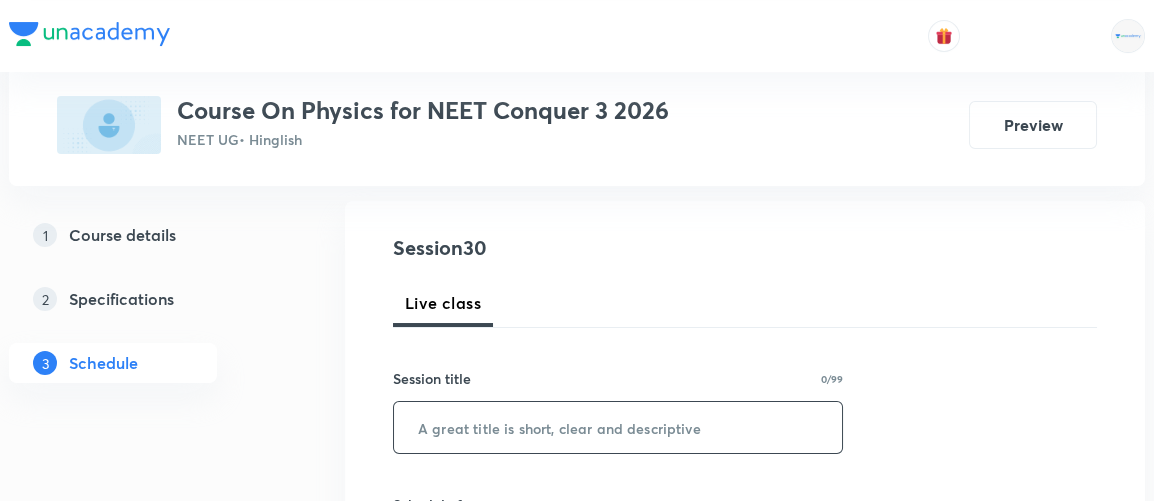 click at bounding box center (618, 427) 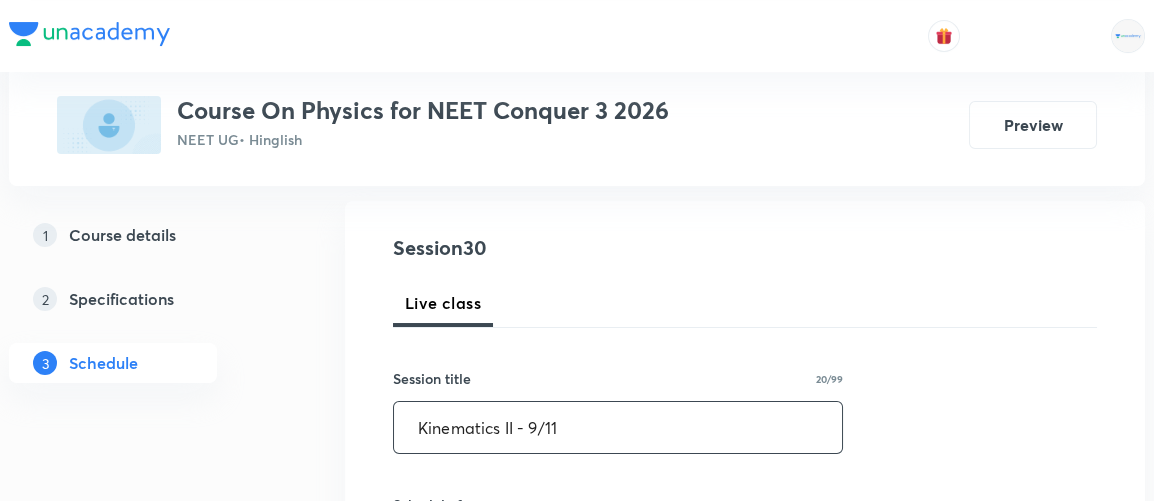 click on "Kinematics II - 9/11" at bounding box center [618, 427] 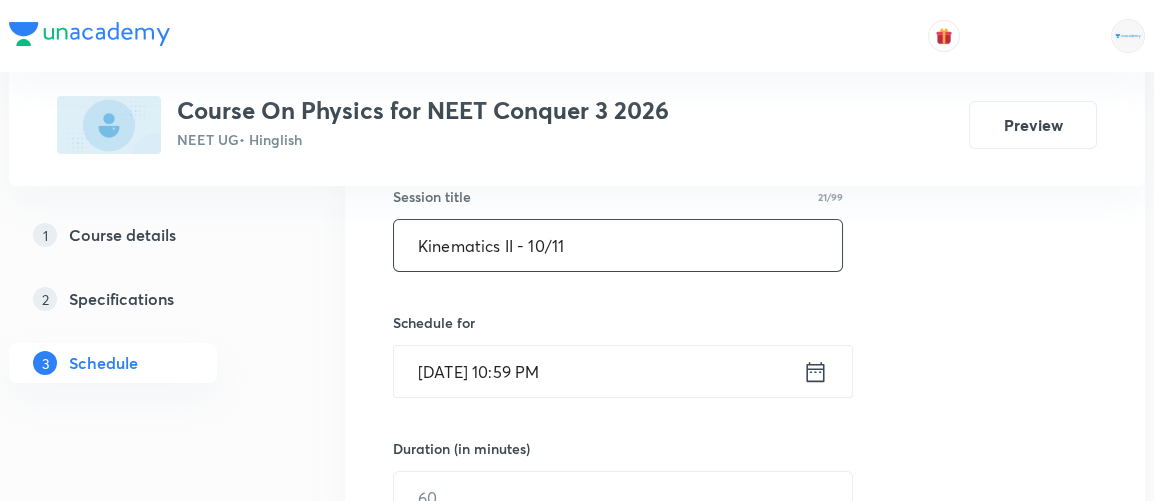 scroll, scrollTop: 423, scrollLeft: 0, axis: vertical 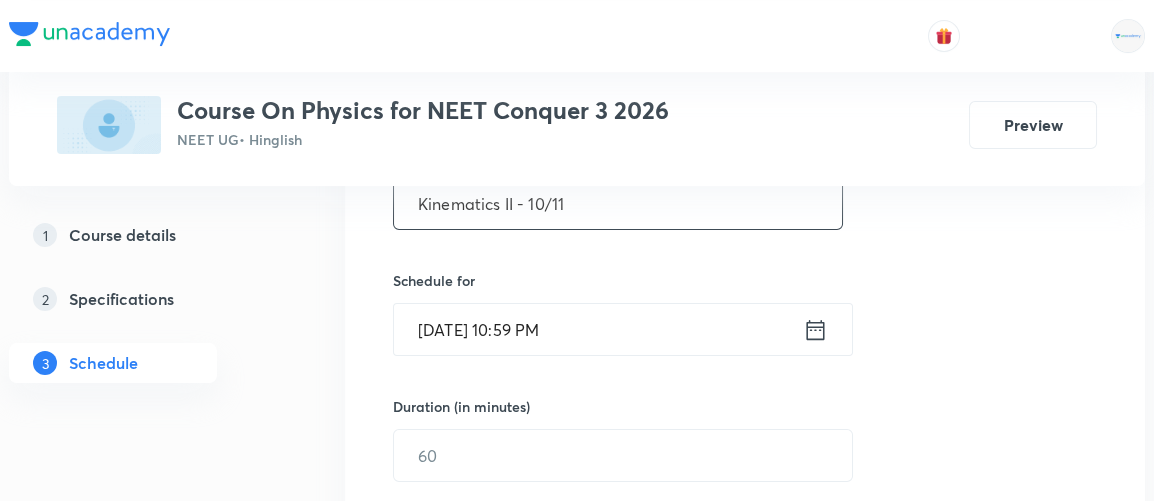 type on "Kinematics II - 10/11" 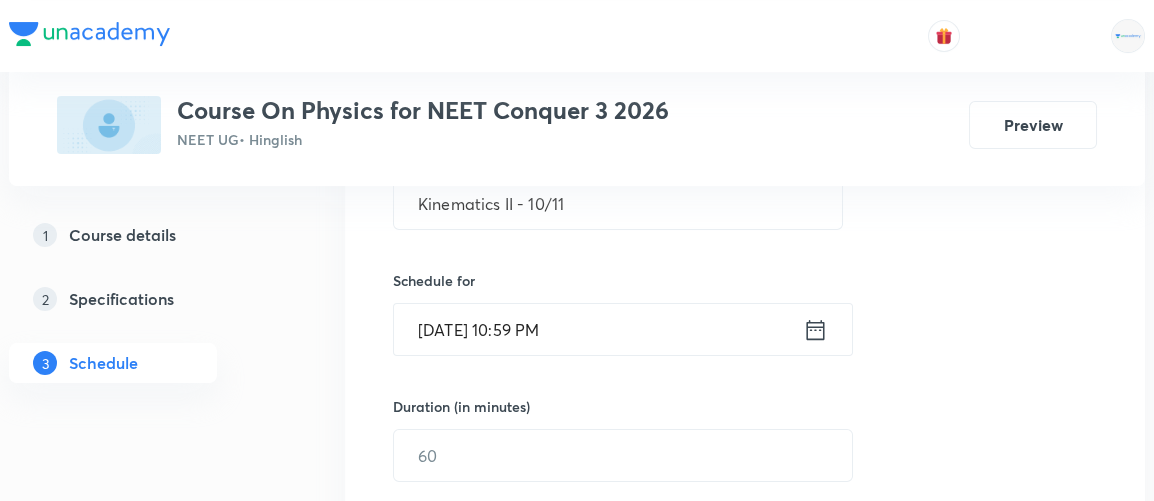 click 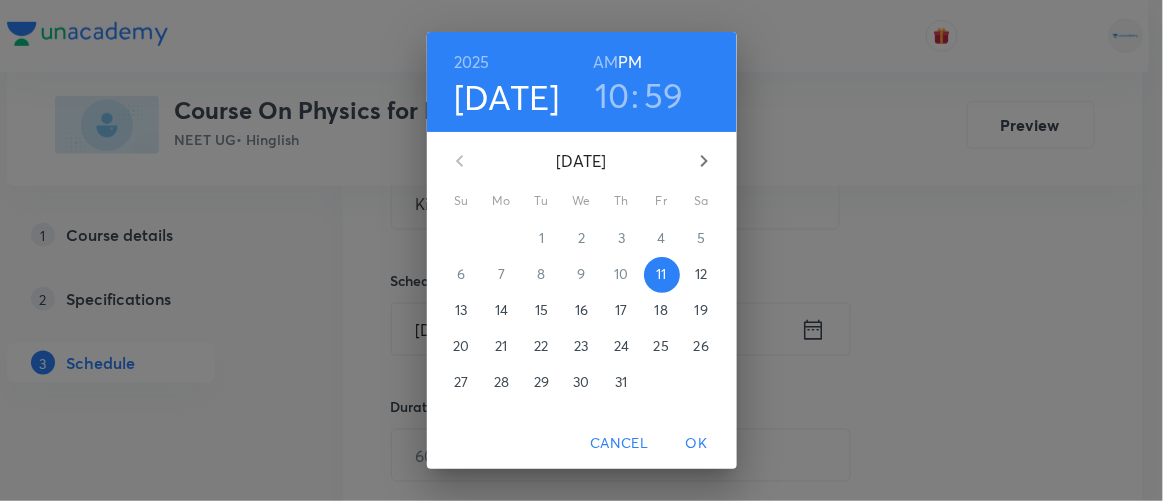 click on "12" at bounding box center [701, 274] 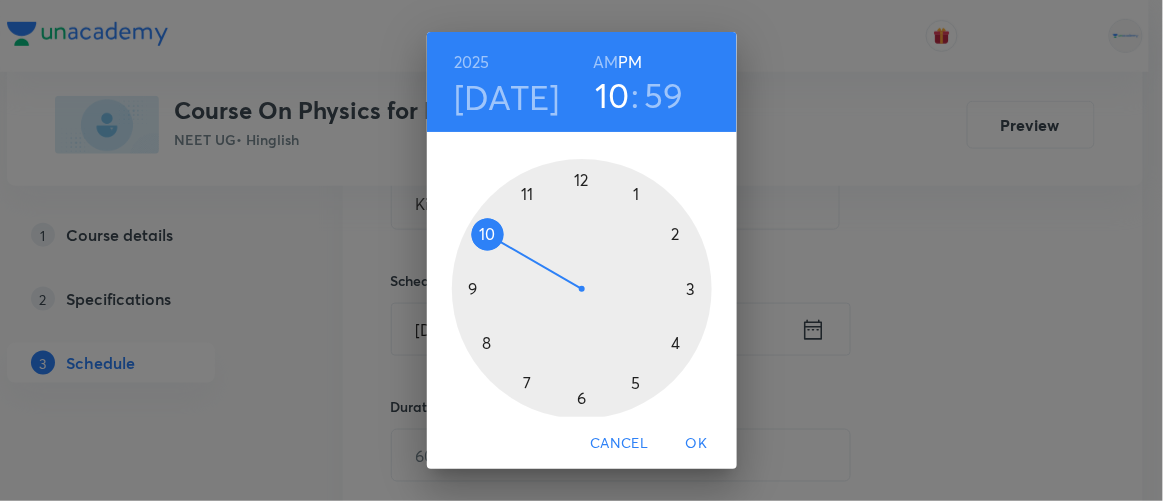 click on "AM" at bounding box center [605, 62] 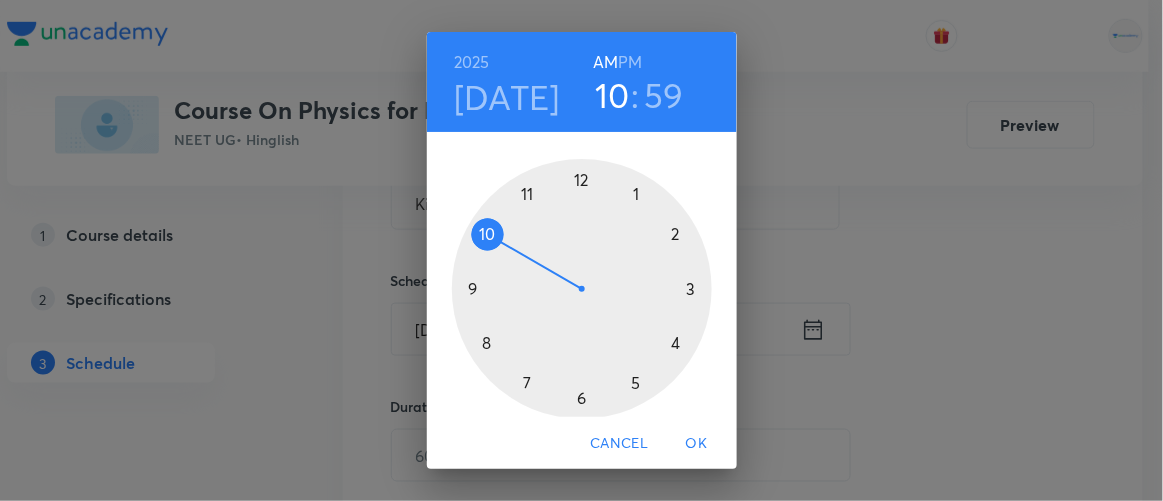 click at bounding box center (582, 289) 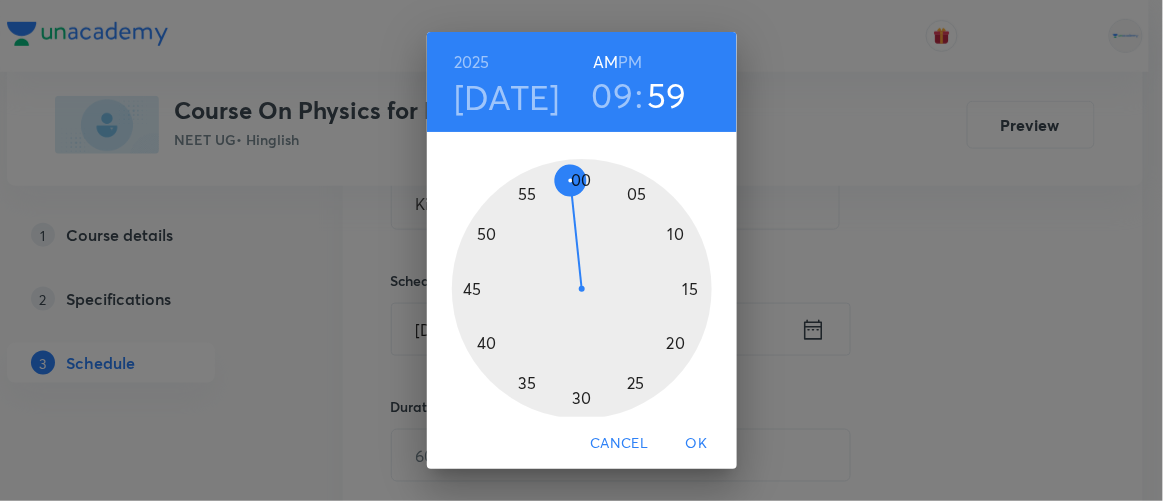 click at bounding box center (582, 289) 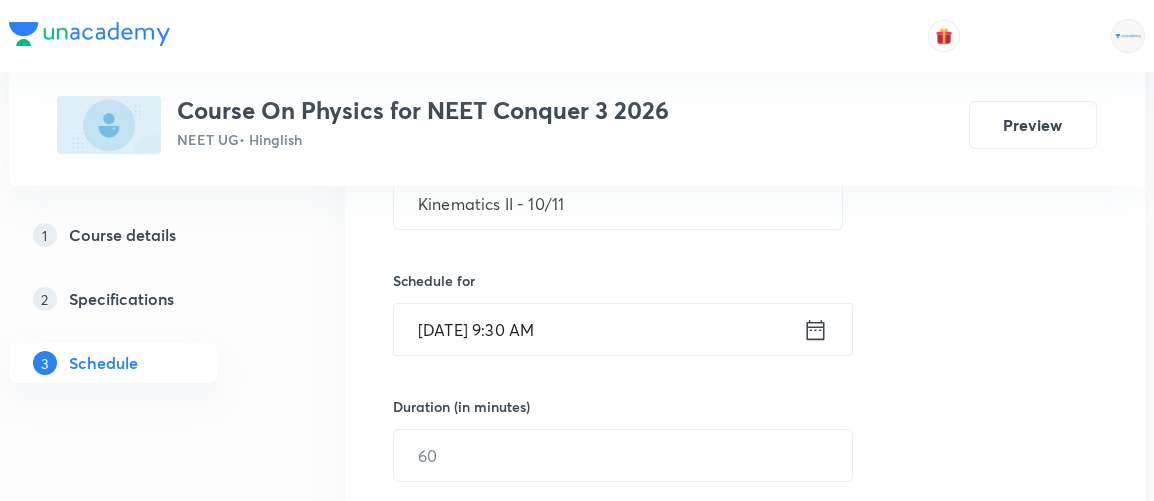 scroll, scrollTop: 570, scrollLeft: 0, axis: vertical 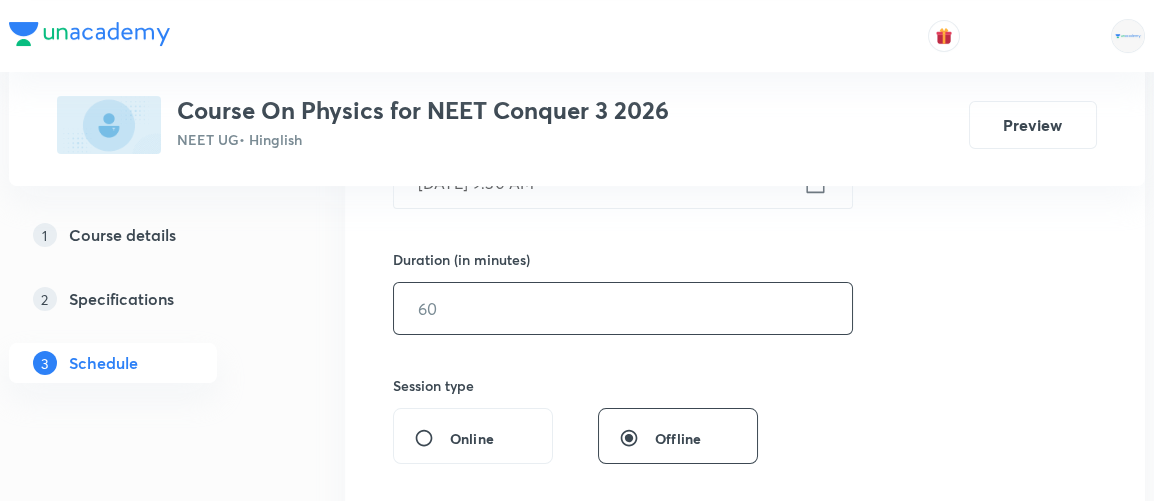click at bounding box center [623, 308] 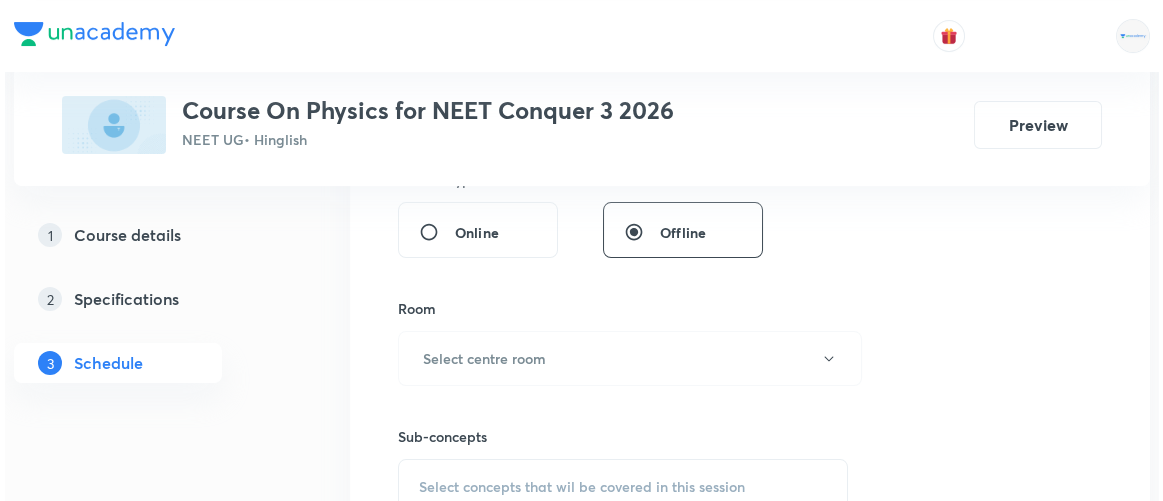 scroll, scrollTop: 779, scrollLeft: 0, axis: vertical 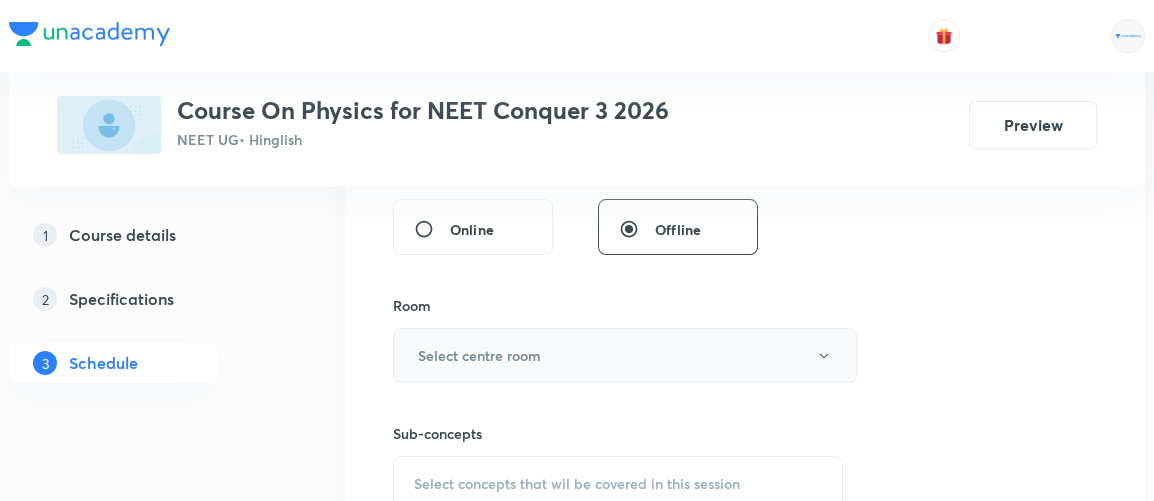 type on "90" 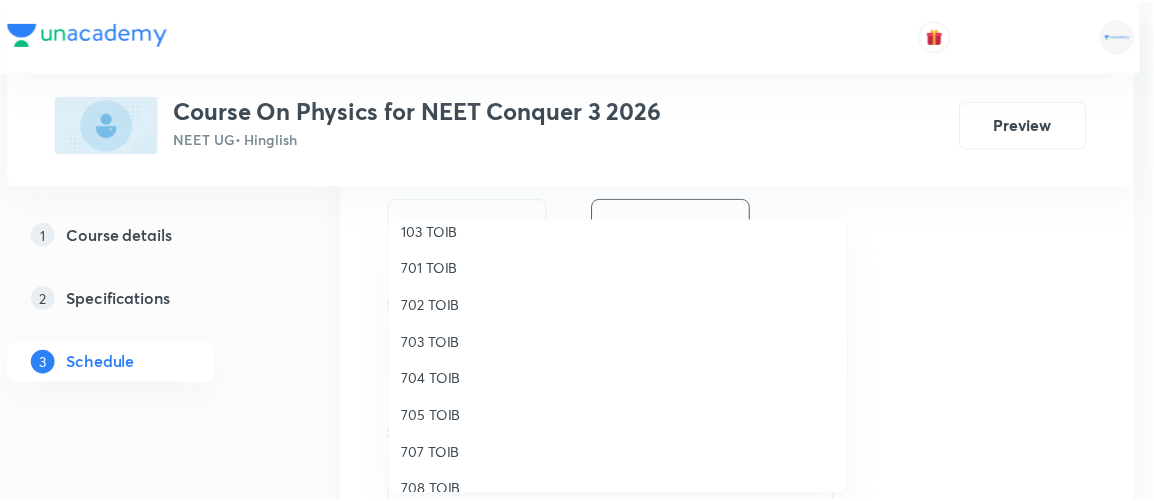 scroll, scrollTop: 166, scrollLeft: 0, axis: vertical 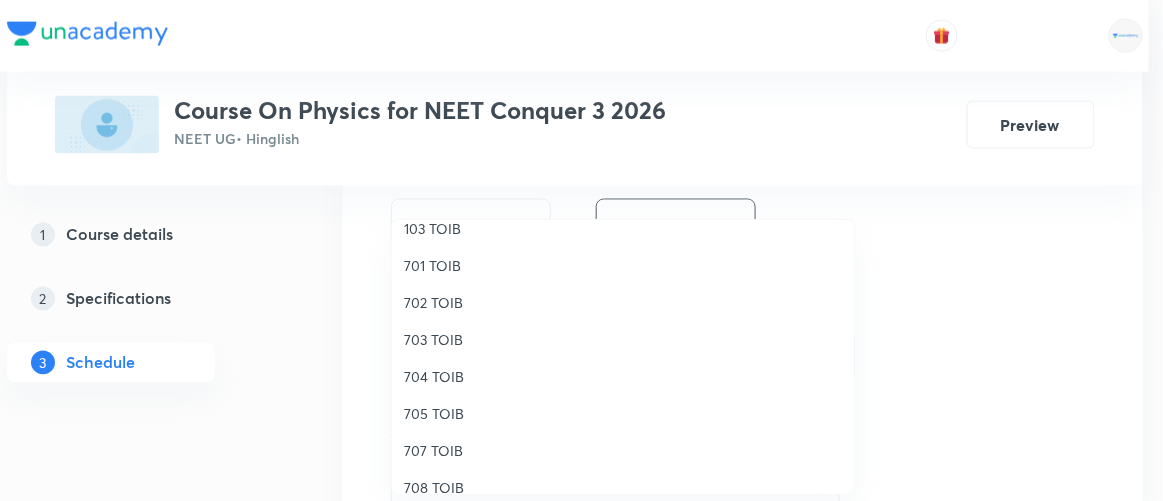 click on "704 TOIB" at bounding box center (623, 376) 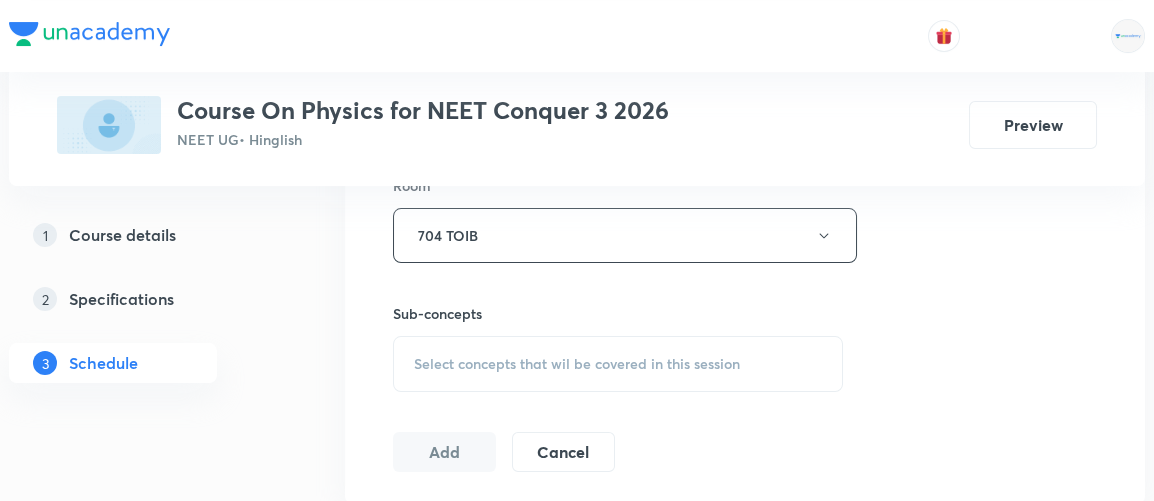scroll, scrollTop: 901, scrollLeft: 0, axis: vertical 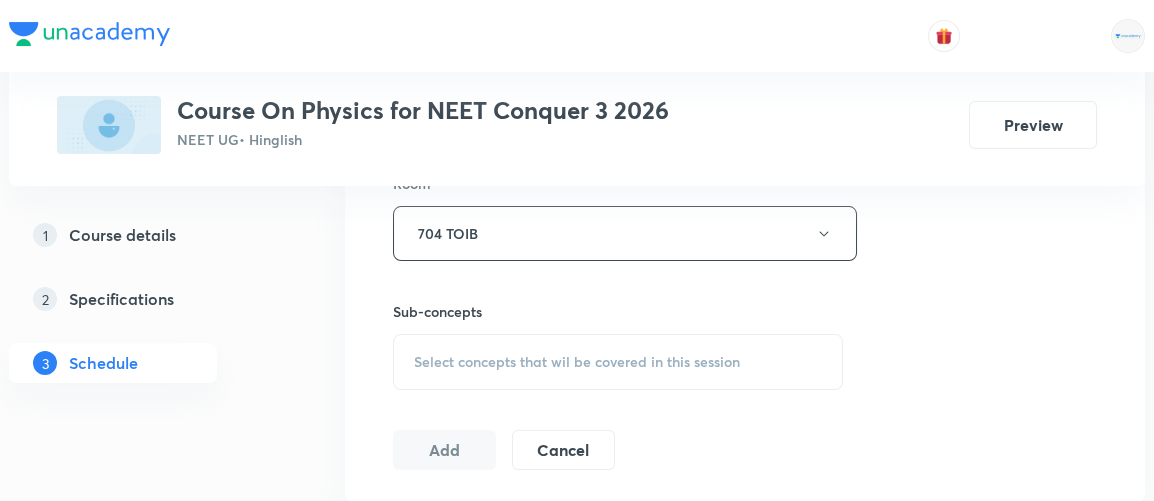 click on "Select concepts that wil be covered in this session" at bounding box center (577, 362) 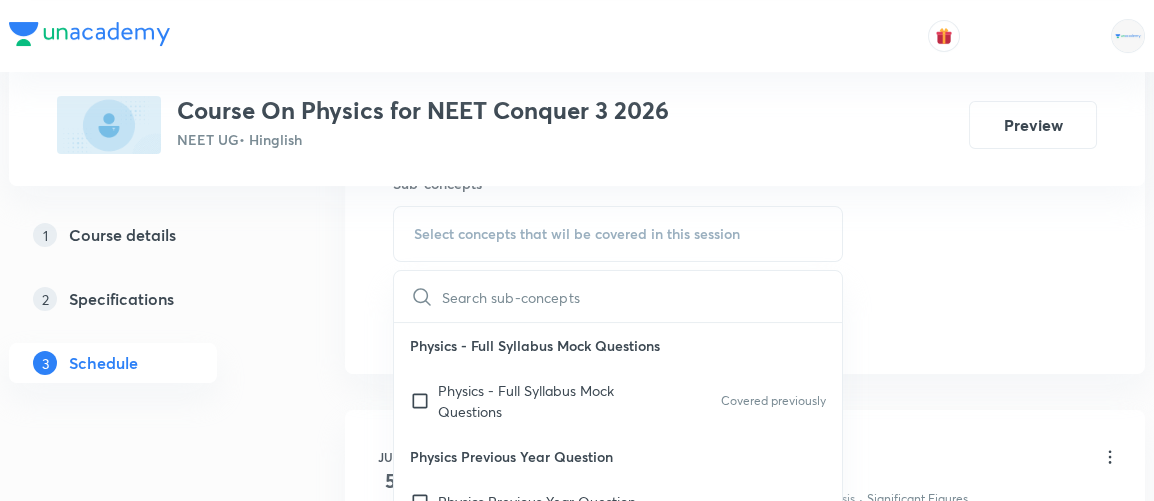scroll, scrollTop: 1039, scrollLeft: 0, axis: vertical 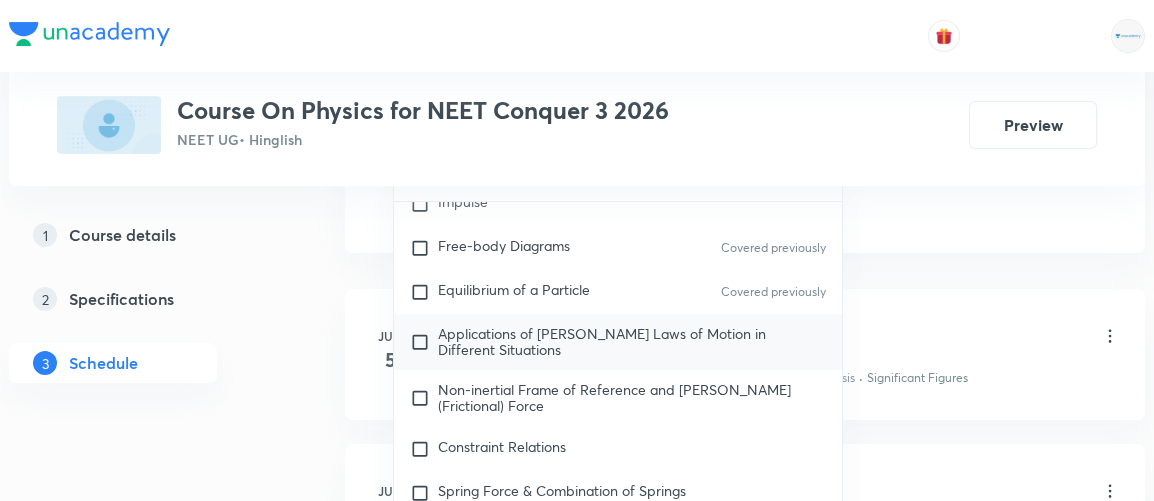 type on "kinematics" 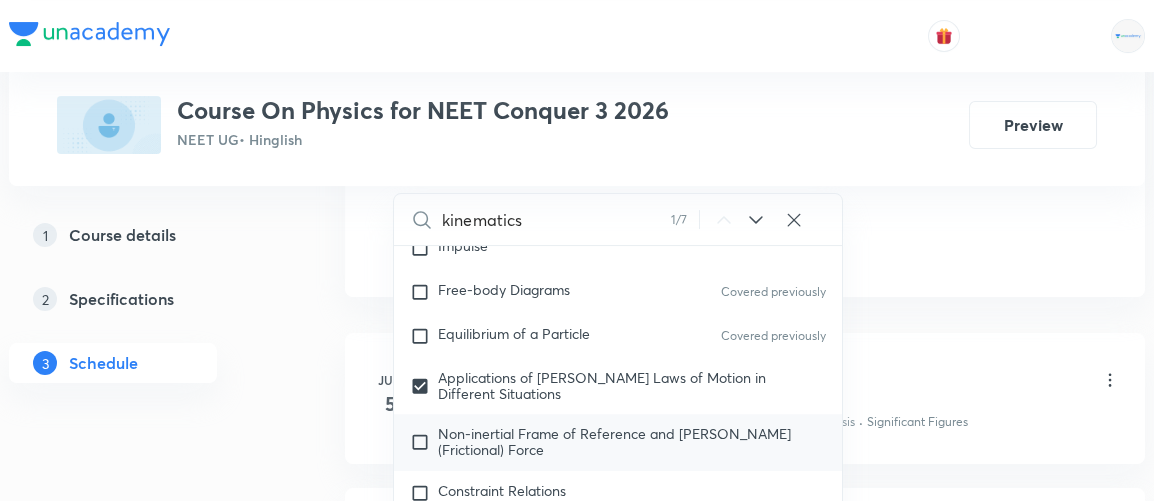 click on "Non-inertial Frame of Reference and [PERSON_NAME](Frictional) Force" at bounding box center (614, 441) 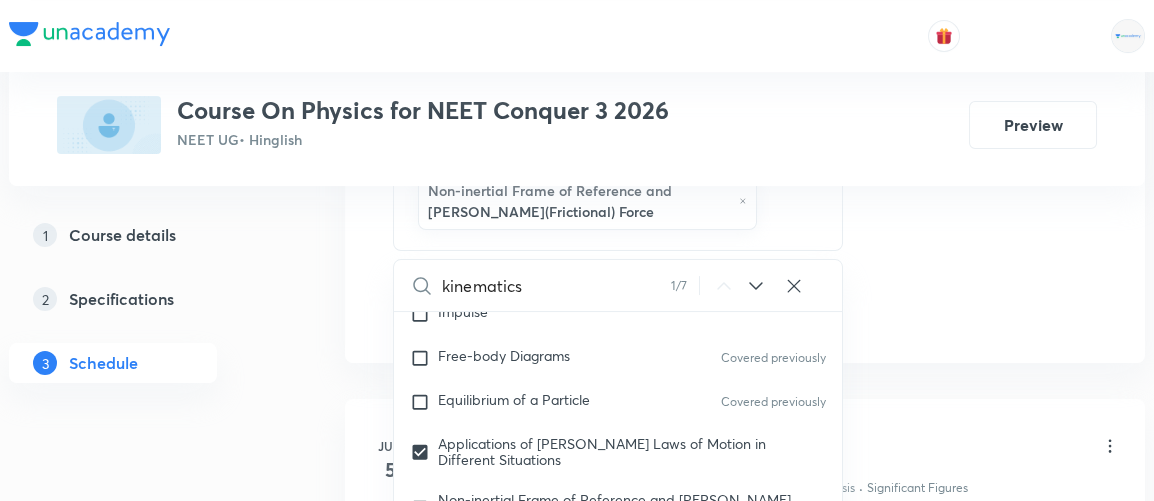 click on "Jun 5 Basics Physics For NEET Lesson 1 • 11:15 AM • 60 min  • Room 704 TOIB Physics - Full Syllabus Mock Questions · Applications of Dimensional Analysis · Significant Figures Jun 6 Basics Maths & Vector Lesson 2 • 11:15 AM • 90 min  • Room 704 TOIB Representation of Vector Jun 10 Basics Maths & Vector Lesson 3 • 11:15 AM • 90 min  • Room 704 TOIB Elementary Trigonometry Jun 11 Basic Maths & Vector 2 Lesson 4 • 1:05 PM • 90 min  • Room 704 TOIB Trigonometry Jun 12 Basic Maths & Vector 3 Lesson 5 • 9:35 AM • 90 min  • Room 704 TOIB Coordinate geometry Jun 13 Basic Maths & Vector 4 Lesson 6 • 9:35 AM • 90 min  • Room 704 TOIB Differential Calculus  Jun 15 Basic Maths & Vector 6 Lesson 7 • 9:30 AM • 90 min  • Room 704 TOIB Subtraction of Vectors · Screw Gauge Jun 17 Vector & Kinematics 1 D Lesson 8 • 11:20 AM • 90 min  • Room 704 TOIB Kinematics of Circular Motion Jun 18 Kinematics 1D - 1 Lesson 9 • 11:20 AM • 90 min  • Room 704 TOIB Jun 19 Jun 20" at bounding box center (745, 2644) 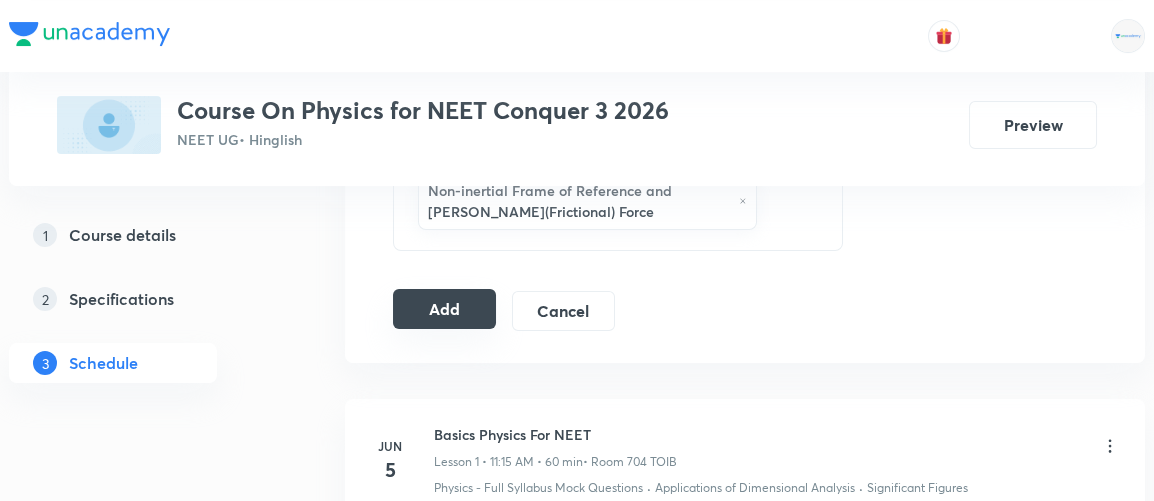 click on "Add" at bounding box center (444, 309) 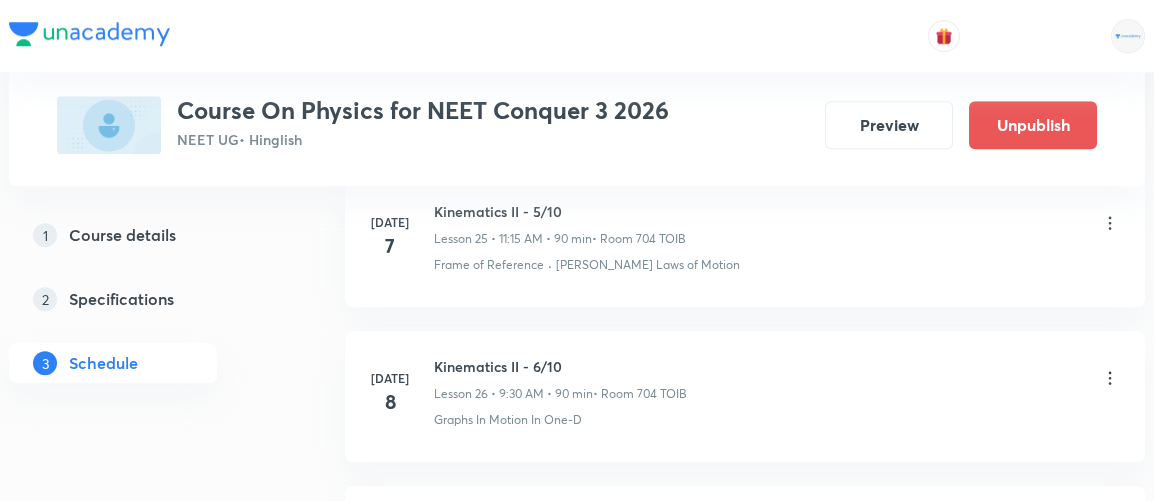 scroll, scrollTop: 4830, scrollLeft: 0, axis: vertical 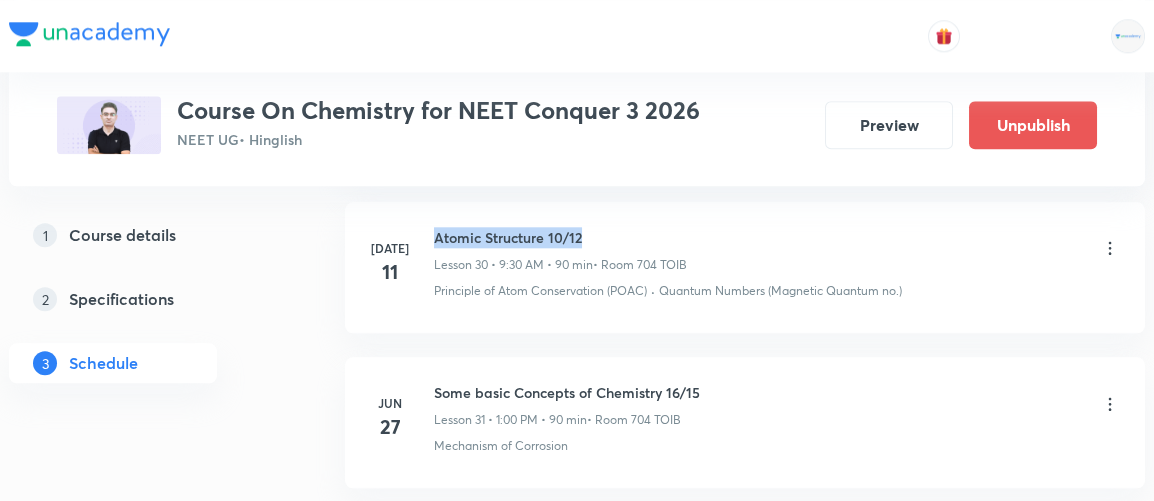 drag, startPoint x: 435, startPoint y: 211, endPoint x: 580, endPoint y: 209, distance: 145.0138 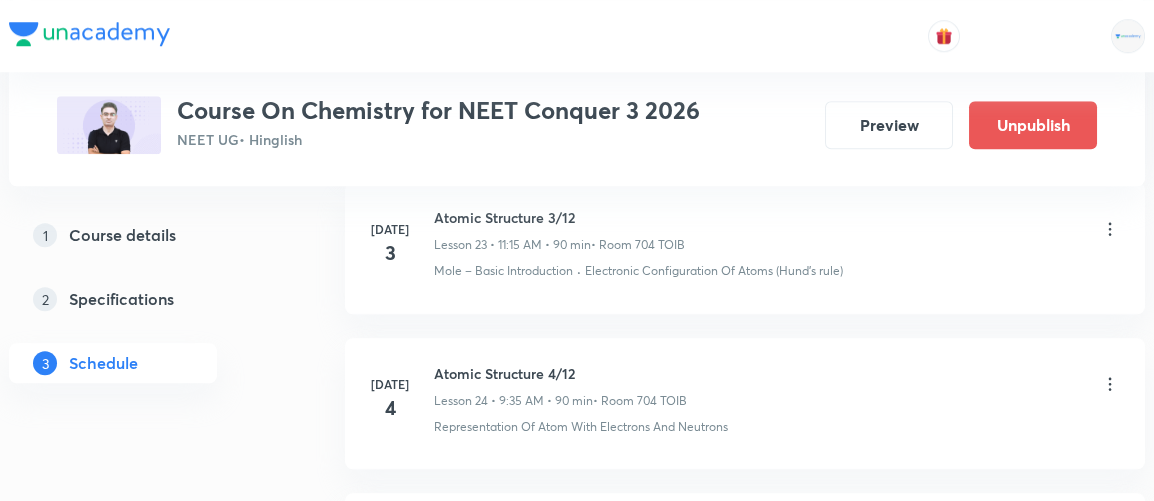 scroll, scrollTop: 4567, scrollLeft: 0, axis: vertical 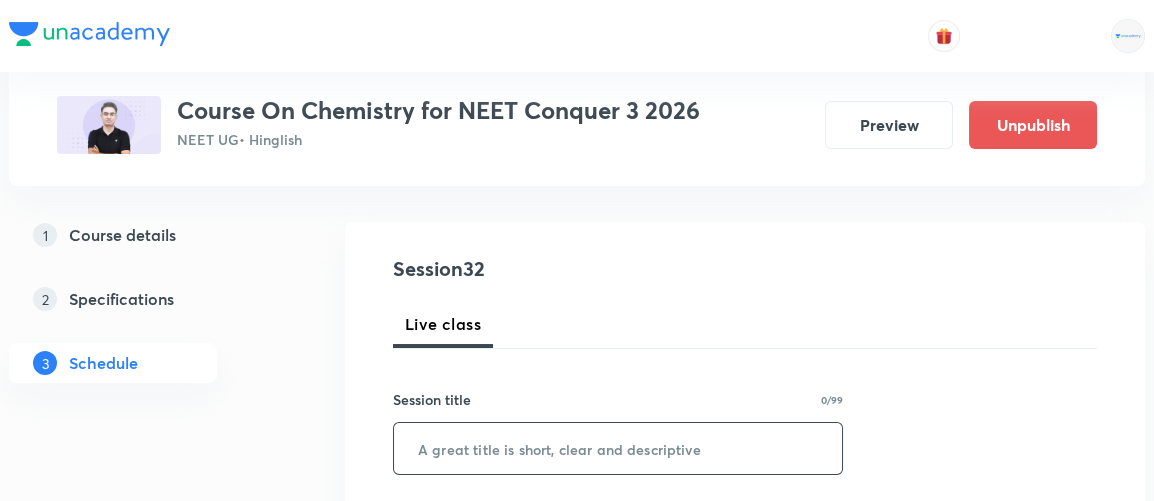 click at bounding box center [618, 448] 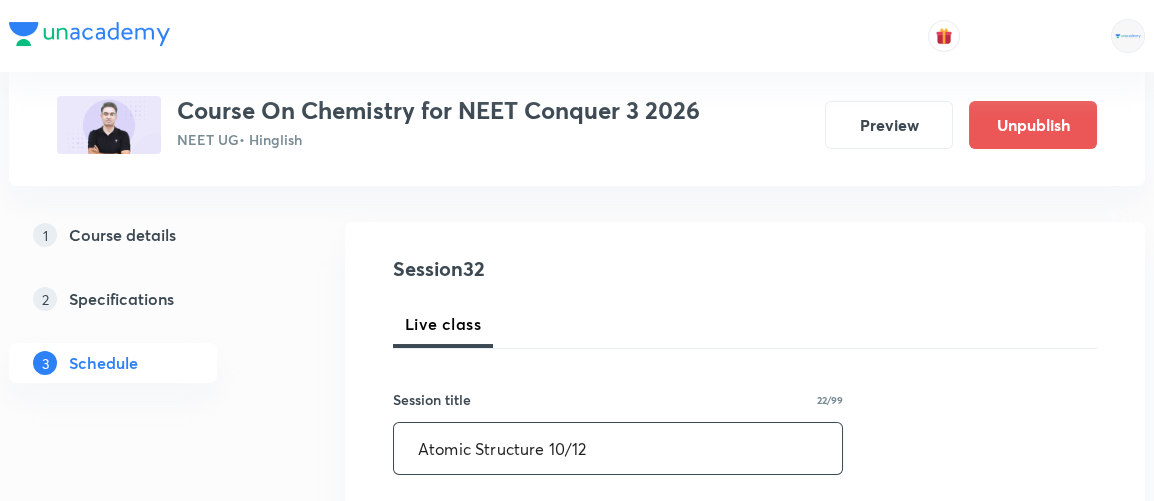click on "Atomic Structure 10/12" at bounding box center [618, 448] 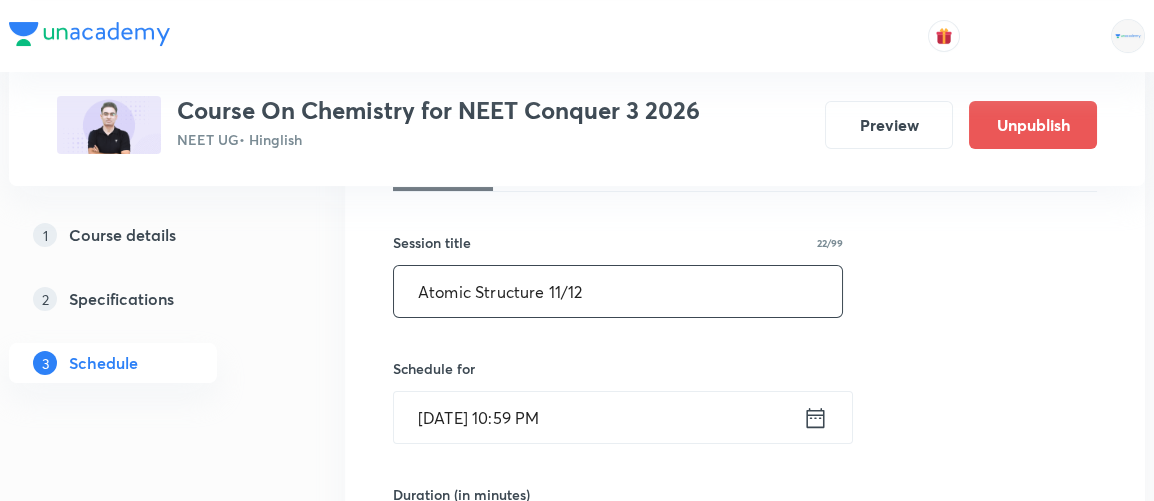scroll, scrollTop: 336, scrollLeft: 0, axis: vertical 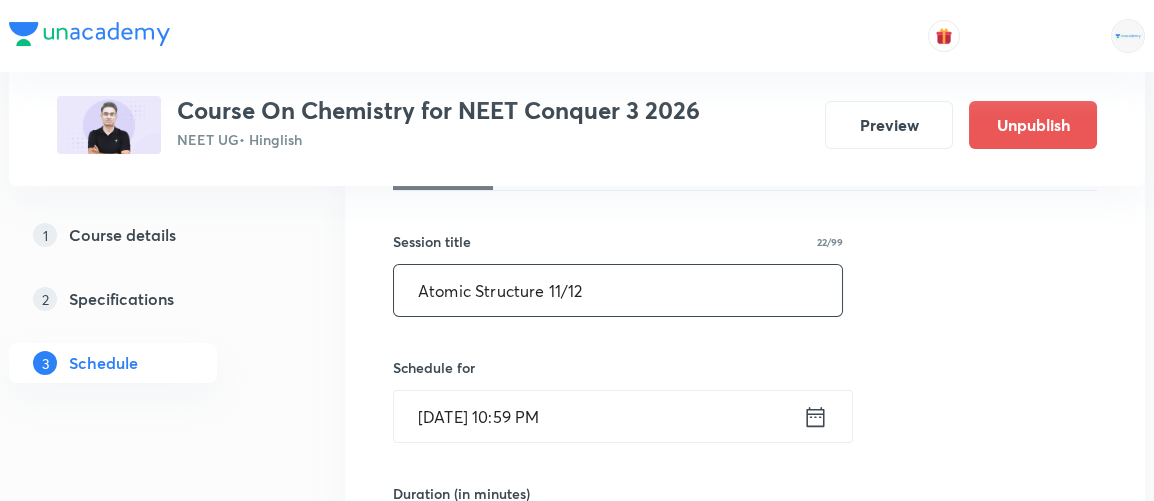type on "Atomic Structure 11/12" 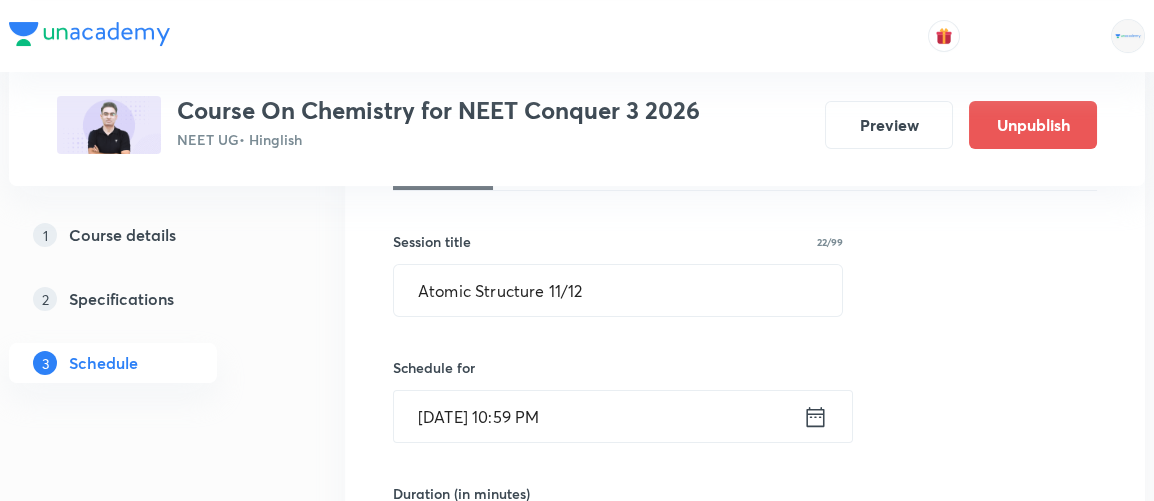 click 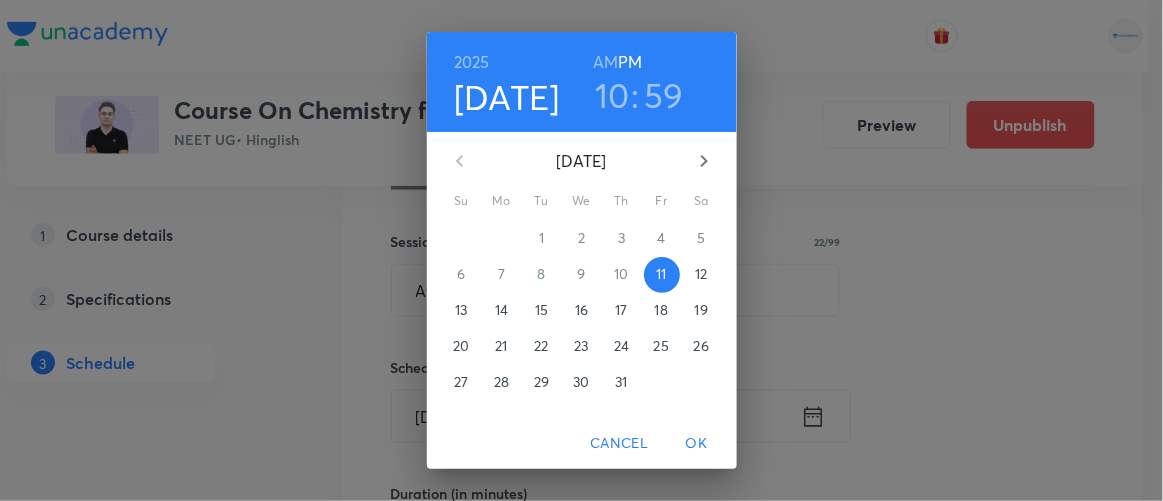 click on "12" at bounding box center (701, 274) 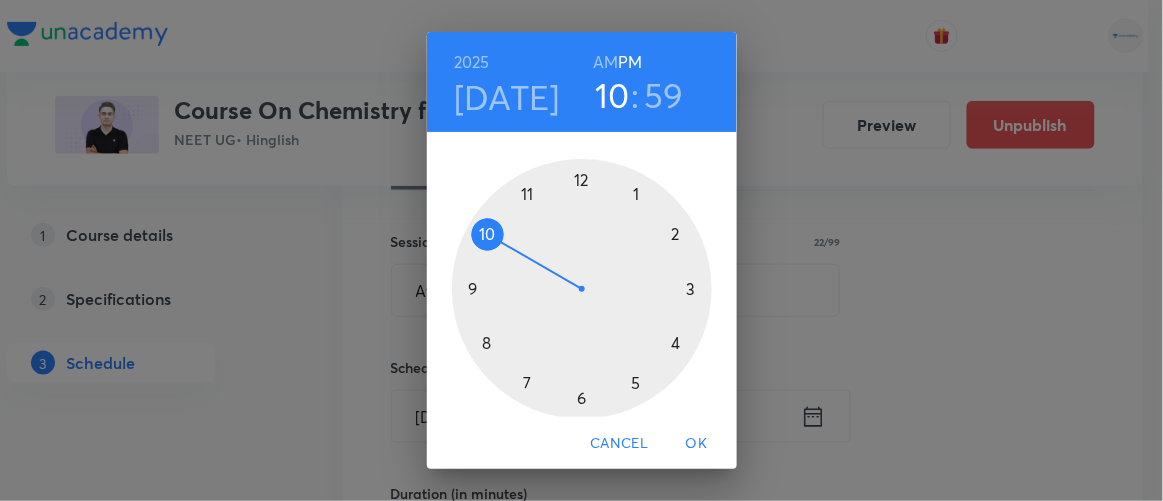 click on "AM" at bounding box center [605, 62] 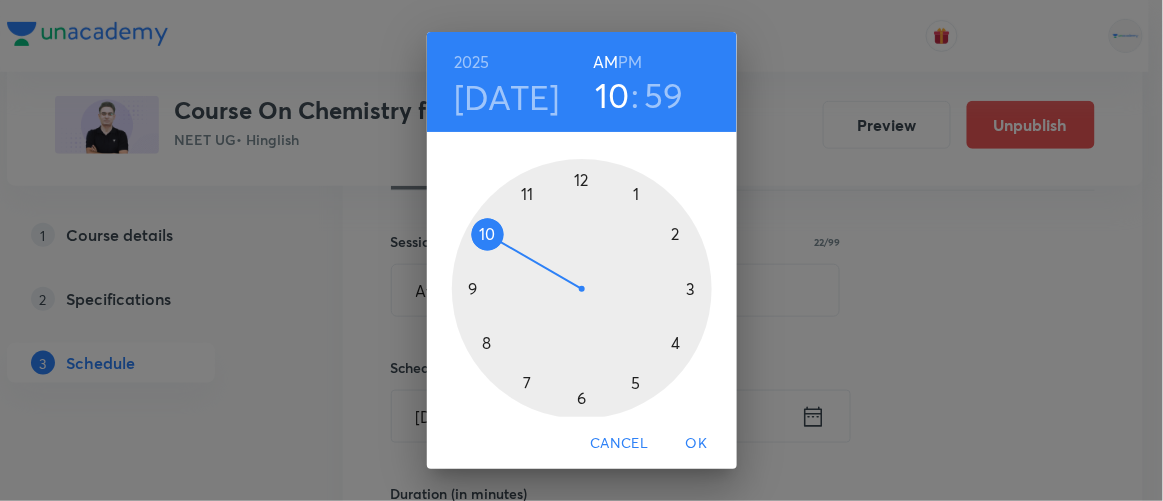 click at bounding box center [582, 289] 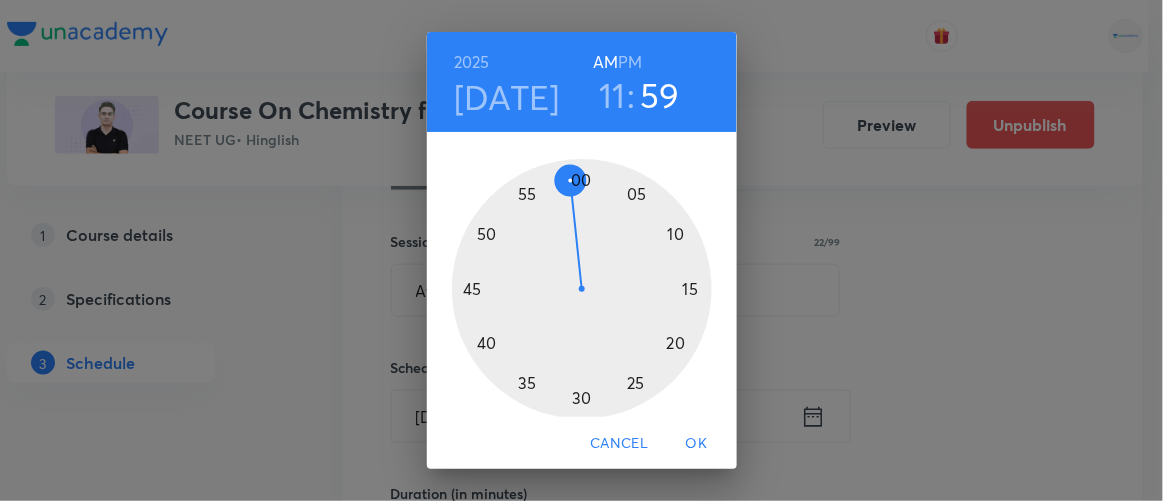 click at bounding box center (582, 289) 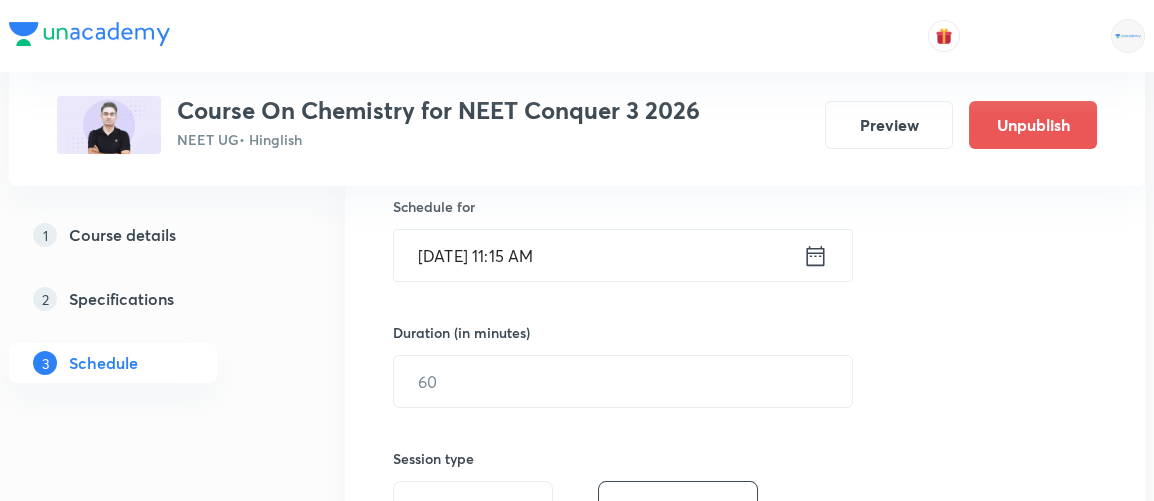 scroll, scrollTop: 524, scrollLeft: 0, axis: vertical 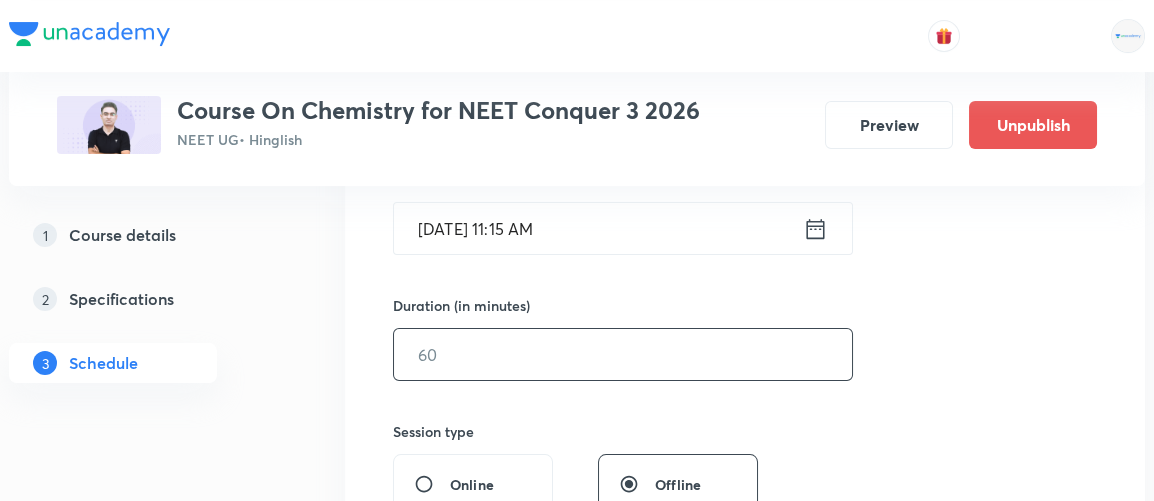 click at bounding box center (623, 354) 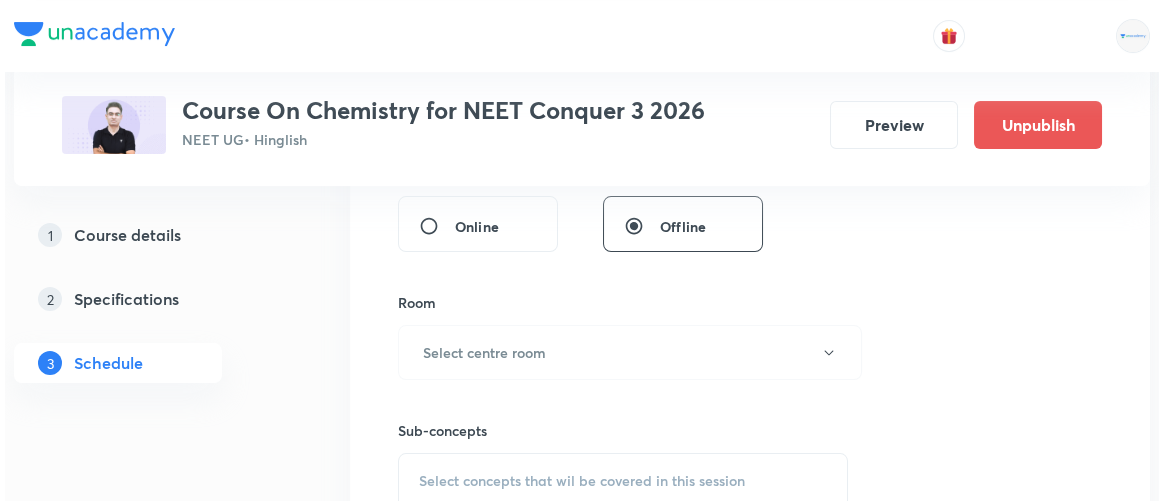 scroll, scrollTop: 787, scrollLeft: 0, axis: vertical 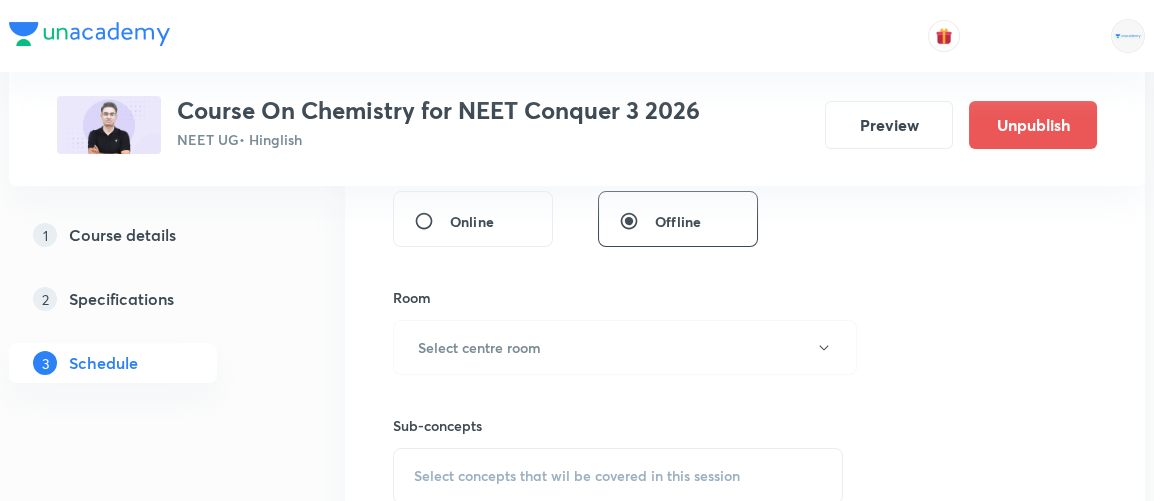 type on "90" 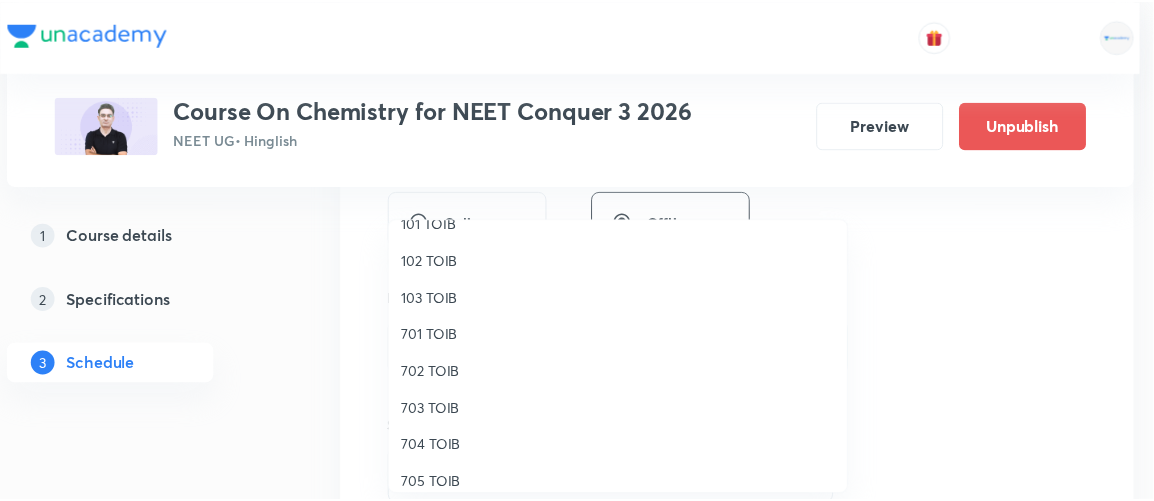 scroll, scrollTop: 112, scrollLeft: 0, axis: vertical 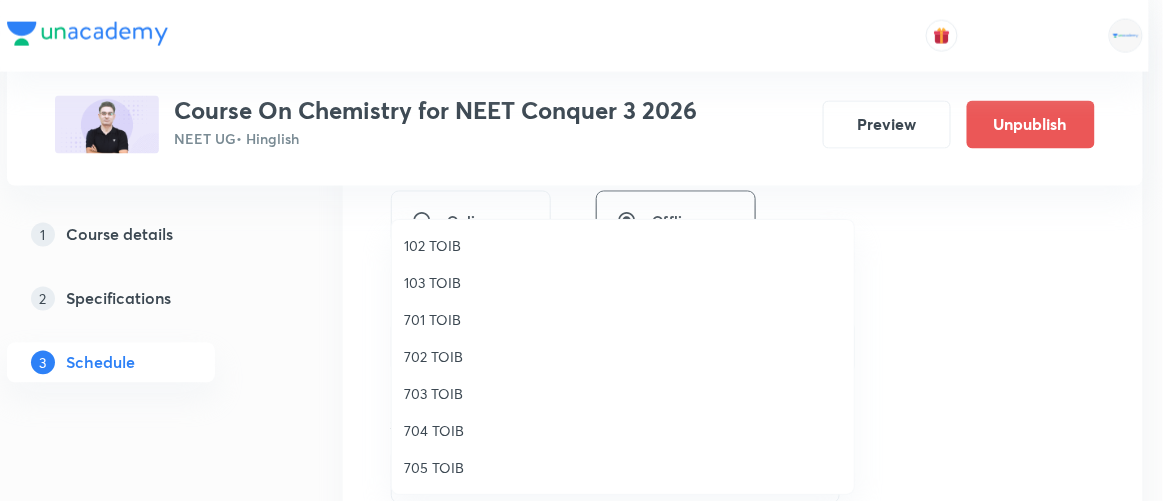 click on "704 TOIB" at bounding box center [623, 430] 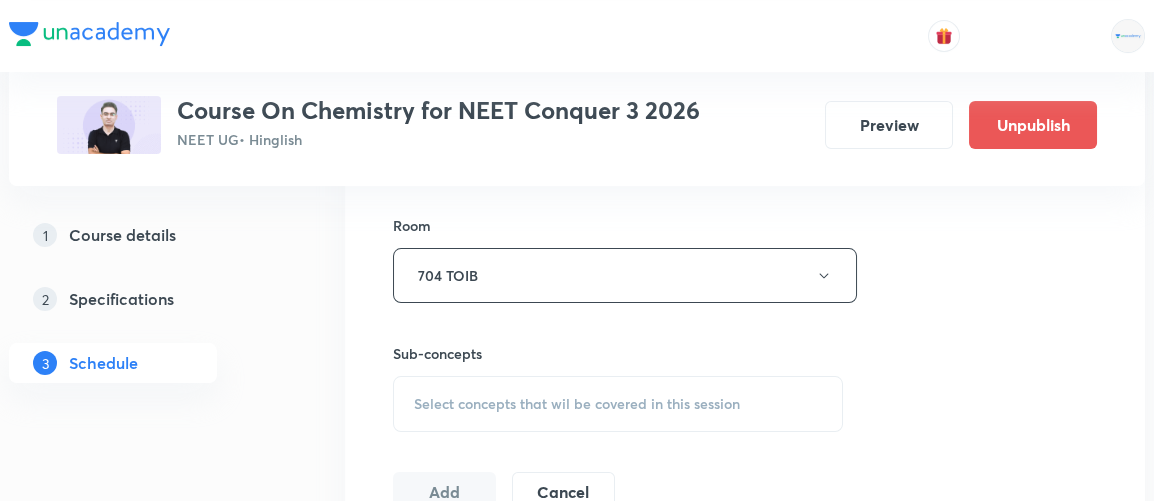 scroll, scrollTop: 869, scrollLeft: 0, axis: vertical 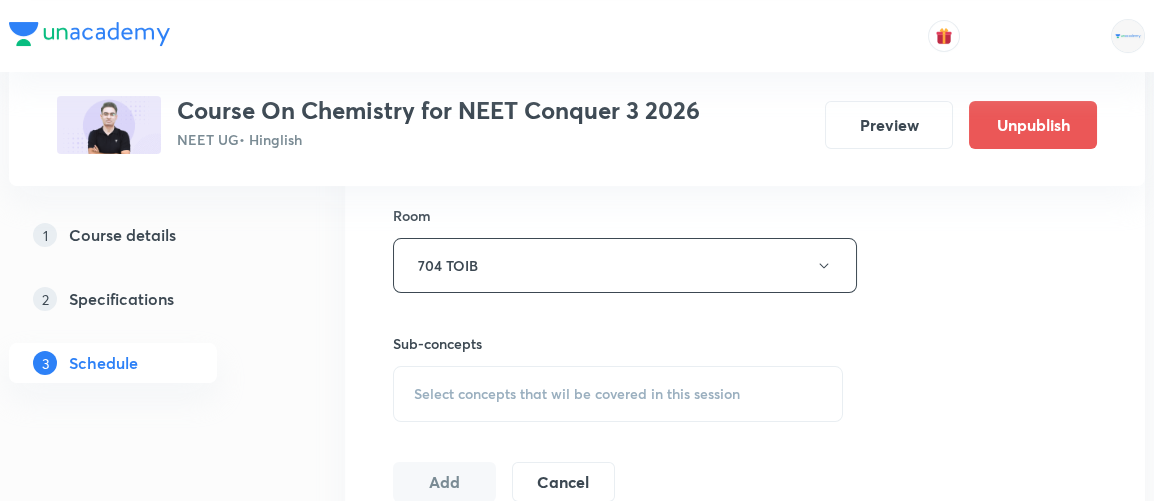 click on "Select concepts that wil be covered in this session" at bounding box center [577, 394] 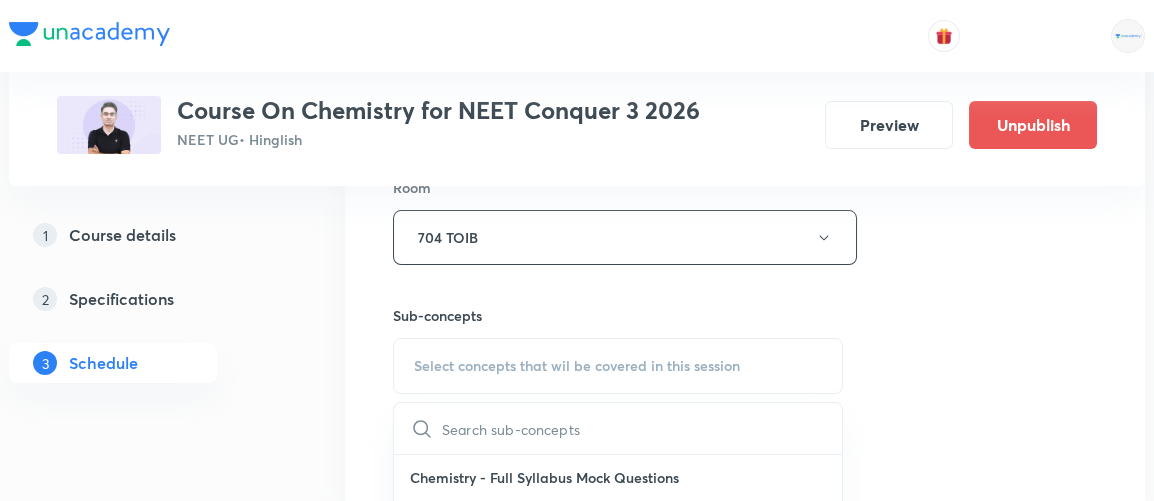 scroll, scrollTop: 919, scrollLeft: 0, axis: vertical 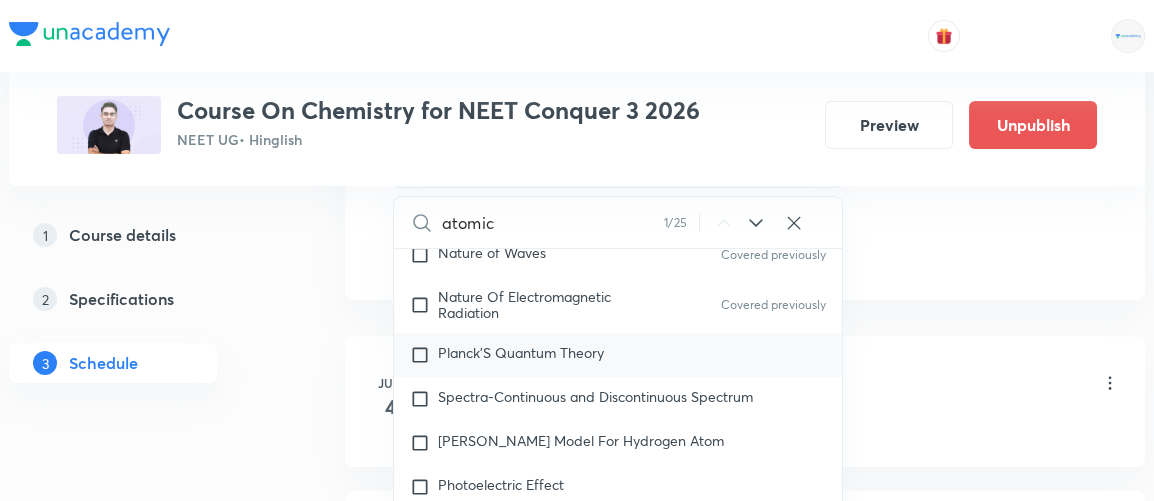 type on "atomic" 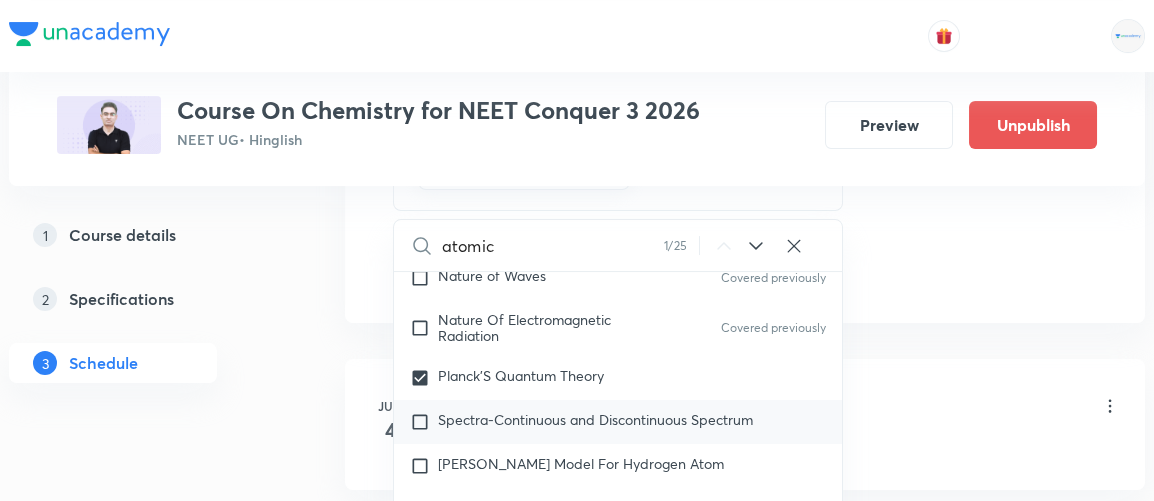 click on "Spectra-Continuous and Discontinuous Spectrum" at bounding box center (595, 419) 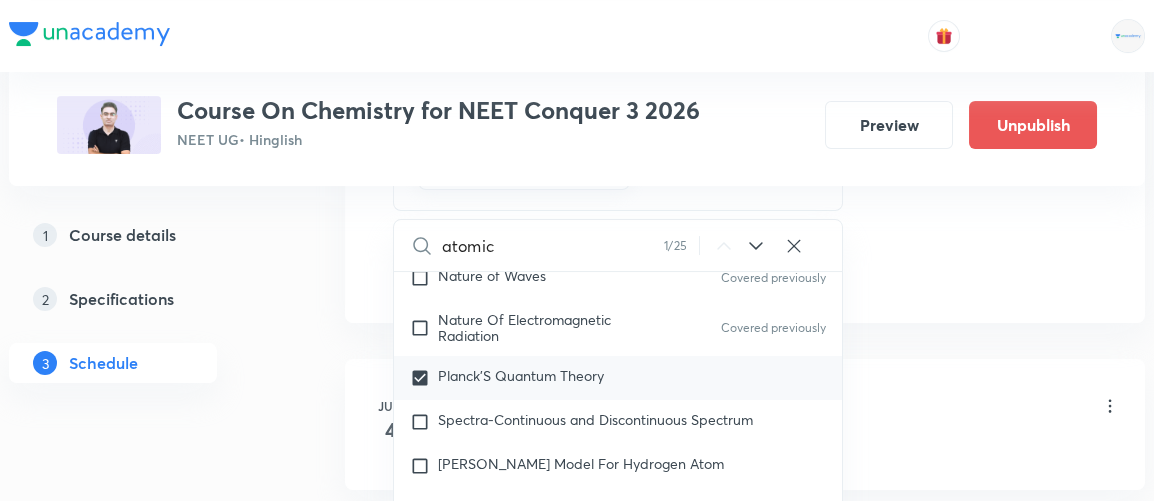 checkbox on "true" 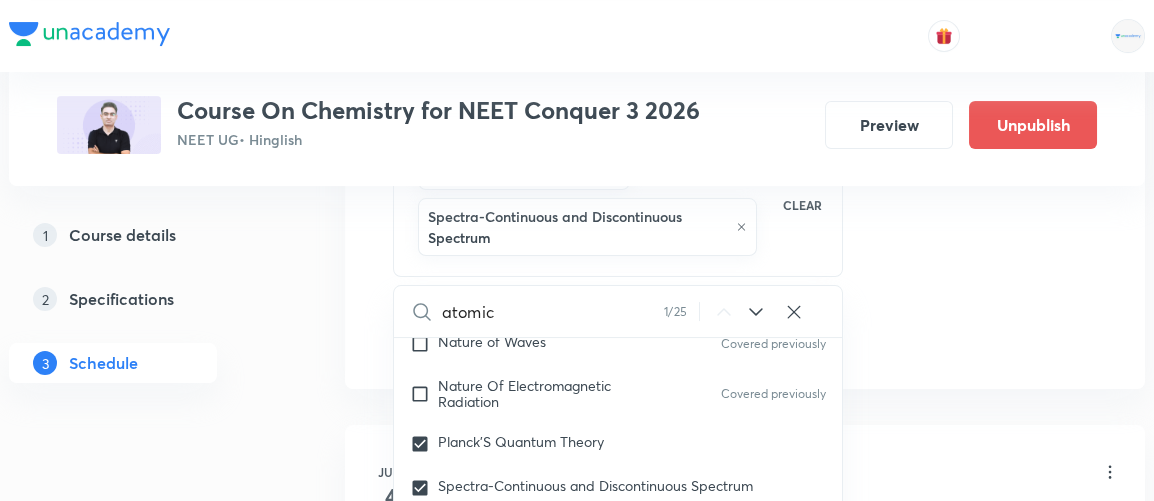 click on "Plus Courses Course On Chemistry for NEET Conquer 3 2026 NEET UG  • Hinglish Preview Unpublish 1 Course details 2 Specifications 3 Schedule Schedule 31  classes Session  32 Live class Session title 22/99 Atomic Structure 11/12 ​ Schedule for Jul 12, 2025, 11:15 AM ​ Duration (in minutes) 90 ​   Session type Online Offline Room 704 TOIB Sub-concepts Planck’S Quantum Theory Spectra-Continuous and Discontinuous Spectrum CLEAR atomic 1 / 25 ​ Chemistry - Full Syllabus Mock Questions Chemistry - Full Syllabus Mock Questions Covered previously Chemistry Previous Year Covered previously Chemistry Previous Year Questions Chemistry Previous Year Questions General Topics & Mole Concept Basic Concepts Covered previously Mole – Basic Introduction Covered previously Percentage Composition Covered previously Stoichiometry Covered previously Principle of Atom Conservation (POAC) Covered previously Relation between Stoichiometric Quantities Covered previously Application of Mole Concept: Gravimetric Analysis pH" at bounding box center [577, 2203] 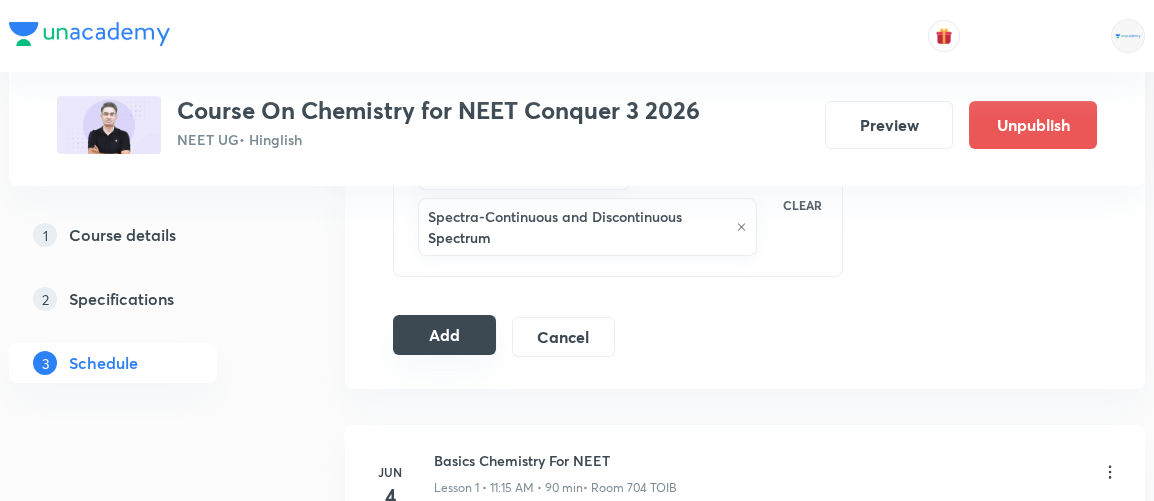 click on "Add" at bounding box center (444, 335) 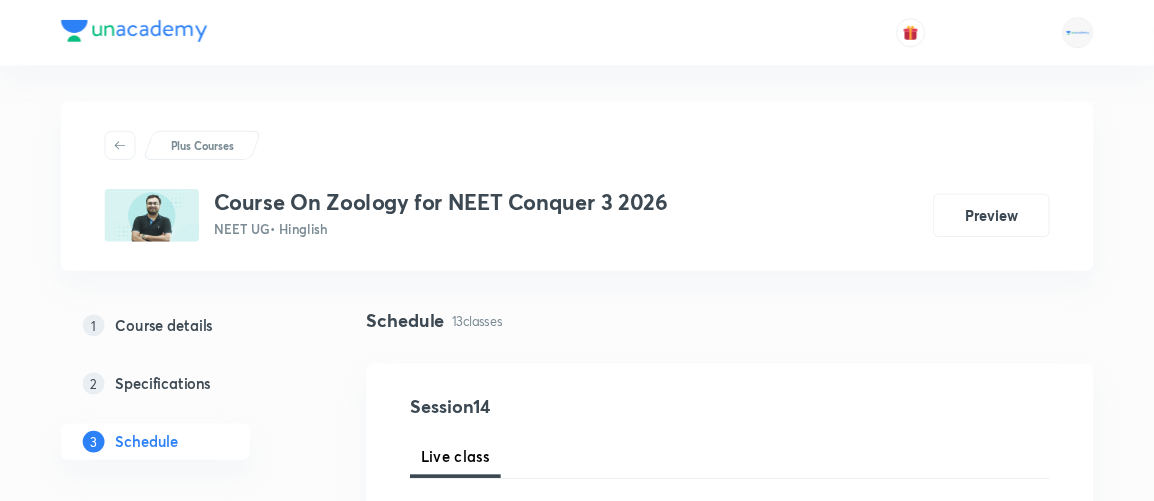 scroll, scrollTop: 0, scrollLeft: 0, axis: both 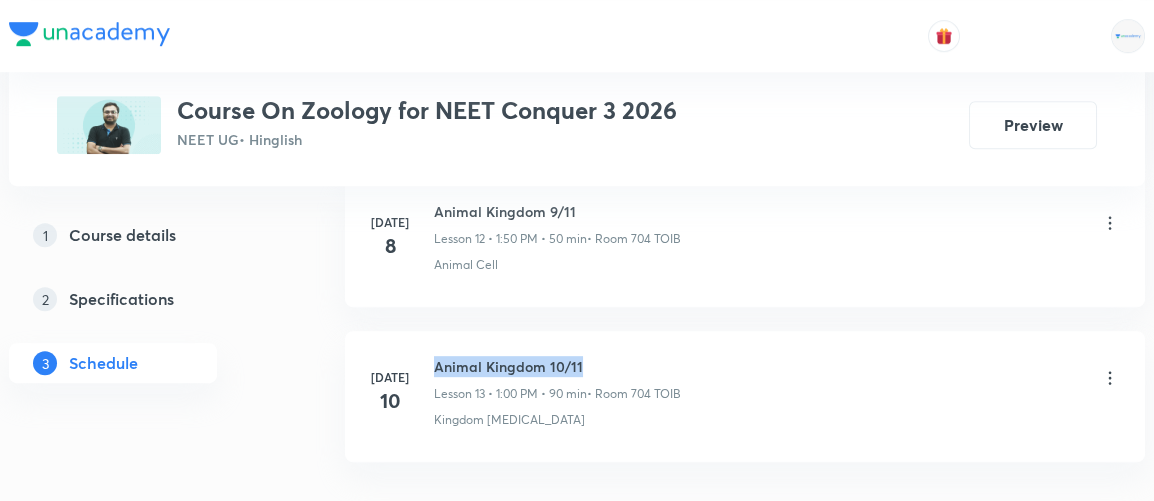 drag, startPoint x: 436, startPoint y: 350, endPoint x: 589, endPoint y: 351, distance: 153.00327 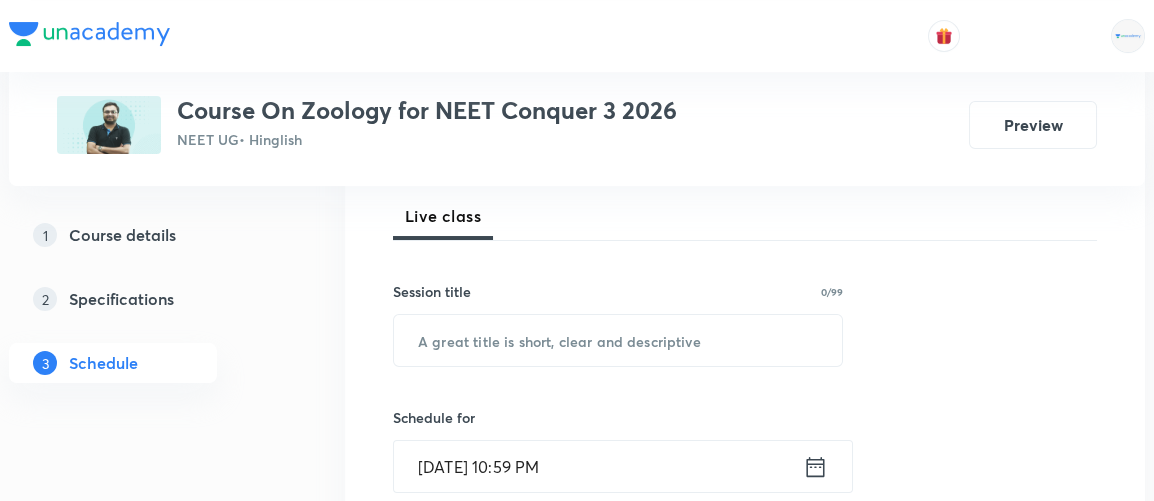 scroll, scrollTop: 0, scrollLeft: 0, axis: both 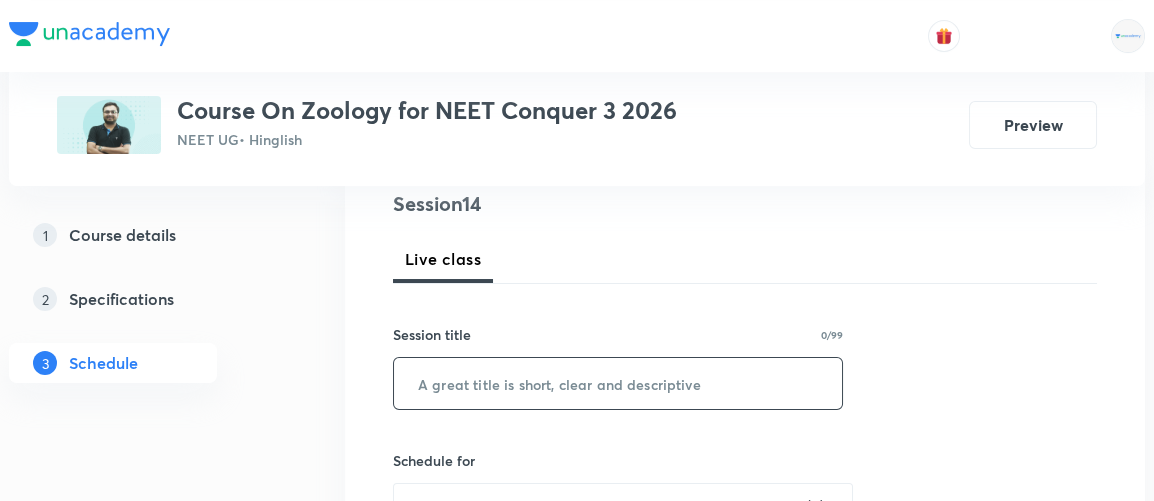 click at bounding box center [618, 383] 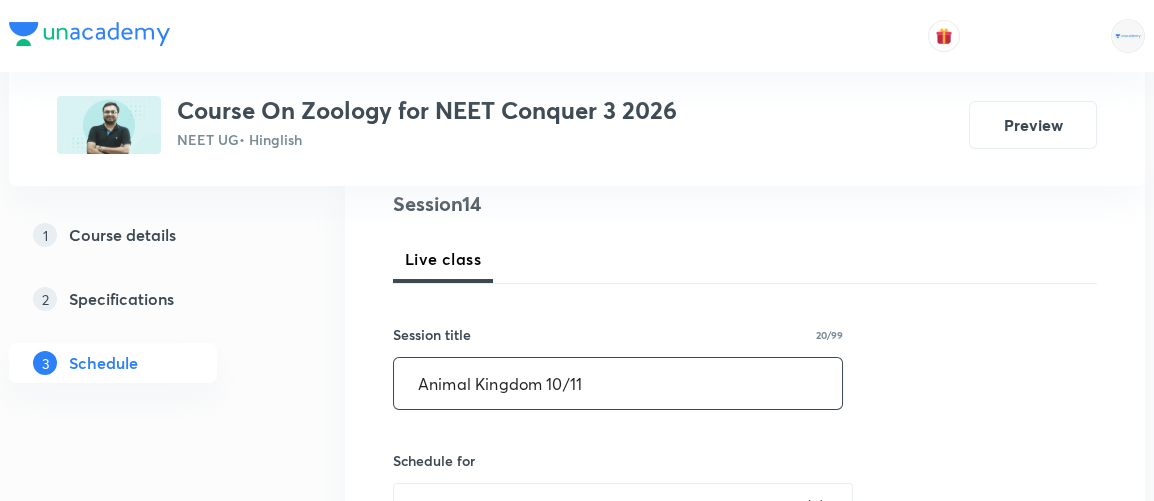 click on "Animal Kingdom 10/11" at bounding box center (618, 383) 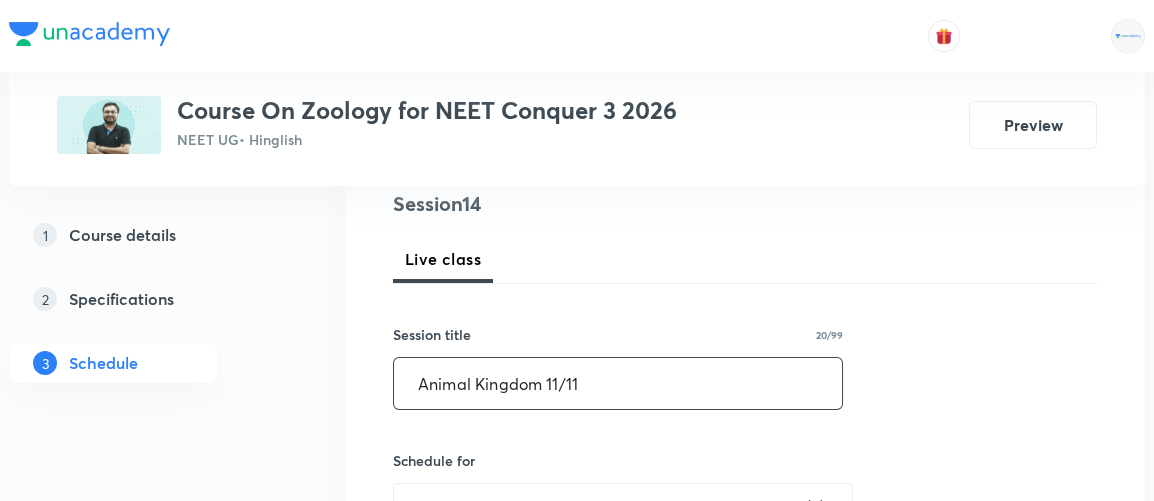 type on "Animal Kingdom 11/11" 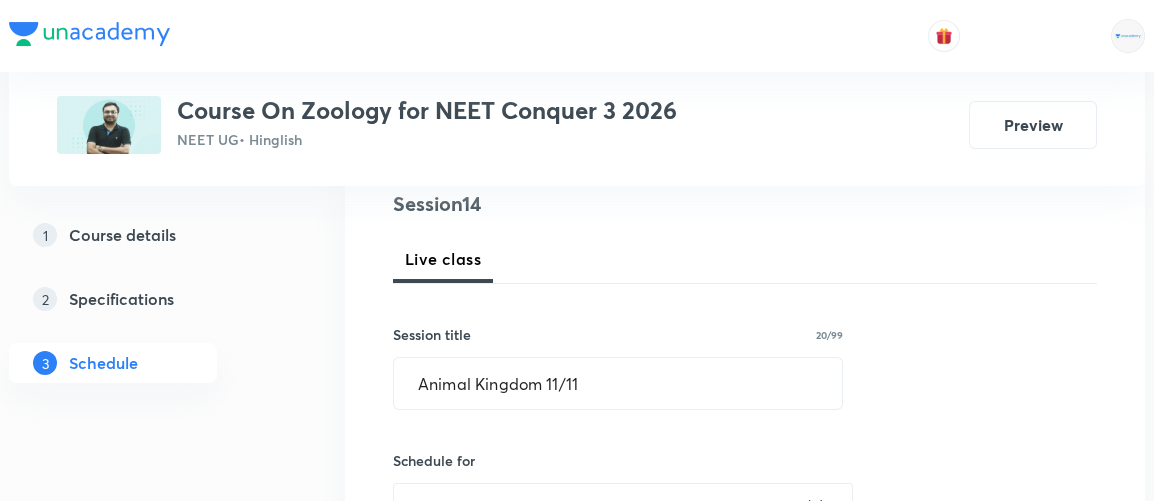 click on "Session  14 Live class Session title 20/99 Animal Kingdom 11/11 ​ Schedule for [DATE] 10:59 PM ​ Duration (in minutes) ​   Session type Online Offline Room Select centre room Sub-concepts Select concepts that wil be covered in this session Add Cancel" at bounding box center [745, 658] 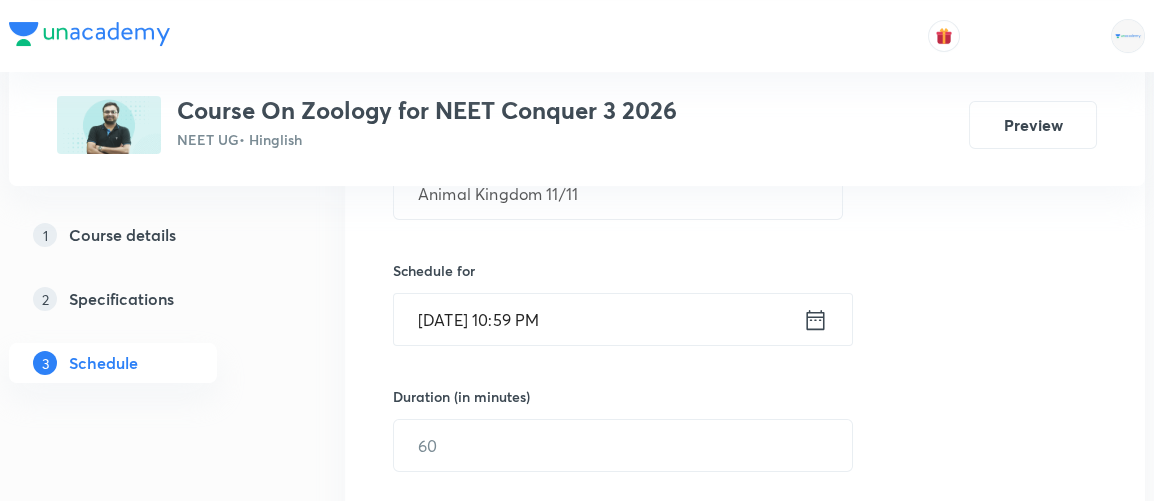 scroll, scrollTop: 436, scrollLeft: 0, axis: vertical 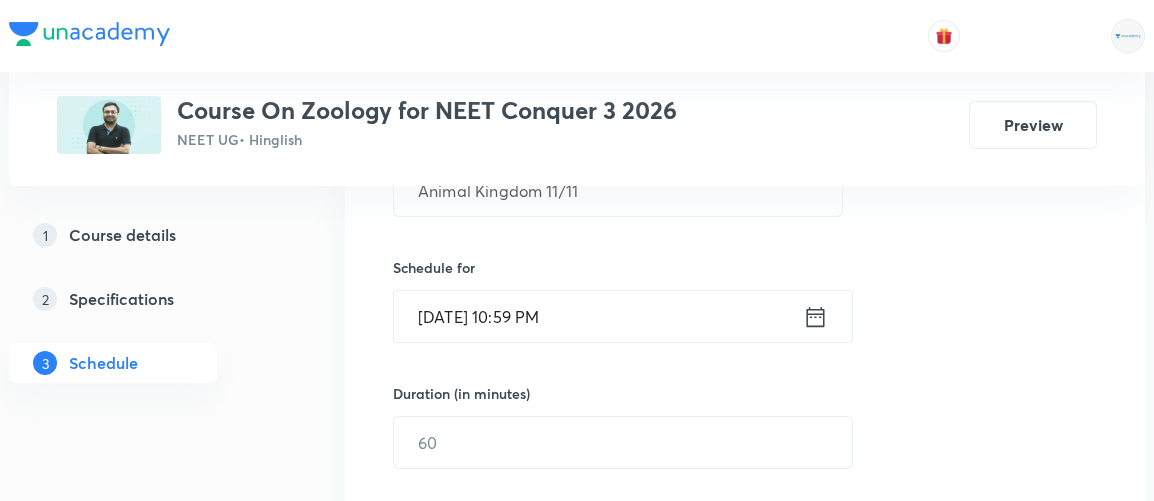 click 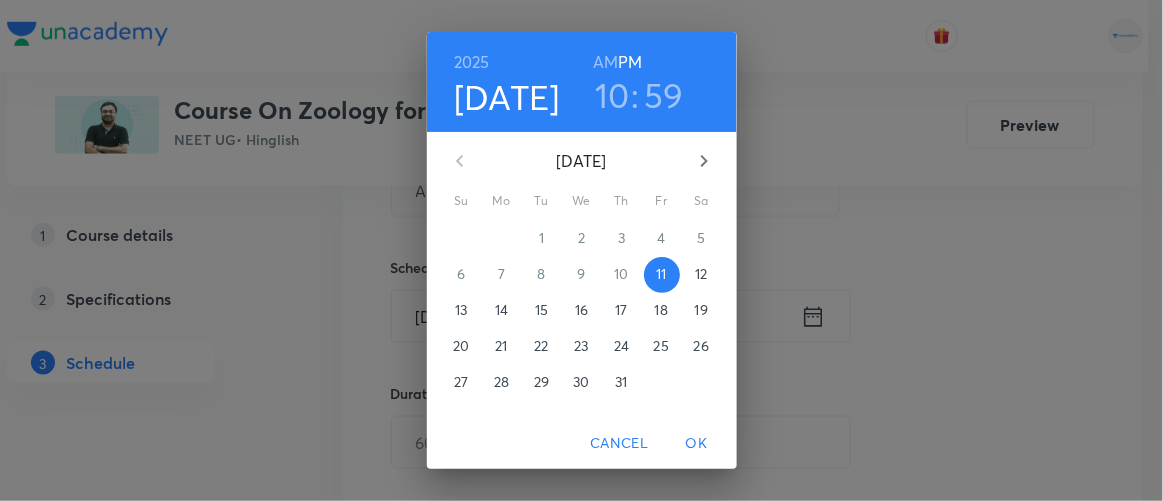click on "12" at bounding box center [701, 274] 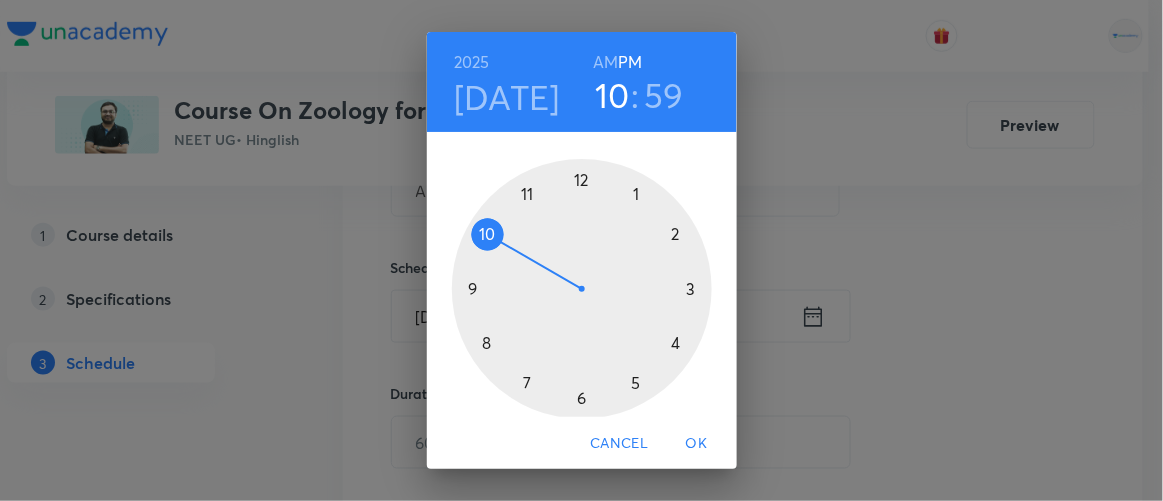 click at bounding box center (582, 289) 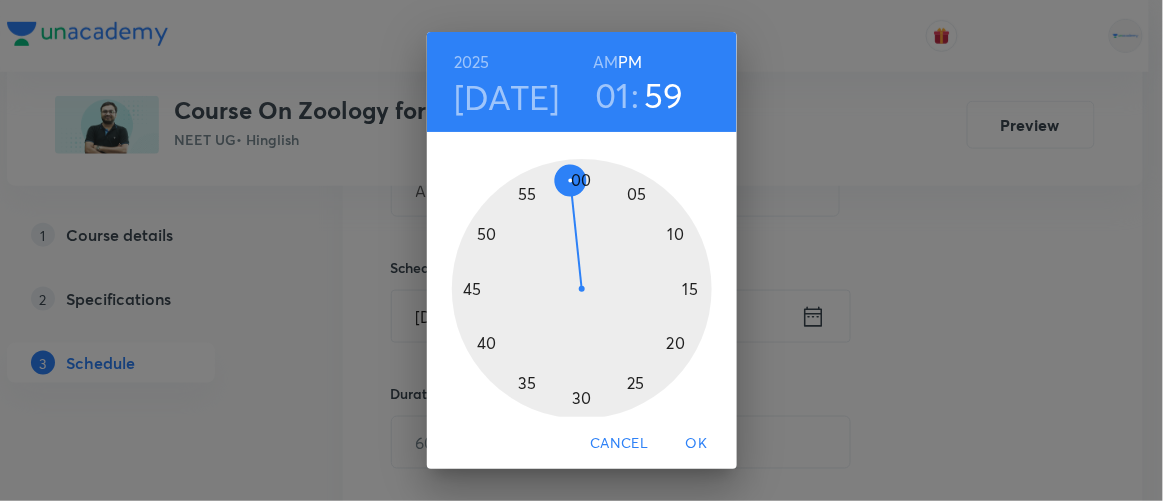 click at bounding box center [582, 289] 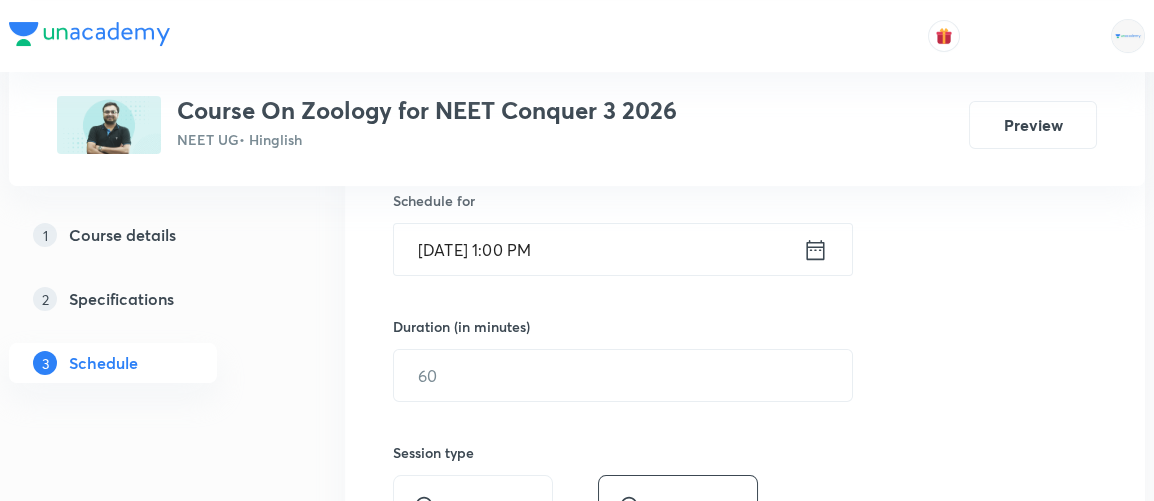 scroll, scrollTop: 503, scrollLeft: 0, axis: vertical 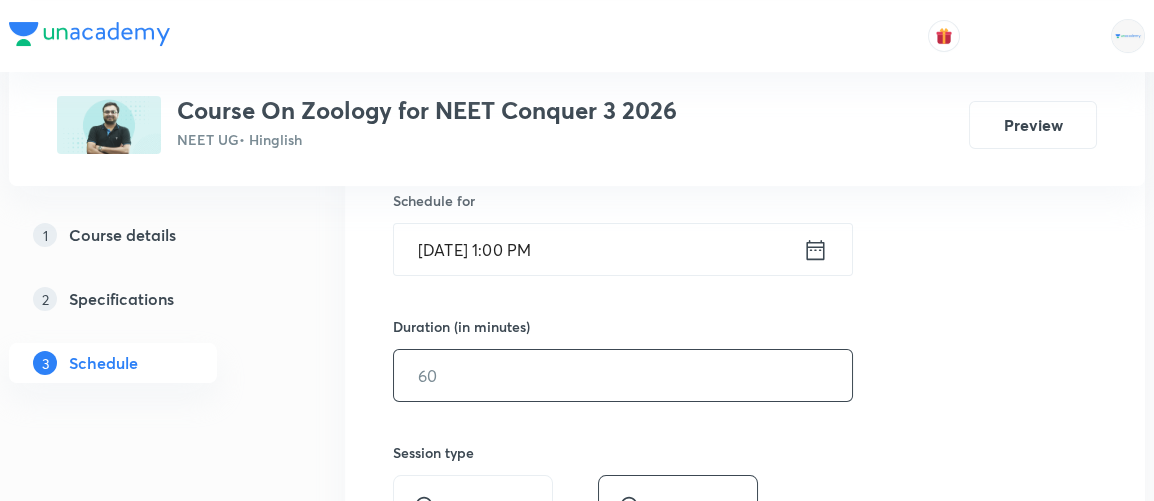 click at bounding box center (623, 375) 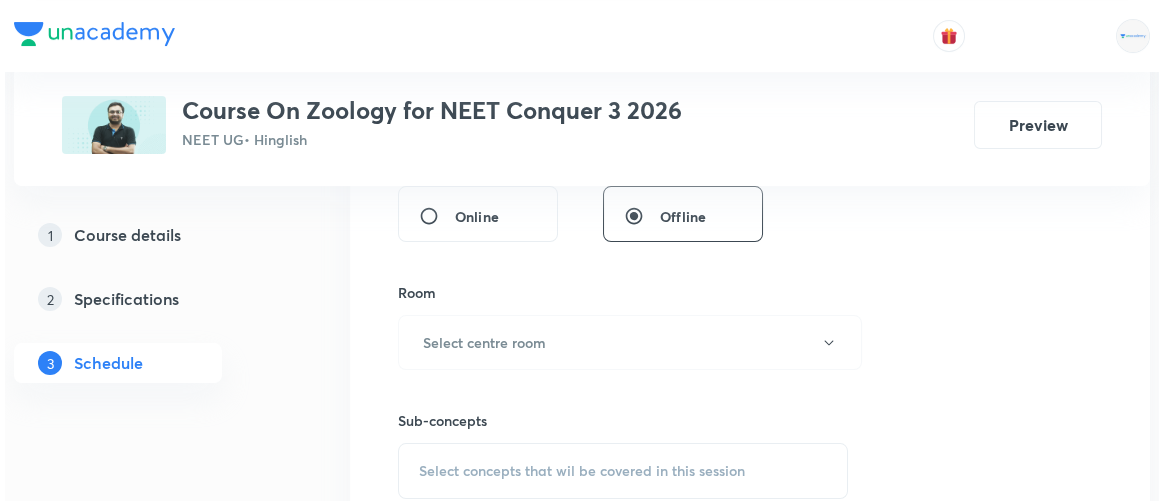 scroll, scrollTop: 798, scrollLeft: 0, axis: vertical 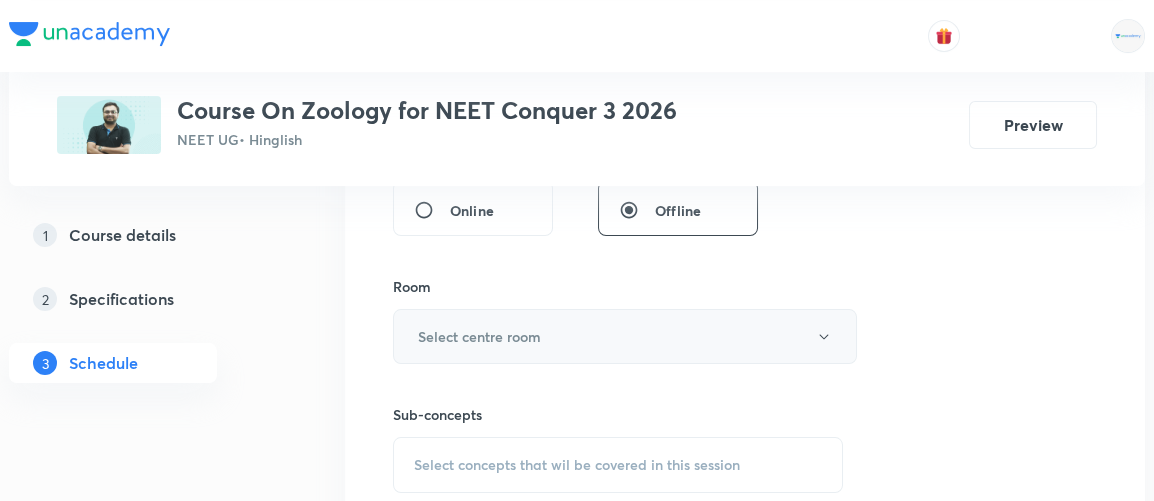 type on "90" 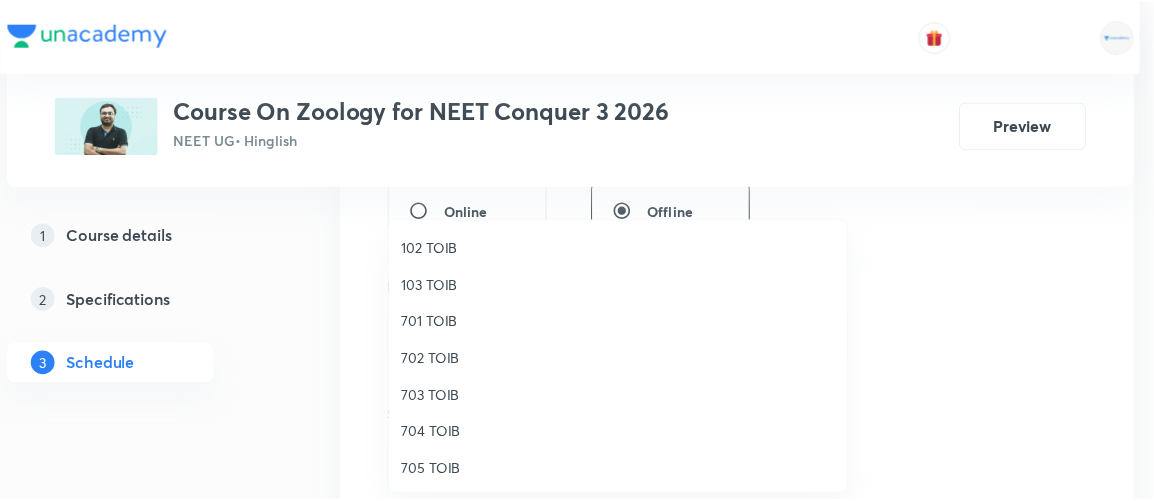 scroll, scrollTop: 115, scrollLeft: 0, axis: vertical 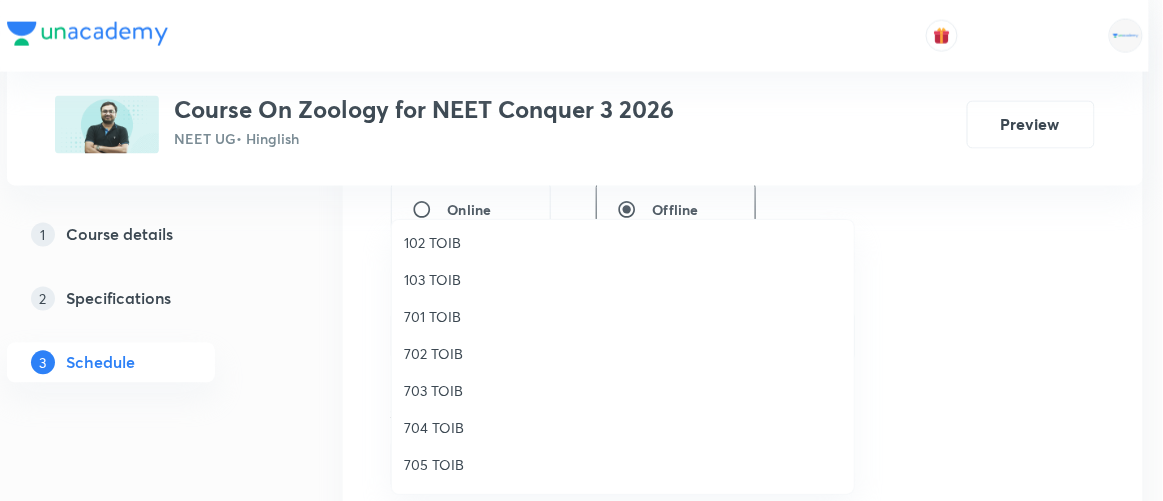 click on "704 TOIB" at bounding box center [623, 427] 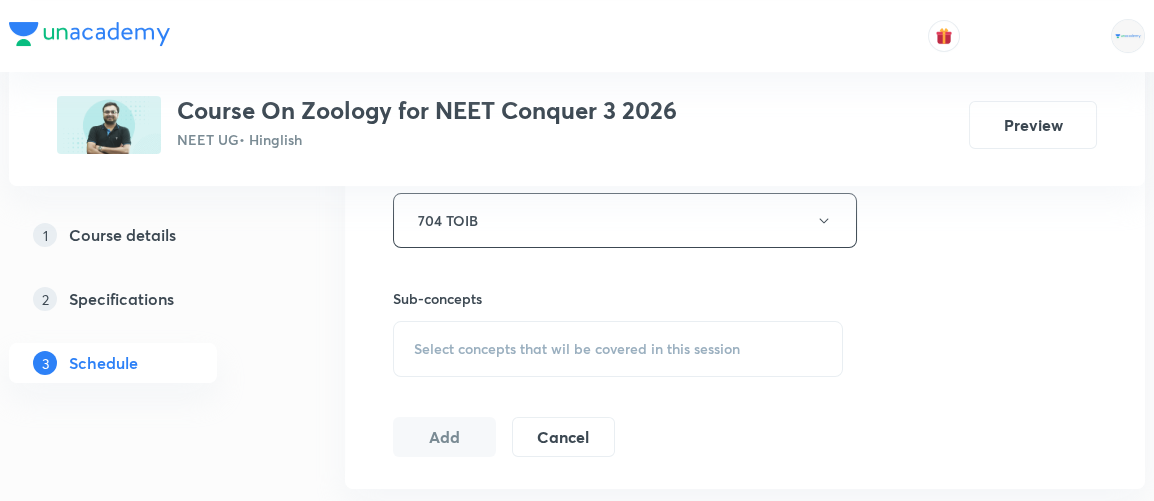 scroll, scrollTop: 918, scrollLeft: 0, axis: vertical 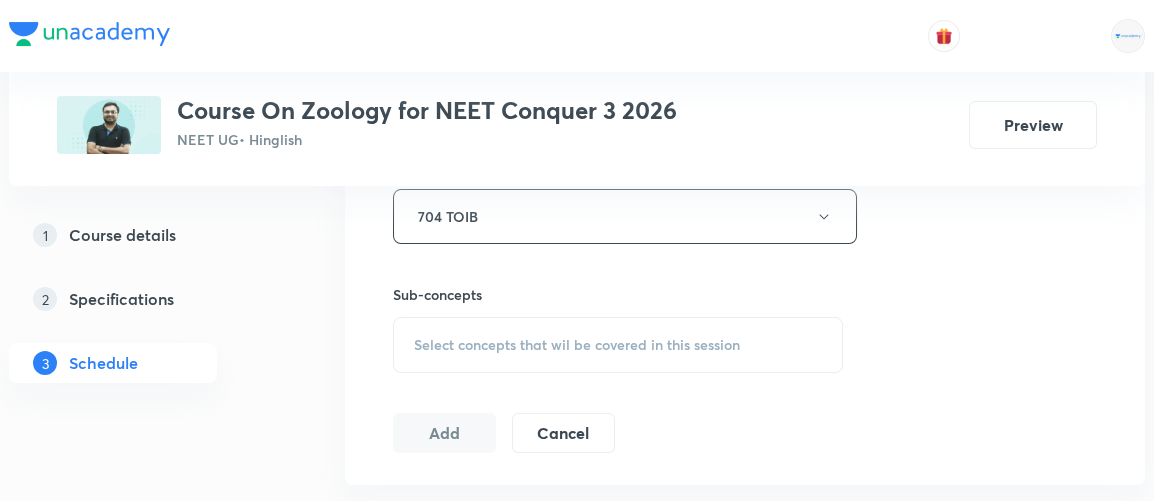 click on "Select concepts that wil be covered in this session" at bounding box center [577, 345] 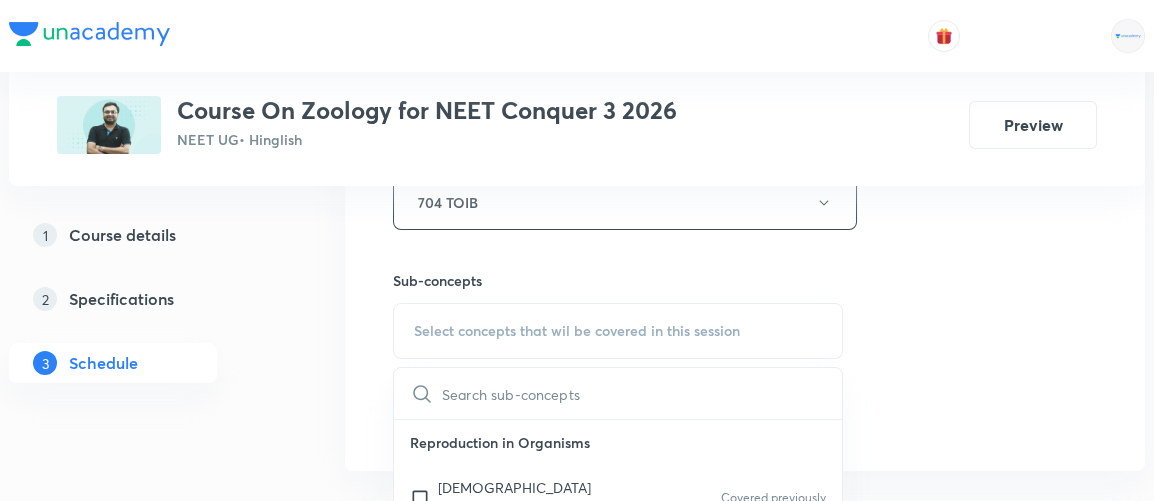 scroll, scrollTop: 935, scrollLeft: 0, axis: vertical 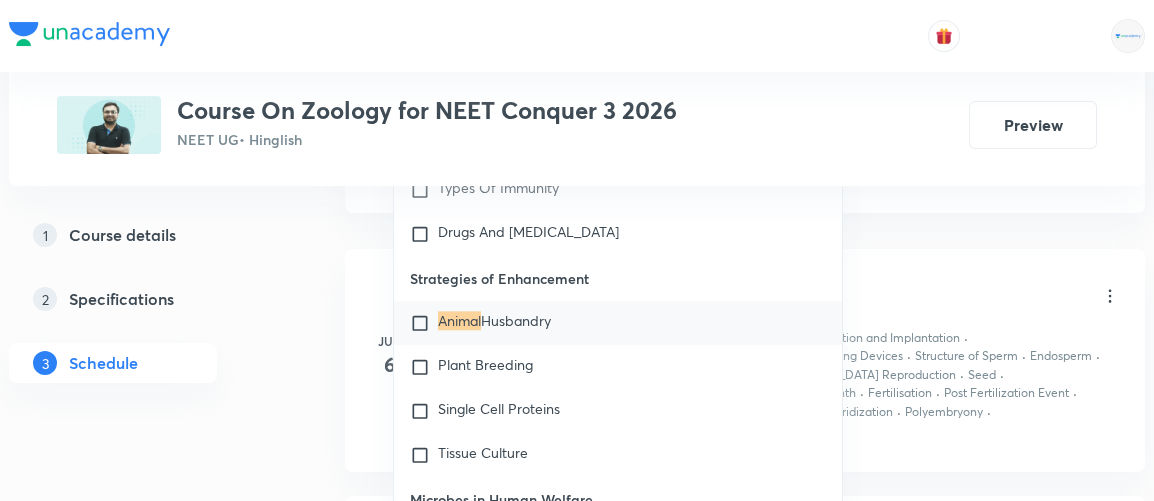 type on "animal" 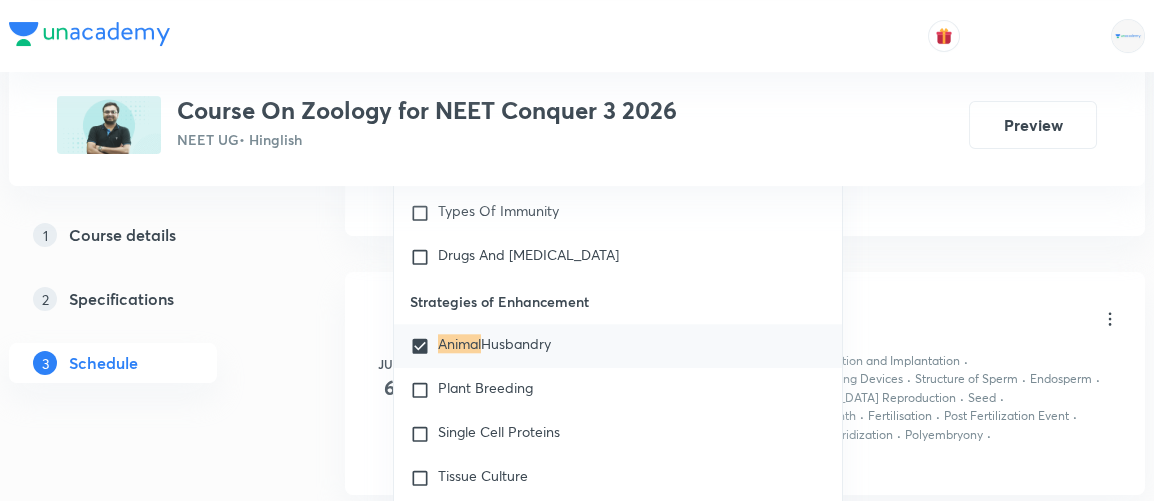 click on "Plus Courses Course On Zoology for NEET Conquer 3 2026 NEET UG  • Hinglish Preview 1 Course details 2 Specifications 3 Schedule Schedule 13  classes Session  14 Live class Session title 20/99 Animal Kingdom 11/11 ​ Schedule for [DATE] 1:00 PM ​ Duration (in minutes) 90 ​   Session type Online Offline Room 704 TOIB Sub-concepts Animal Husbandry CLEAR animal 1 / 5 ​ Reproduction in Organisms [DEMOGRAPHIC_DATA] Reproduction Covered previously Types Of [DEMOGRAPHIC_DATA] Reproduction Covered previously Sexual Reproduction Covered previously Prefertilization Covered previously Fertilization And Implantation Covered previously Fertilization and Implantation Covered previously Structure of Sperm Covered previously Reproduction in Plants Flower – A Fascinating Organ Of Angiosperms Covered previously Pre-Fertilisation : Structures And Events Covered previously Stamen, Microsporangium And Pollen Grain Pistil, Megasporangium (Ovule) And Embryo Sac Pollination Covered previously Fertilisation Covered previously Pollinator s" at bounding box center (577, 715) 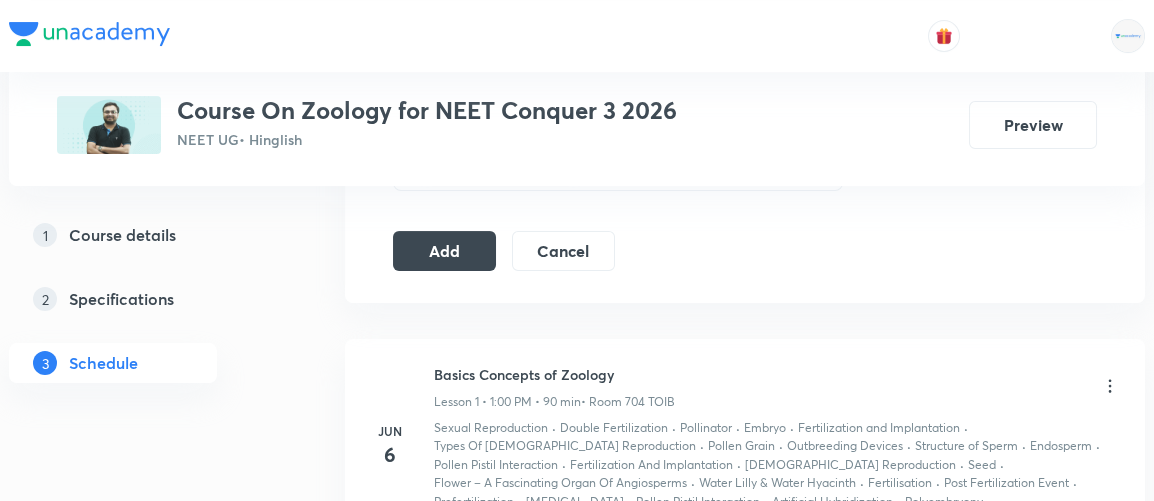 scroll, scrollTop: 1121, scrollLeft: 0, axis: vertical 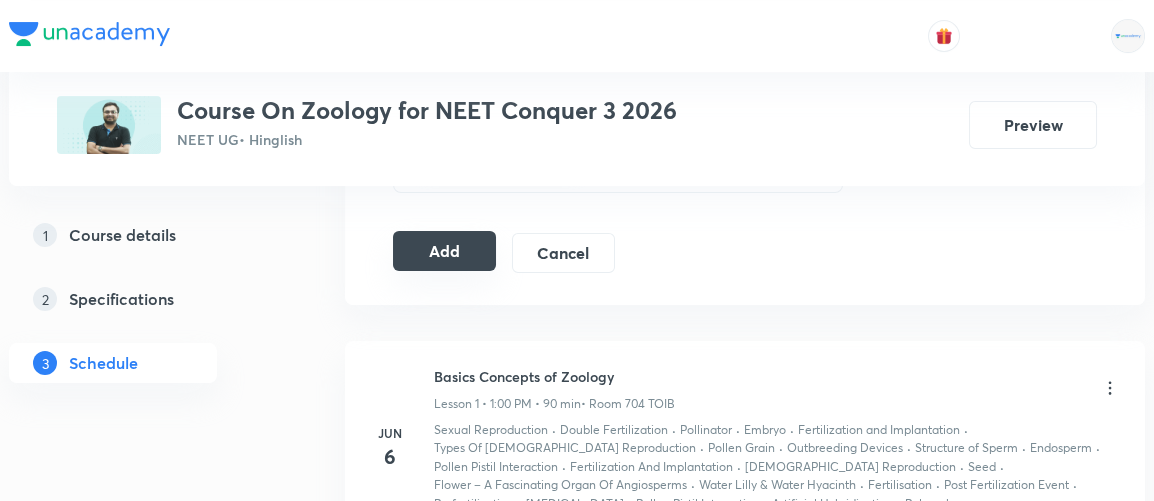 click on "Add" at bounding box center (444, 251) 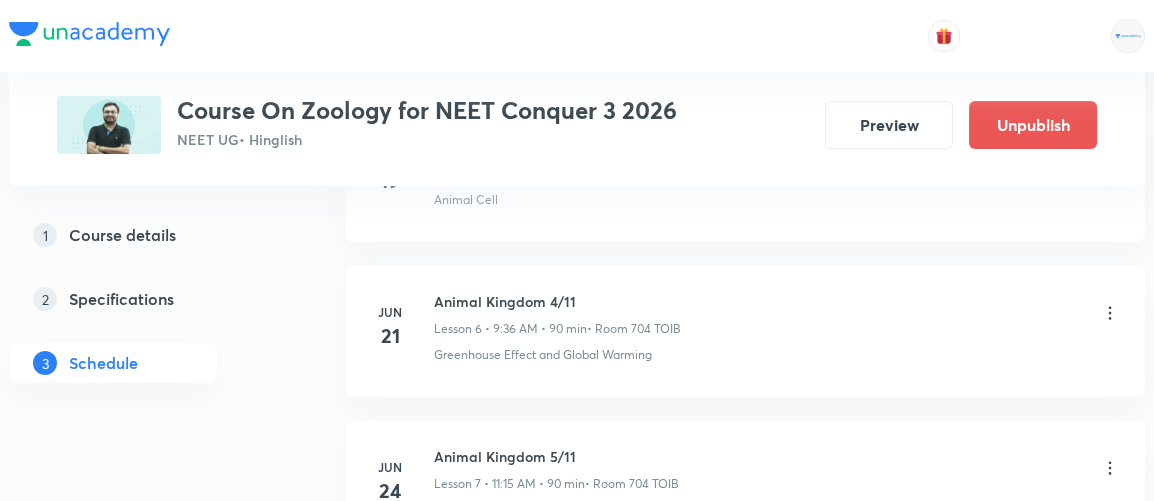 scroll, scrollTop: 2433, scrollLeft: 0, axis: vertical 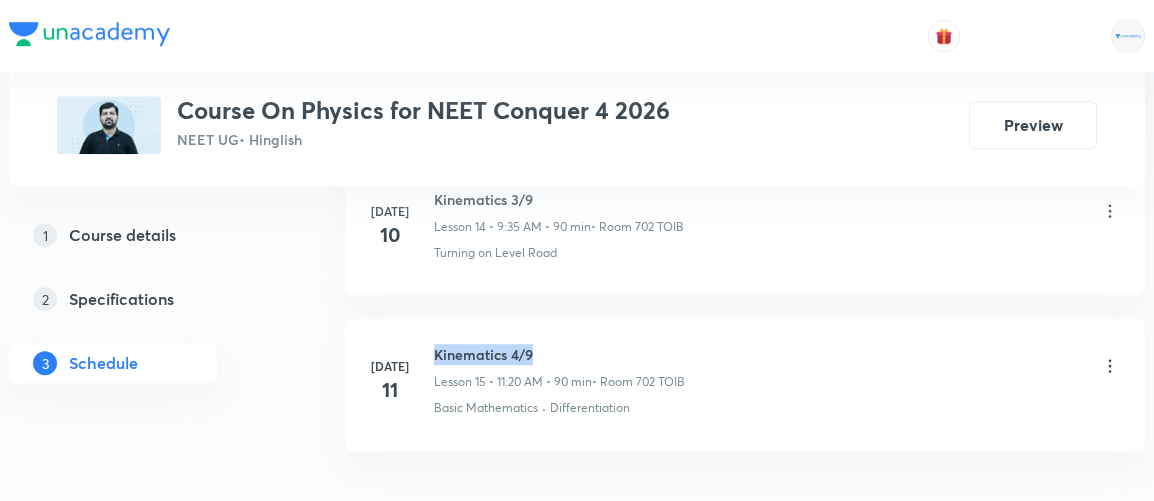 drag, startPoint x: 433, startPoint y: 331, endPoint x: 550, endPoint y: 330, distance: 117.00427 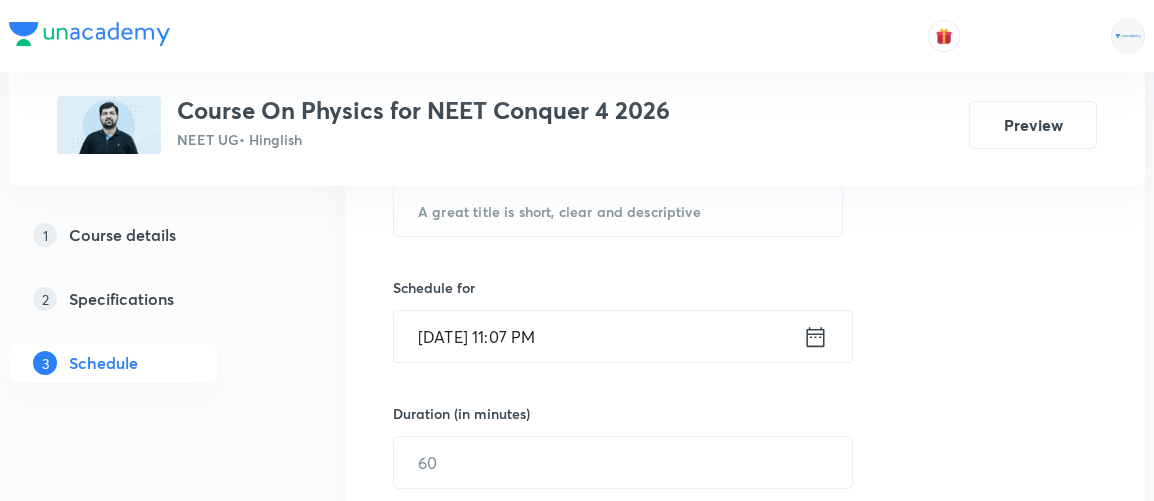 scroll, scrollTop: 340, scrollLeft: 0, axis: vertical 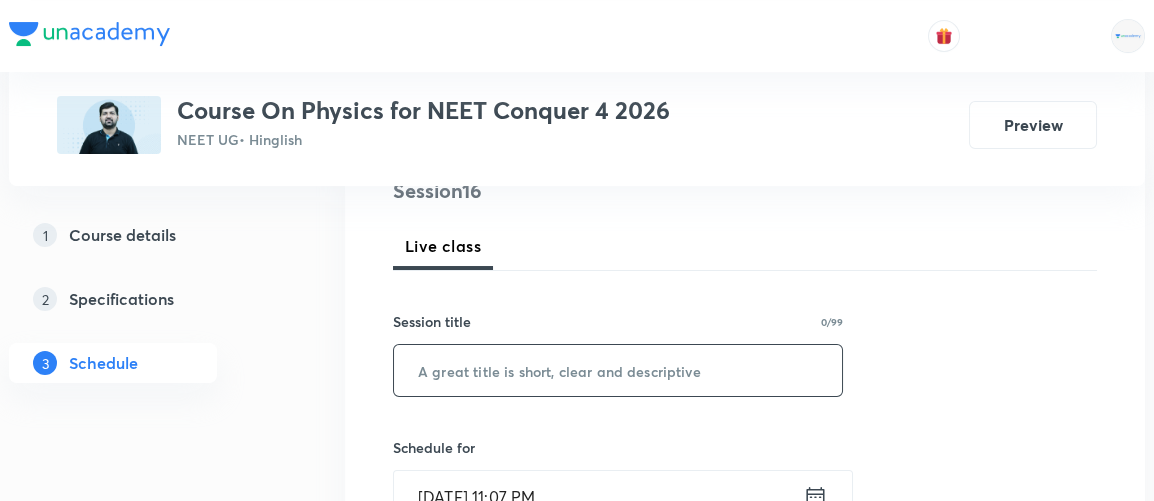 click at bounding box center [618, 370] 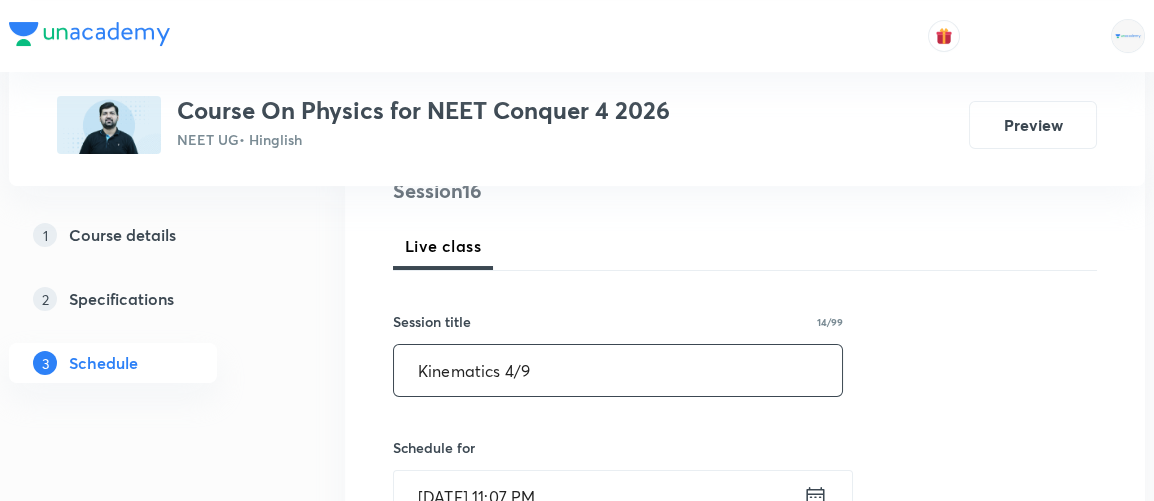 click on "Kinematics 4/9" at bounding box center [618, 370] 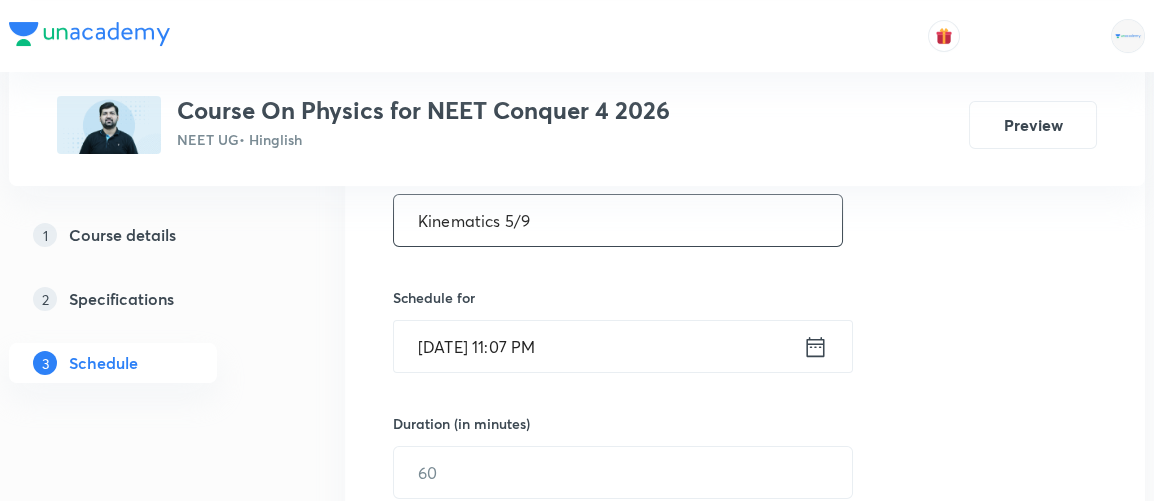 scroll, scrollTop: 407, scrollLeft: 0, axis: vertical 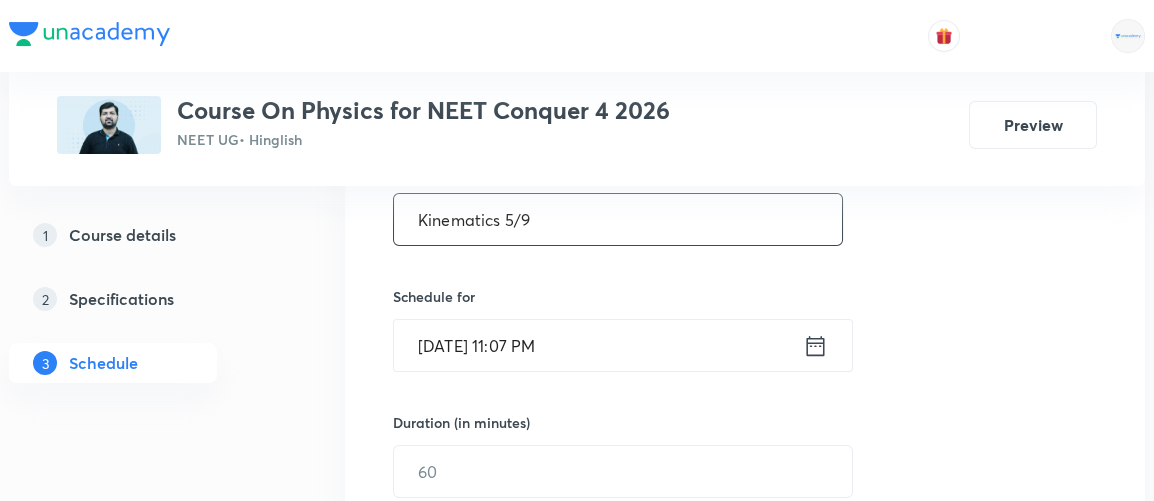 type on "Kinematics 5/9" 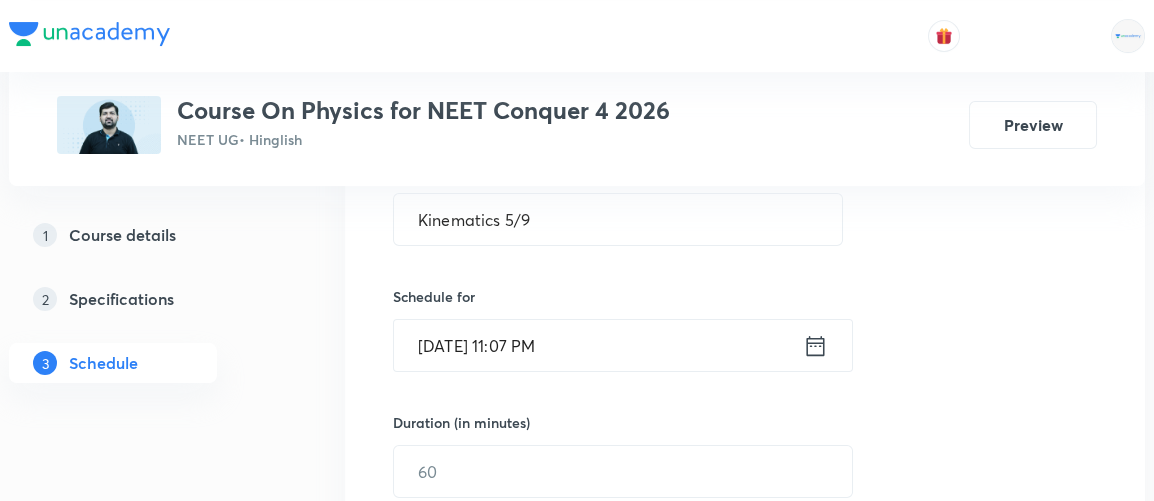 click 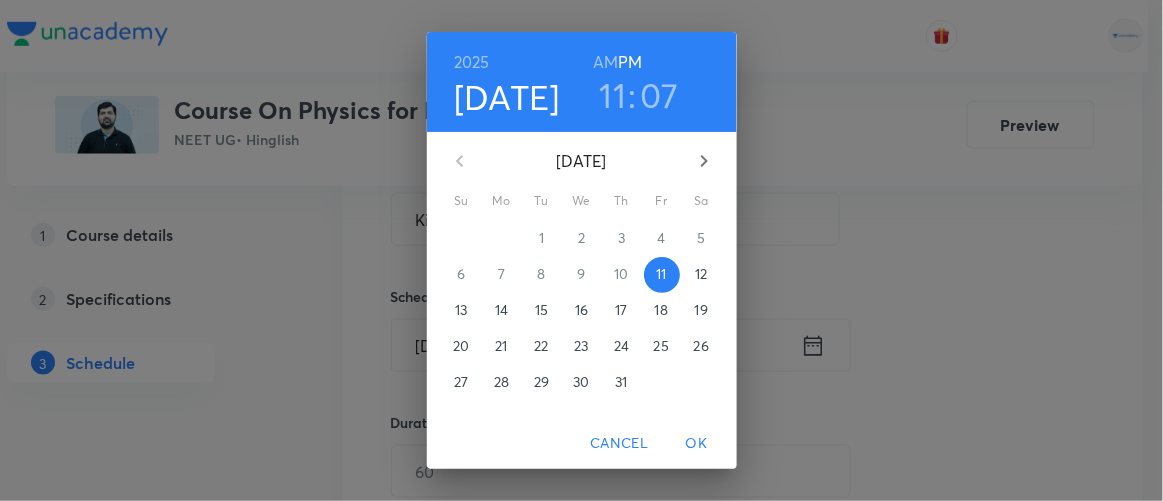 click on "12" at bounding box center [701, 274] 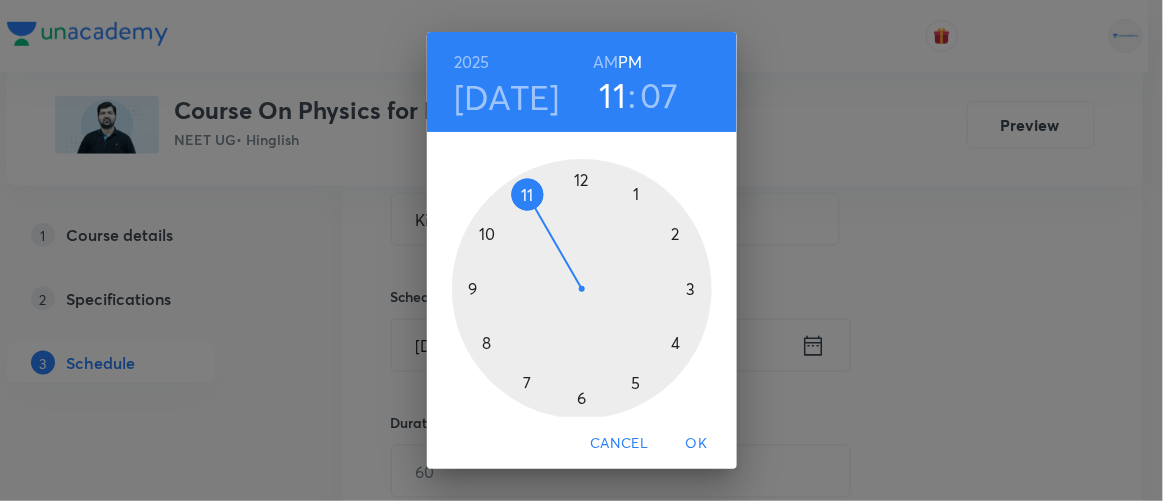 click on "AM" at bounding box center (605, 62) 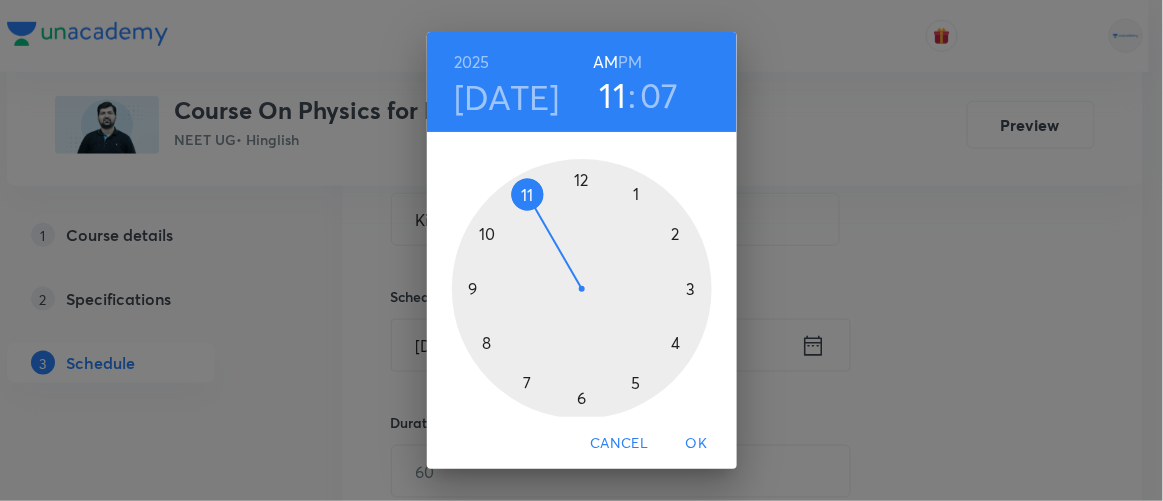 click at bounding box center [582, 289] 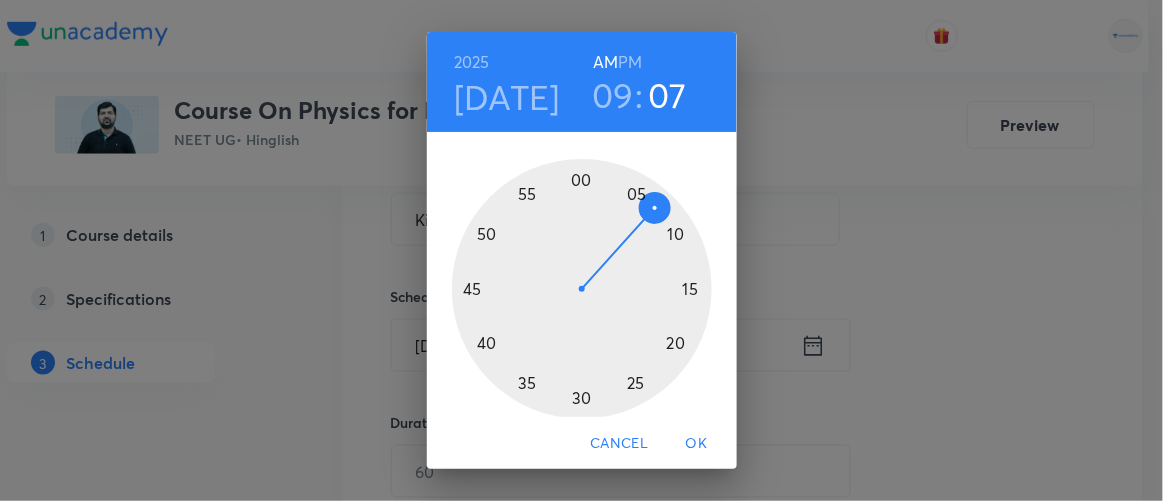 click at bounding box center (582, 289) 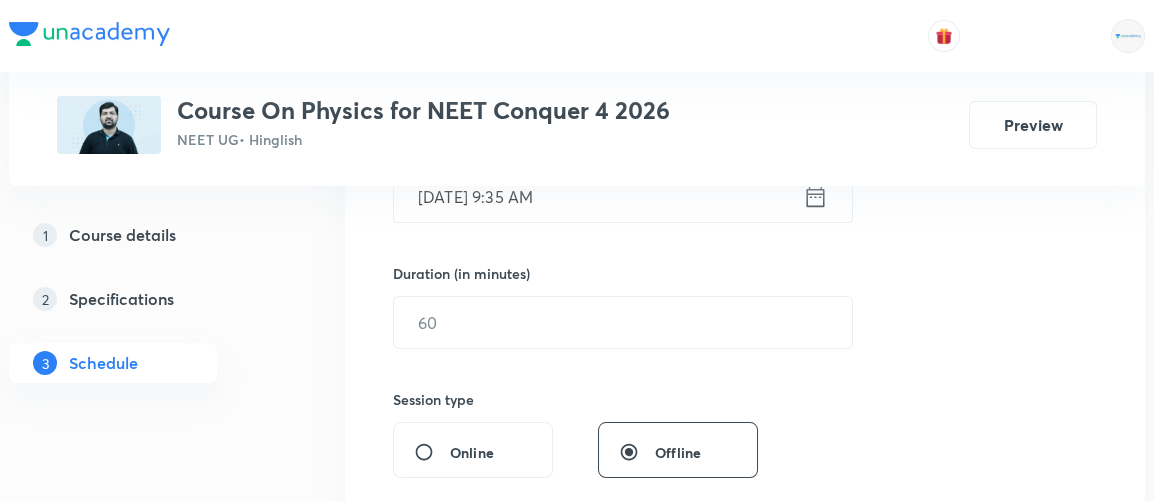 scroll, scrollTop: 556, scrollLeft: 0, axis: vertical 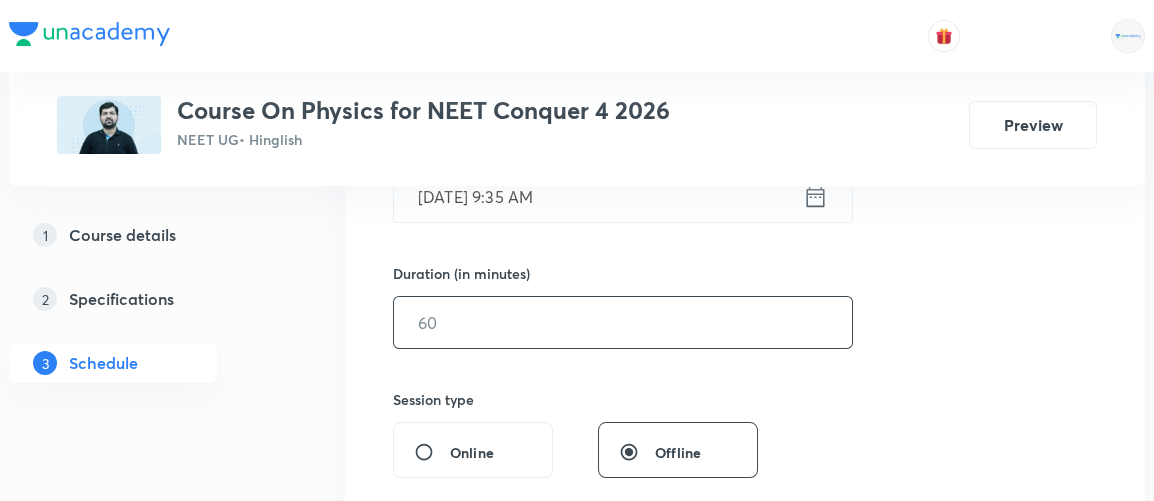 click at bounding box center (623, 322) 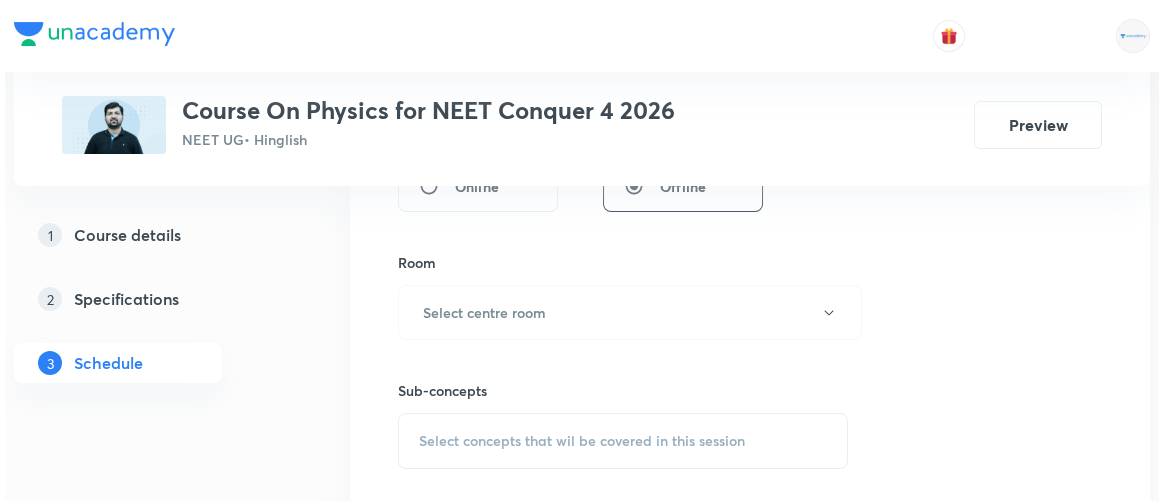 scroll, scrollTop: 836, scrollLeft: 0, axis: vertical 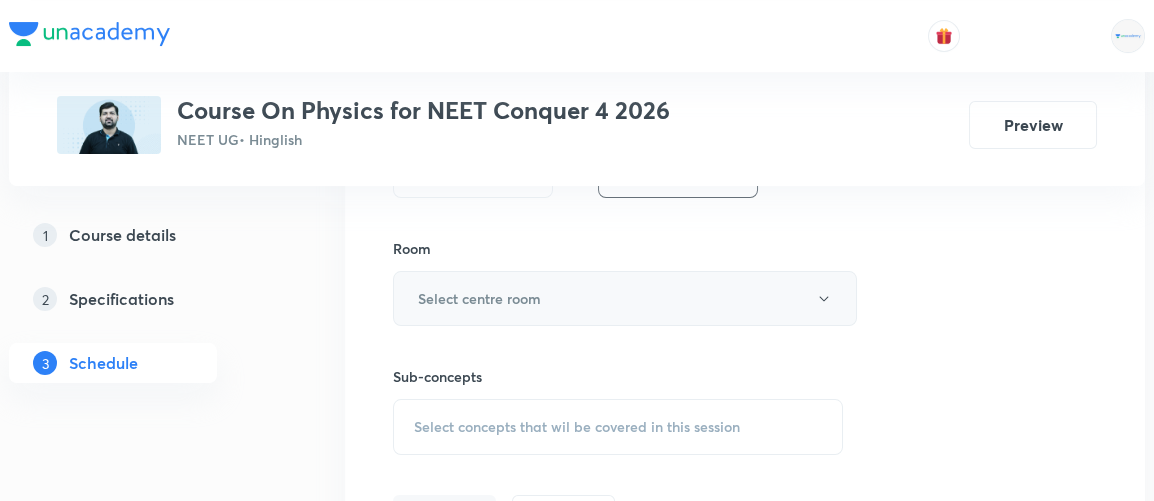 type on "90" 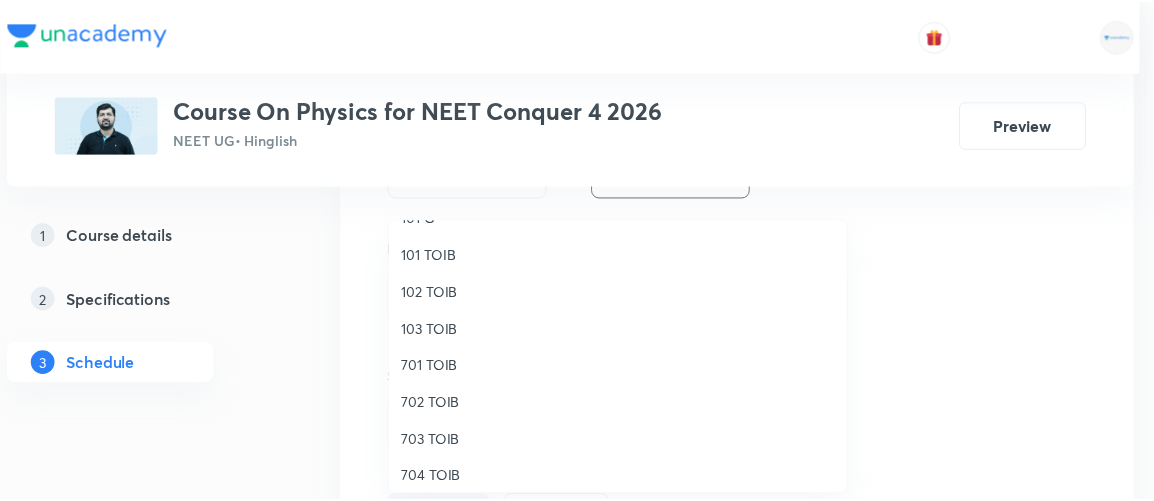 scroll, scrollTop: 70, scrollLeft: 0, axis: vertical 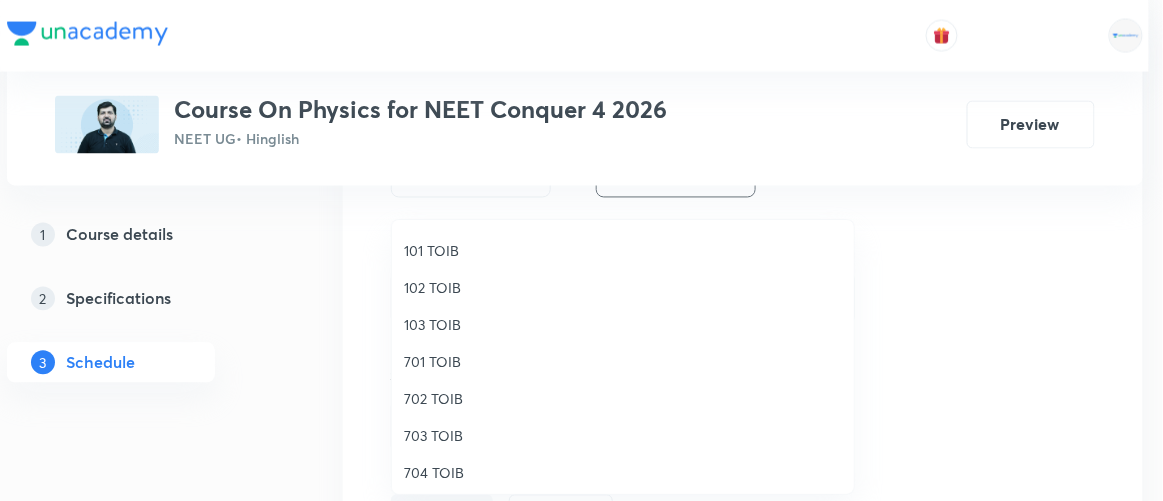 click on "702 TOIB" at bounding box center [623, 398] 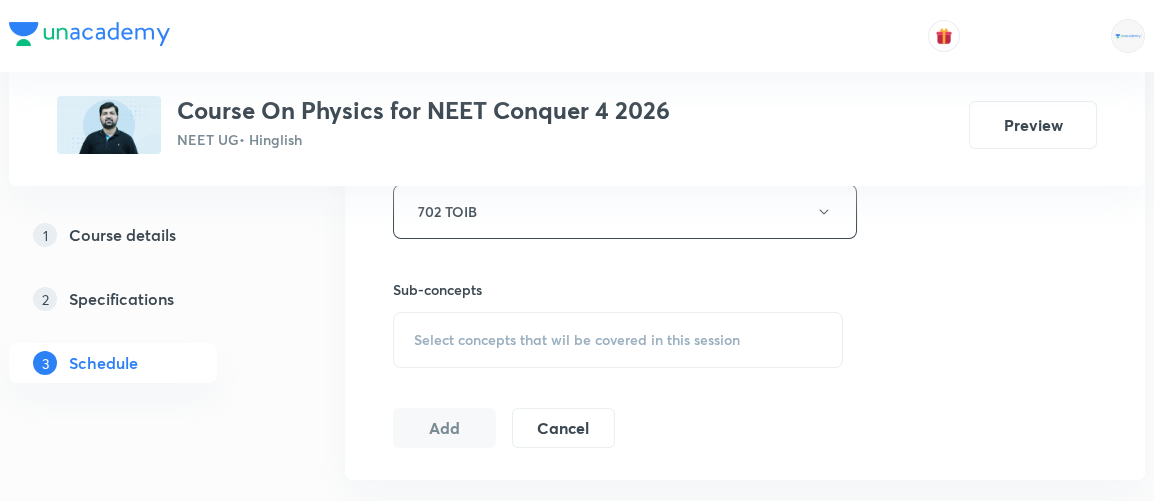 scroll, scrollTop: 924, scrollLeft: 0, axis: vertical 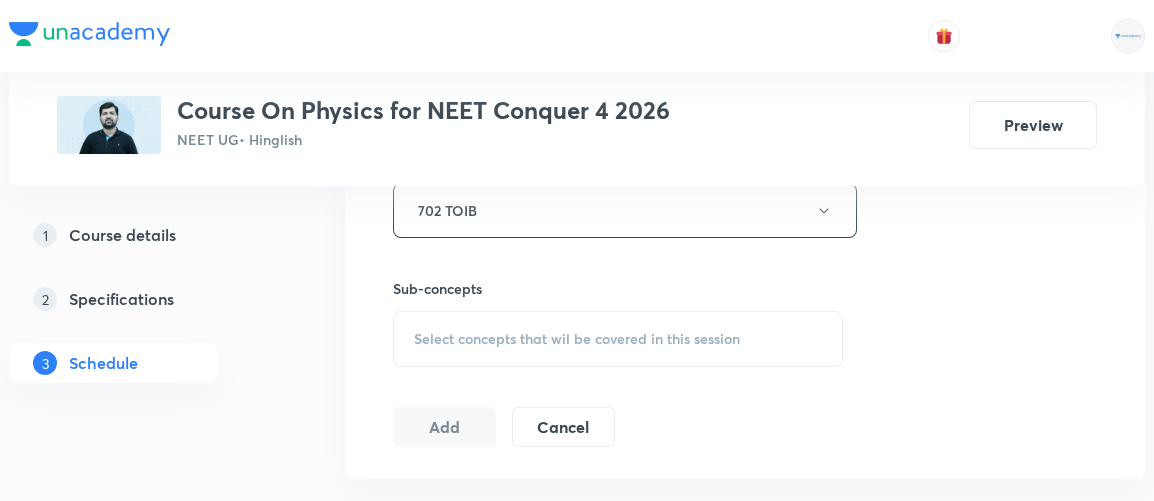 click on "Select concepts that wil be covered in this session" at bounding box center (577, 339) 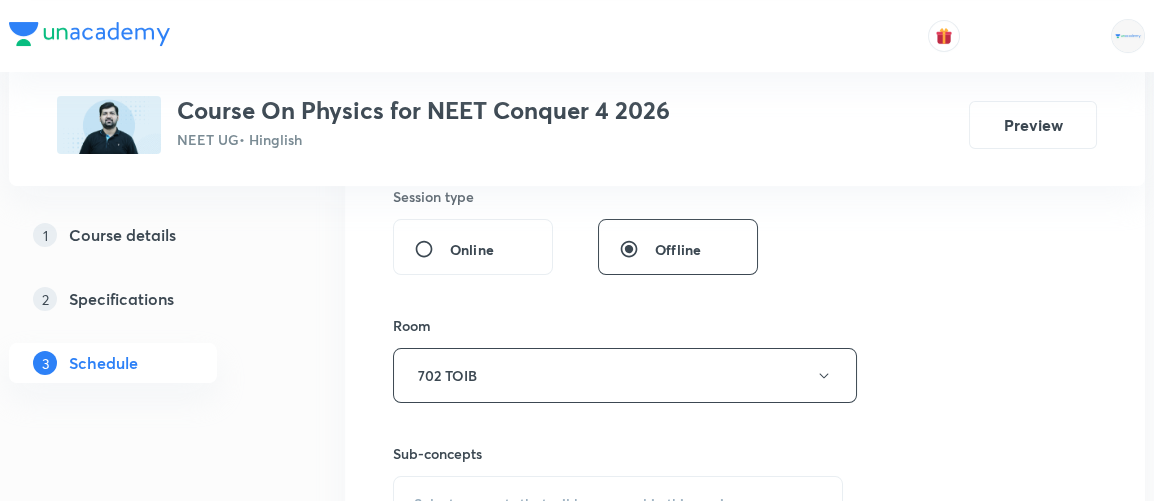 scroll, scrollTop: 1070, scrollLeft: 0, axis: vertical 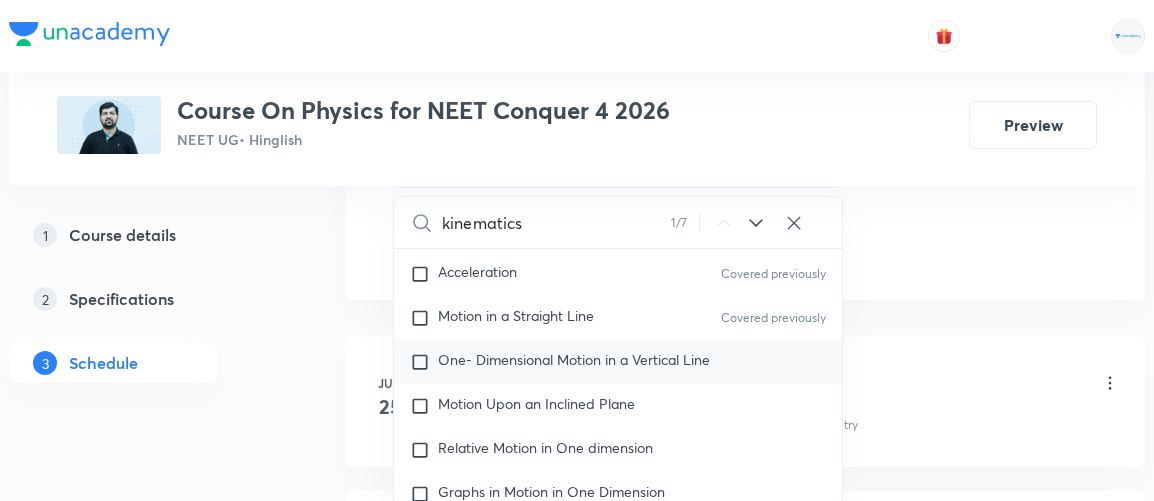 type on "kinematics" 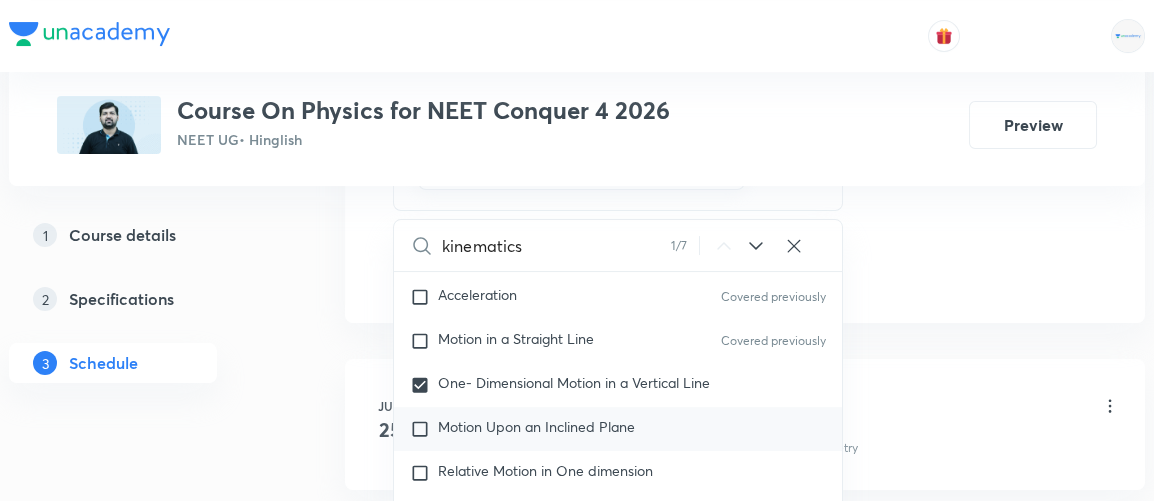 click on "Motion Upon an Inclined Plane" at bounding box center (536, 426) 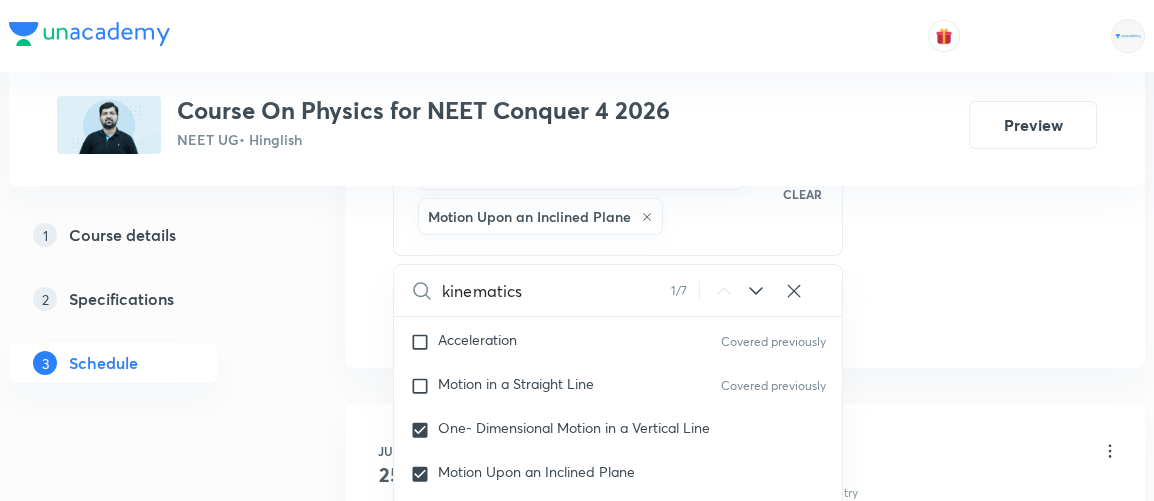 click on "1 Course details 2 Specifications 3 Schedule" at bounding box center [145, 1048] 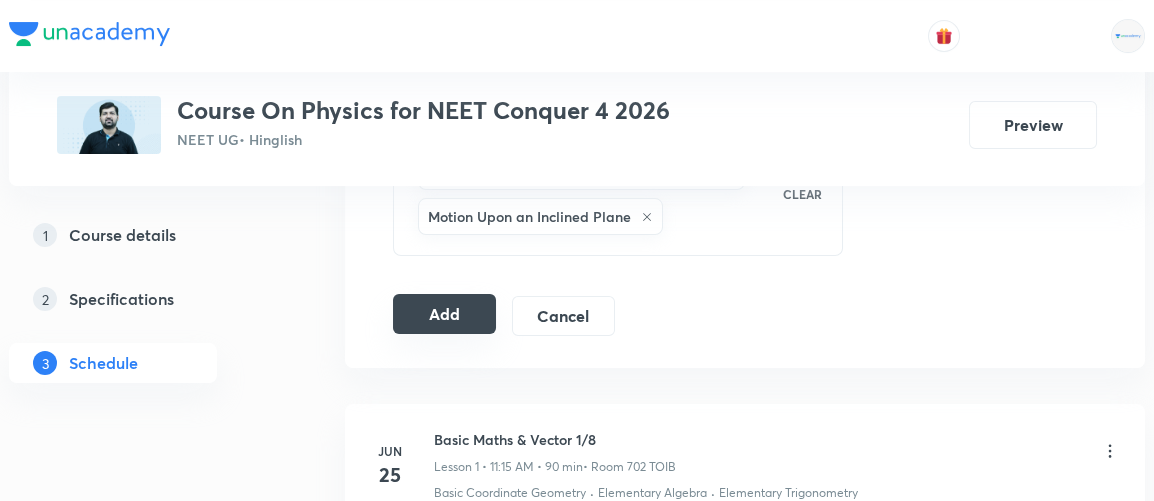 click on "Add" at bounding box center (444, 314) 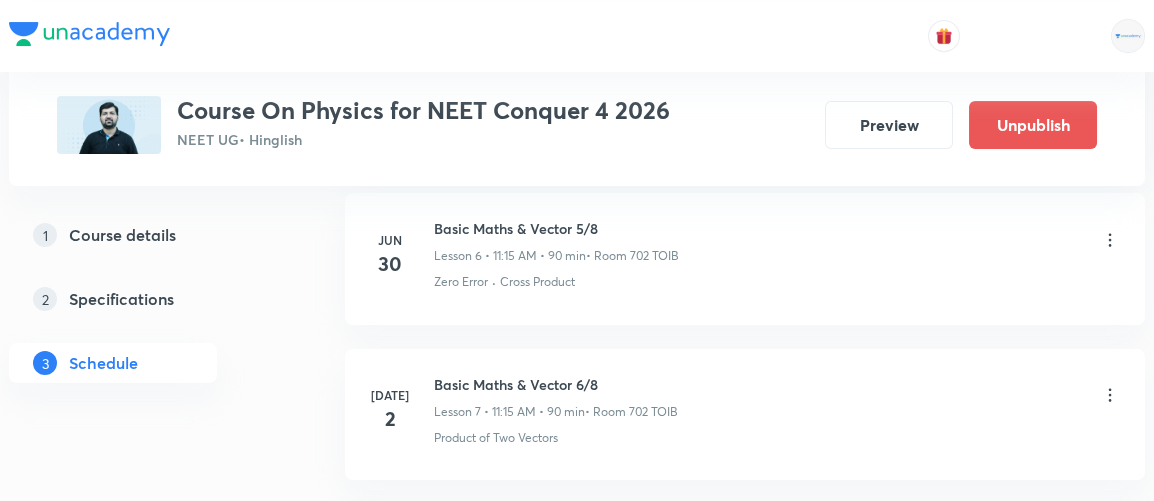 scroll, scrollTop: 2653, scrollLeft: 0, axis: vertical 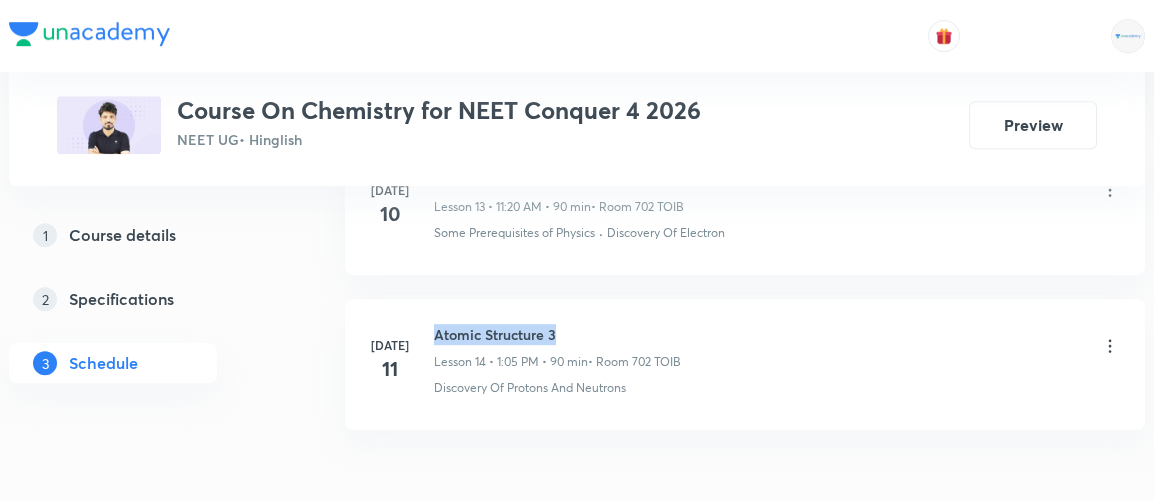 drag, startPoint x: 435, startPoint y: 317, endPoint x: 573, endPoint y: 305, distance: 138.52075 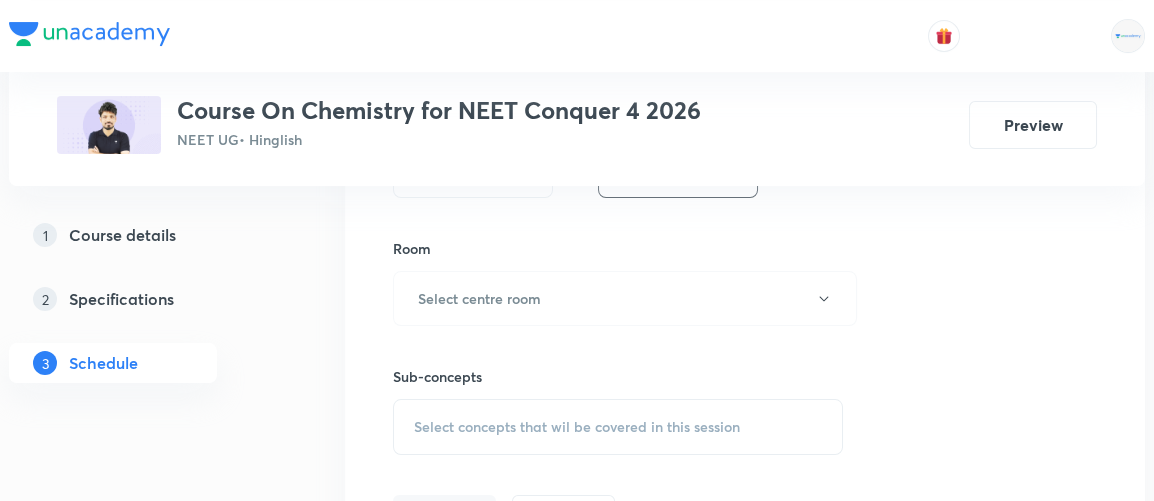 scroll, scrollTop: 0, scrollLeft: 0, axis: both 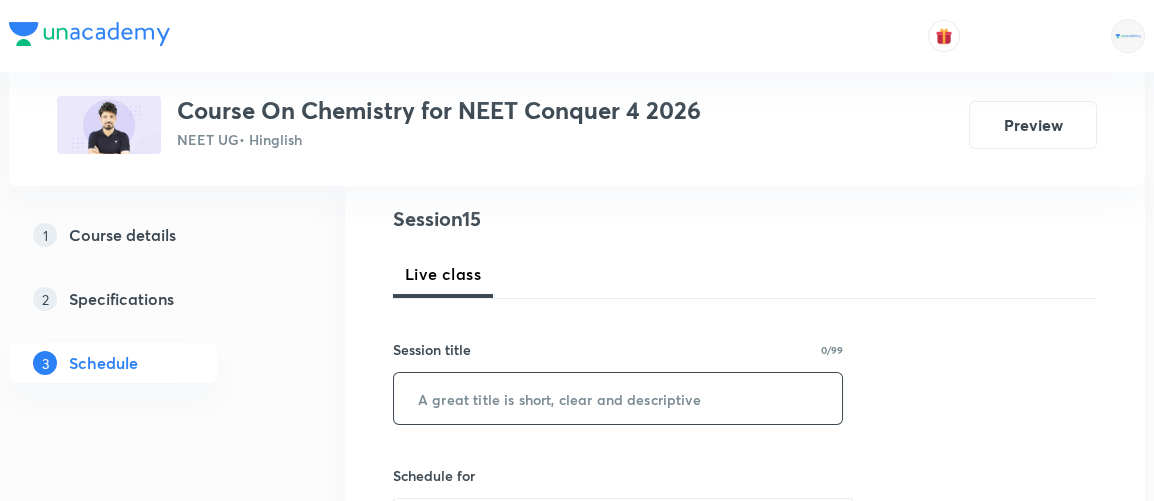 click at bounding box center (618, 398) 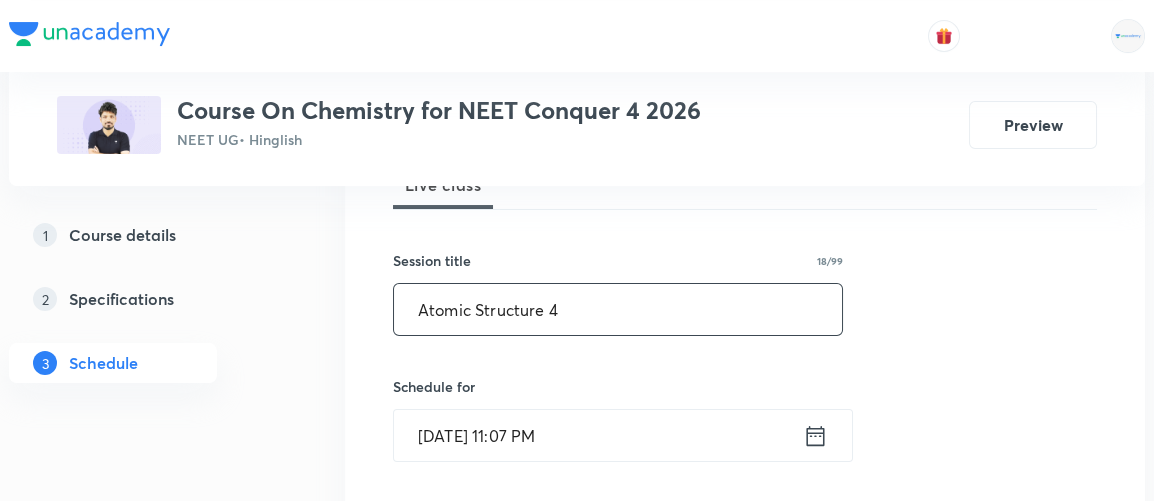 scroll, scrollTop: 377, scrollLeft: 0, axis: vertical 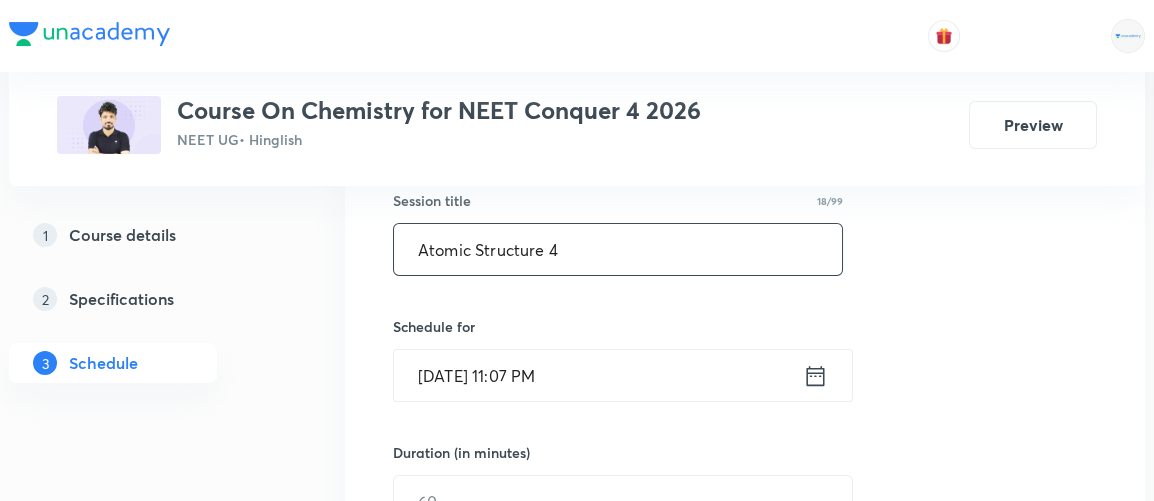 type on "Atomic Structure 4" 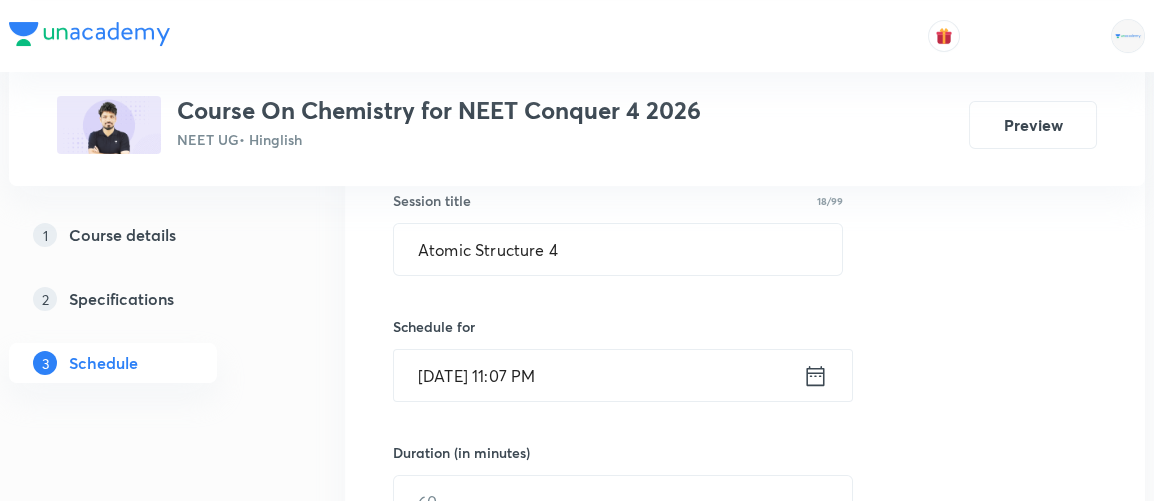 click 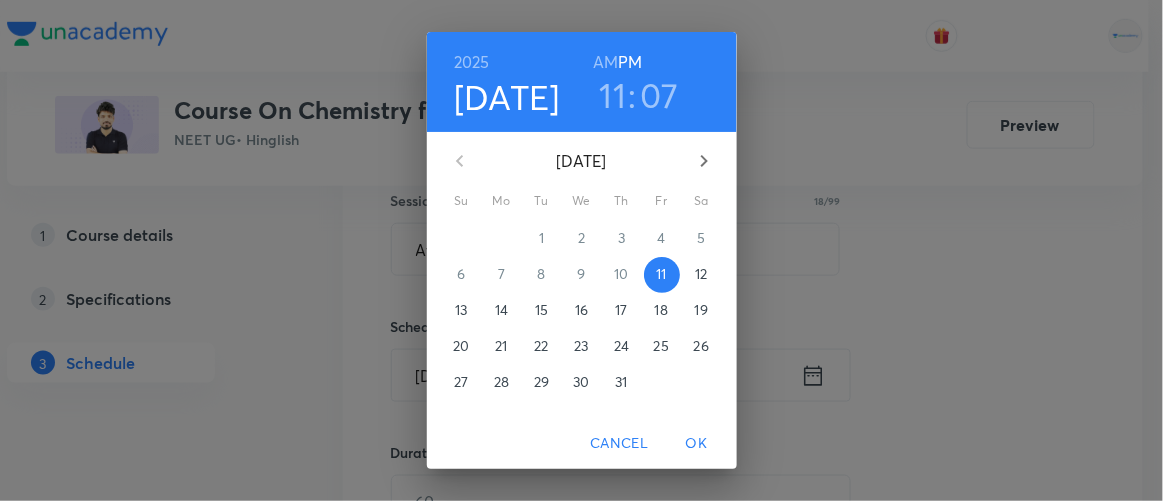 click on "12" at bounding box center [701, 274] 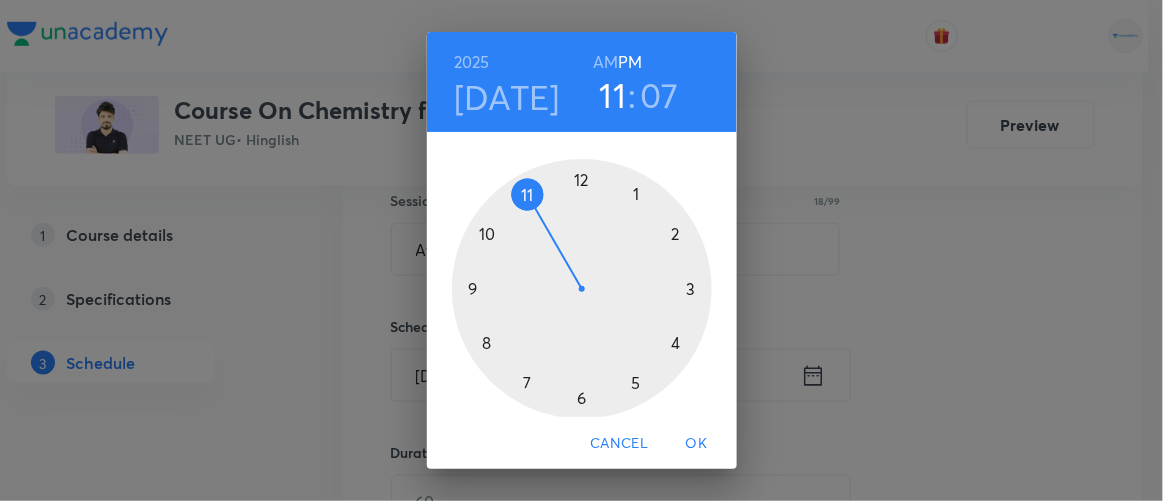click on "AM" at bounding box center [605, 62] 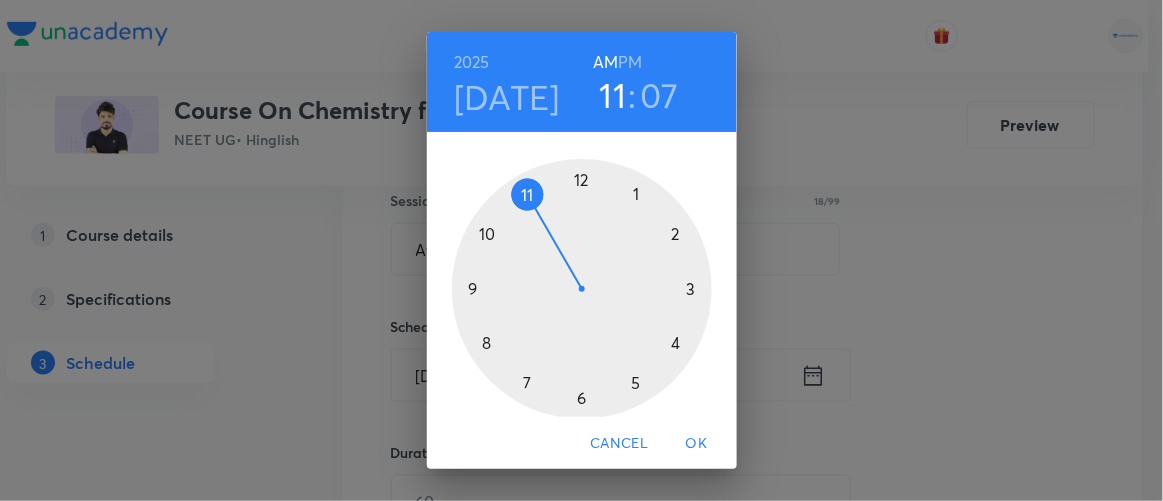 click at bounding box center (582, 289) 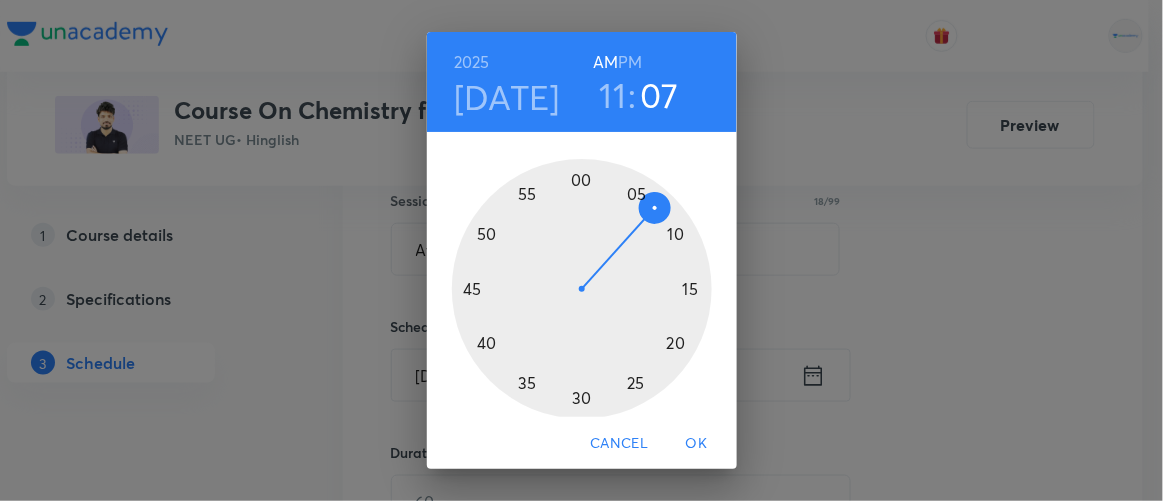 click at bounding box center (582, 289) 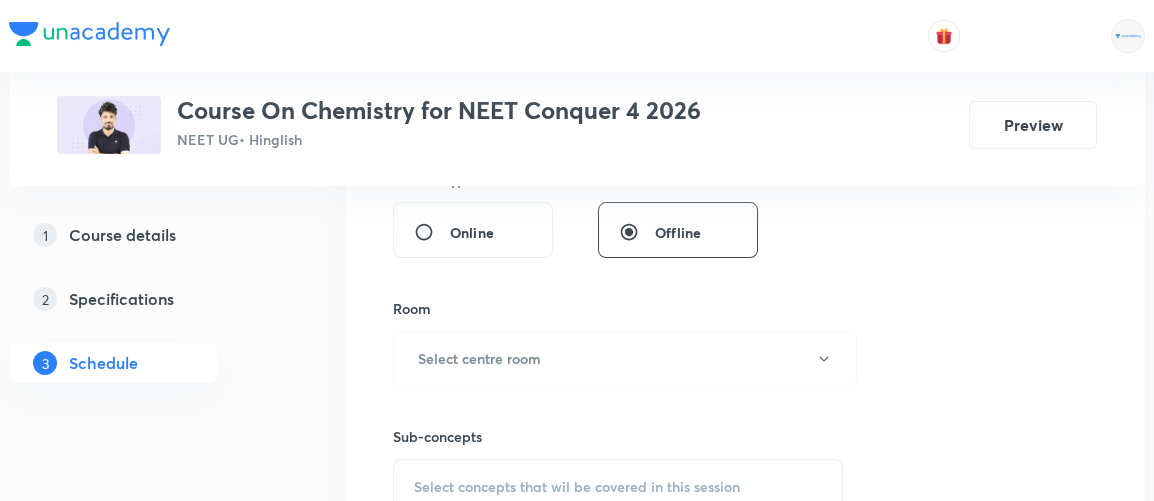 scroll, scrollTop: 773, scrollLeft: 0, axis: vertical 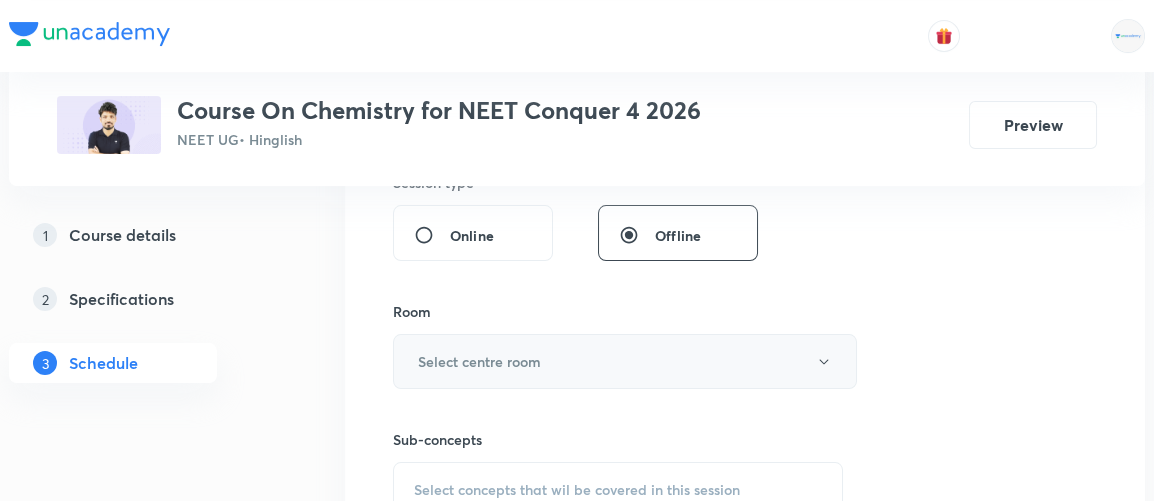 click on "Select centre room" at bounding box center (625, 361) 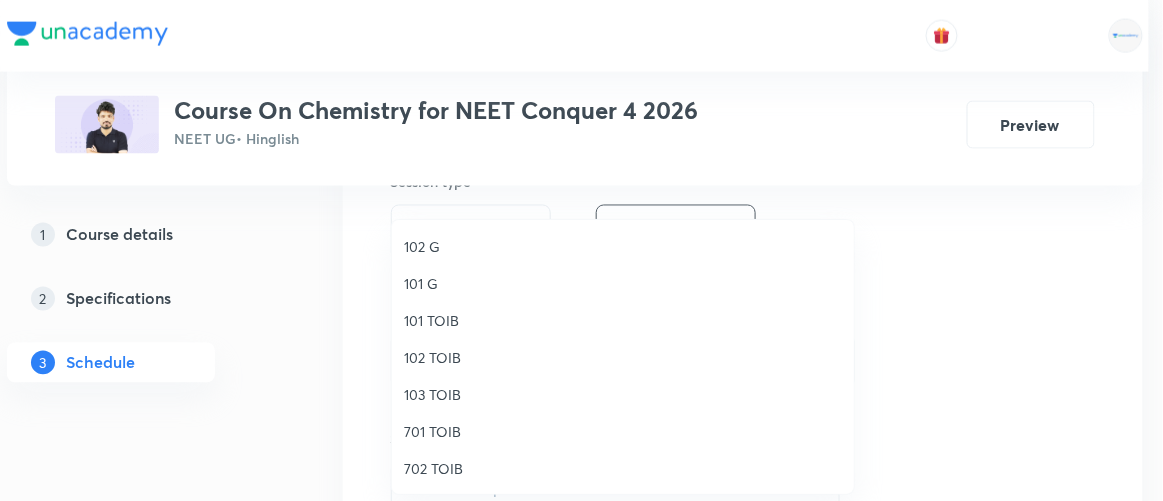click on "702 TOIB" at bounding box center (623, 468) 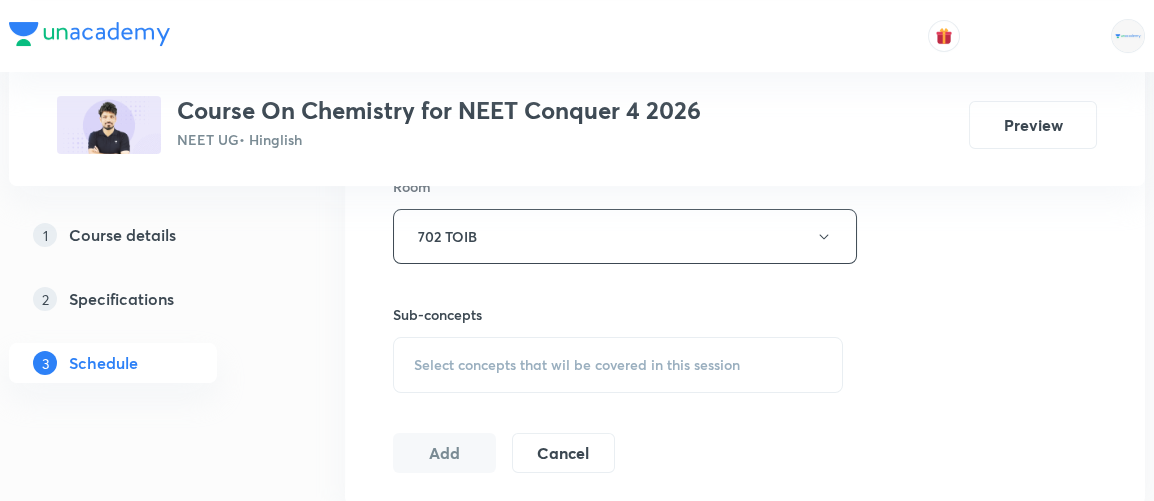 scroll, scrollTop: 903, scrollLeft: 0, axis: vertical 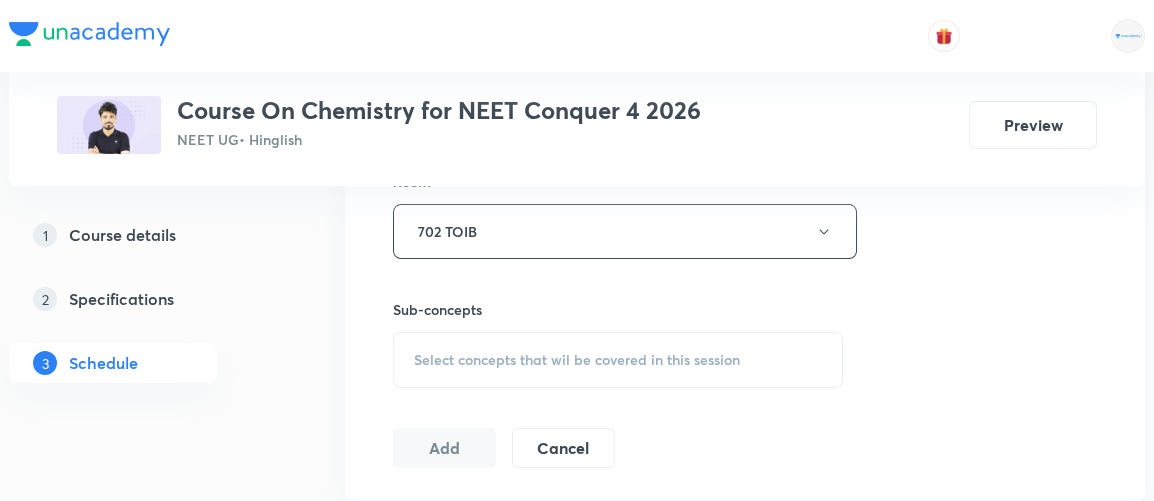 click on "Select concepts that wil be covered in this session" at bounding box center (618, 360) 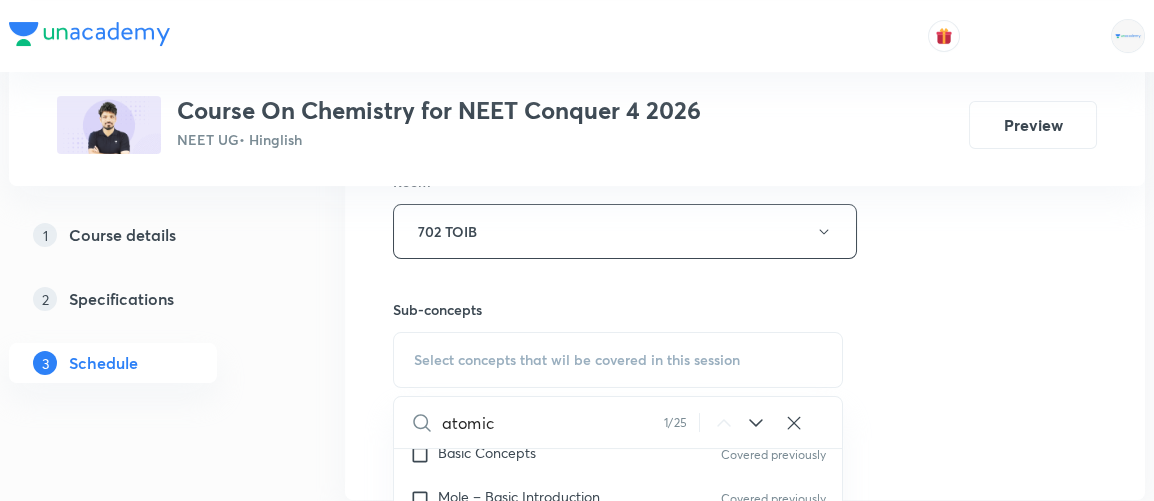 scroll, scrollTop: 667, scrollLeft: 0, axis: vertical 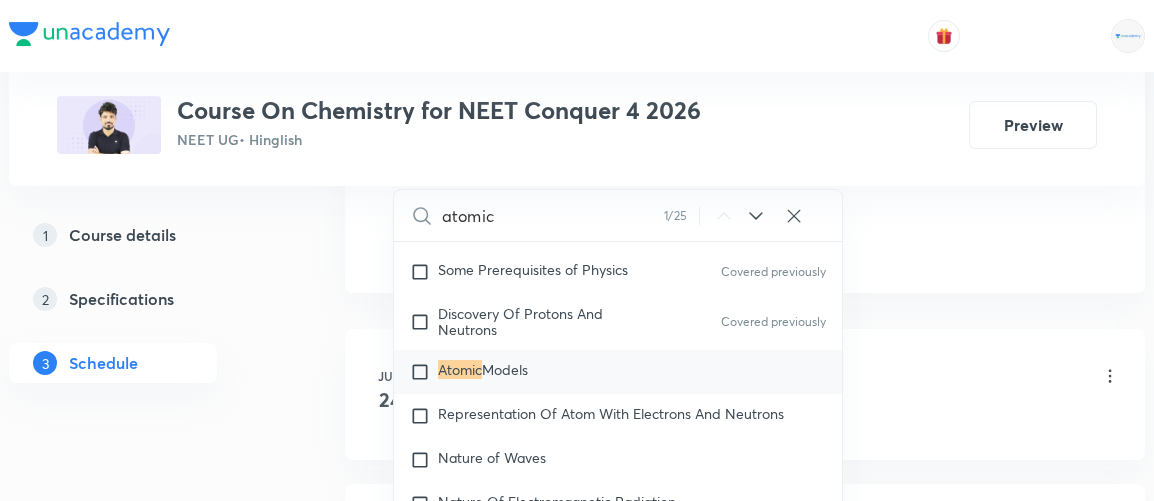 type on "atomic" 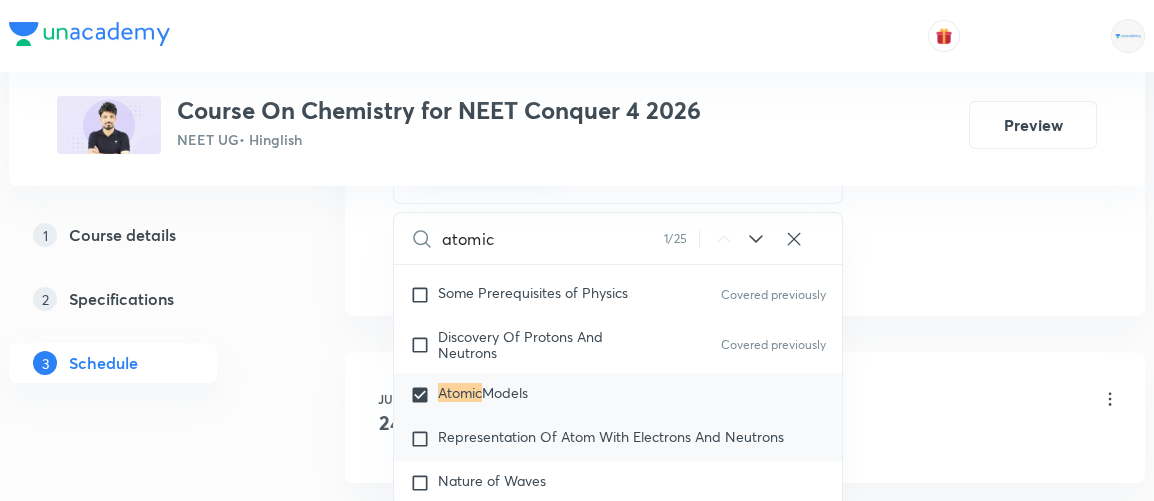 click on "Representation Of Atom With Electrons And Neutrons" at bounding box center [611, 436] 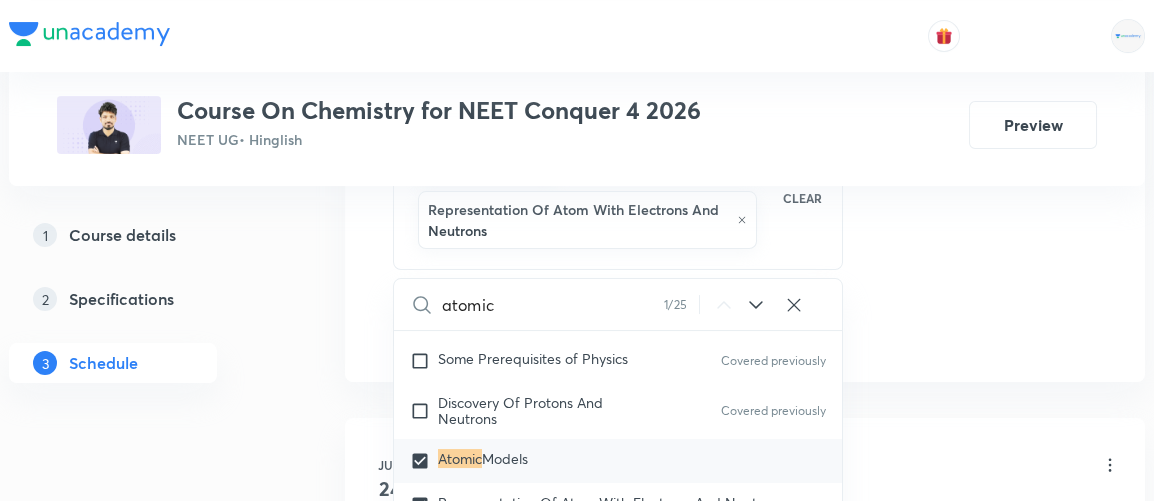 click on "Plus Courses Course On Chemistry for NEET Conquer 4 2026 NEET UG  • Hinglish Preview 1 Course details 2 Specifications 3 Schedule Schedule 14  classes Session  15 Live class Session title 18/99 Atomic Structure 4 ​ Schedule for Jul 12, 2025, 11:20 AM ​ Duration (in minutes) ​   Session type Online Offline Room 702 TOIB Sub-concepts Atomic Models Representation Of Atom With Electrons And Neutrons CLEAR atomic 1 / 25 ​ General Topics & Mole Concept Basic Concepts Covered previously Mole – Basic Introduction Covered previously Percentage Composition Covered previously Stoichiometry Covered previously Principle of Atom Conservation (POAC) Covered previously Relation between Stoichiometric Quantities Covered previously Application of Mole Concept: Gravimetric Analysis Covered previously Electronic Configuration Of Atoms (Hund's rule) Covered previously  Quantum Numbers (Magnetic Quantum no.) Covered previously Quantum Numbers(Pauli's Exclusion law) Covered previously Mean Molar Mass or Molecular Mass 2" at bounding box center (577, 869) 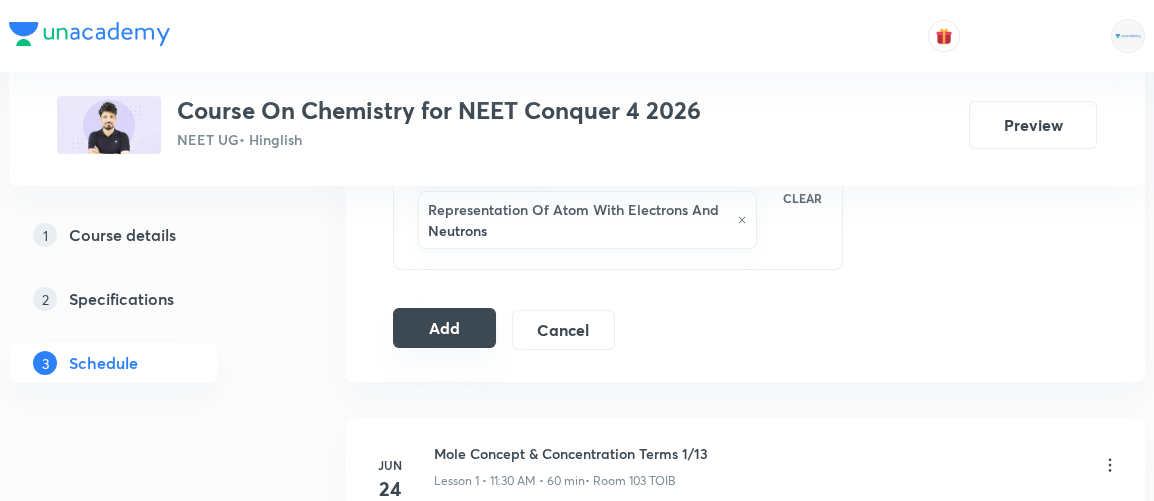 click on "Add" at bounding box center [444, 328] 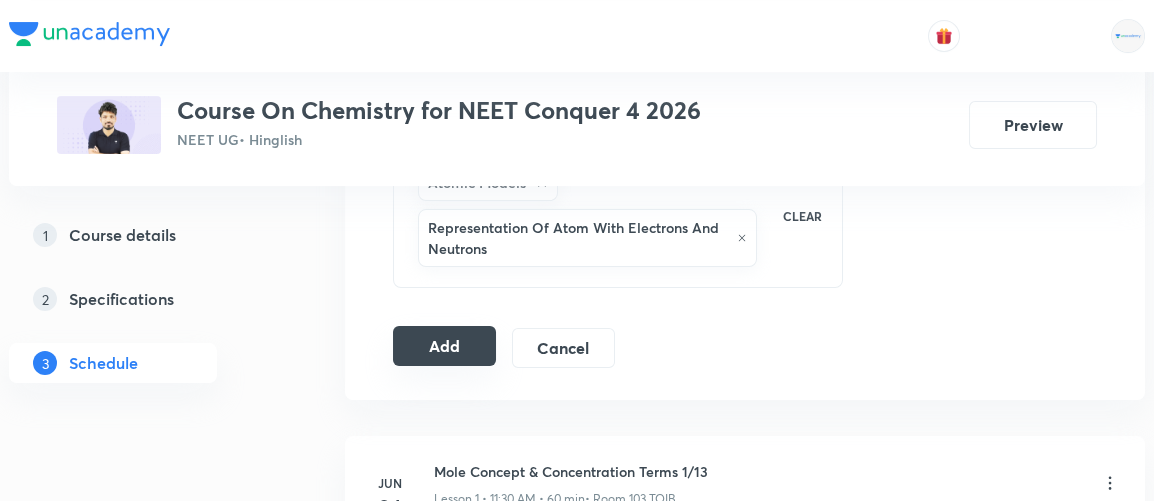 click on "Add" at bounding box center [444, 346] 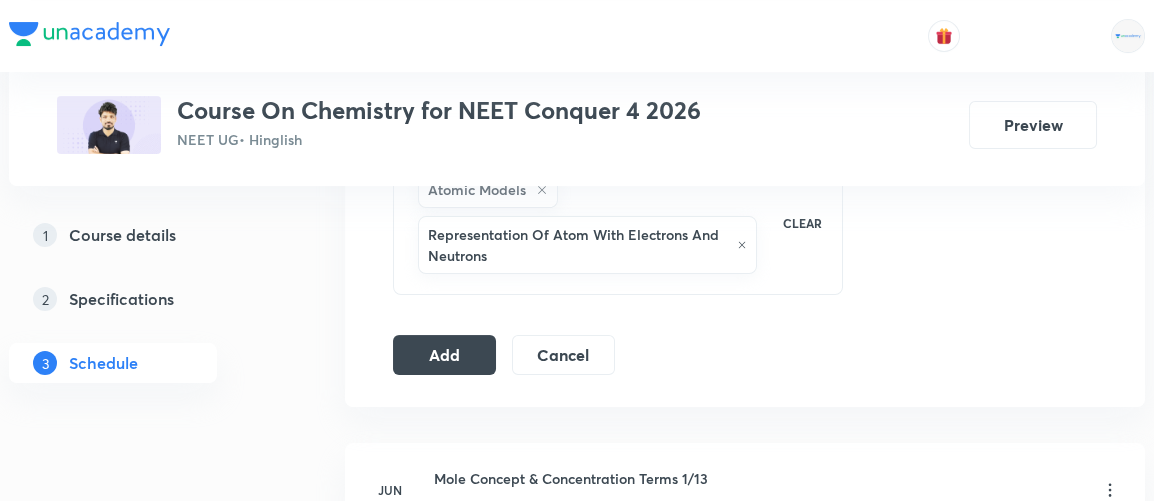 scroll, scrollTop: 1108, scrollLeft: 0, axis: vertical 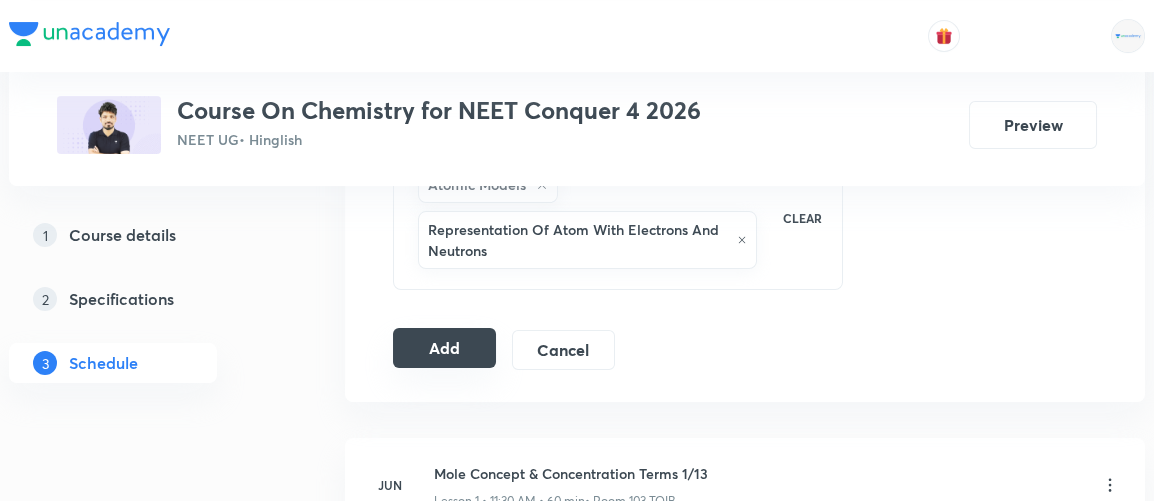 click on "Add" at bounding box center (444, 348) 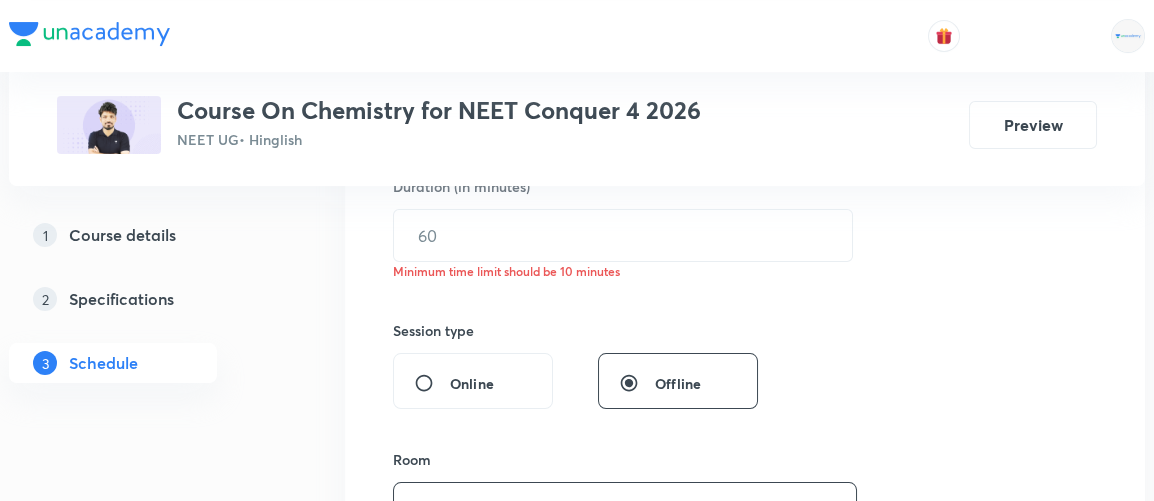 scroll, scrollTop: 601, scrollLeft: 0, axis: vertical 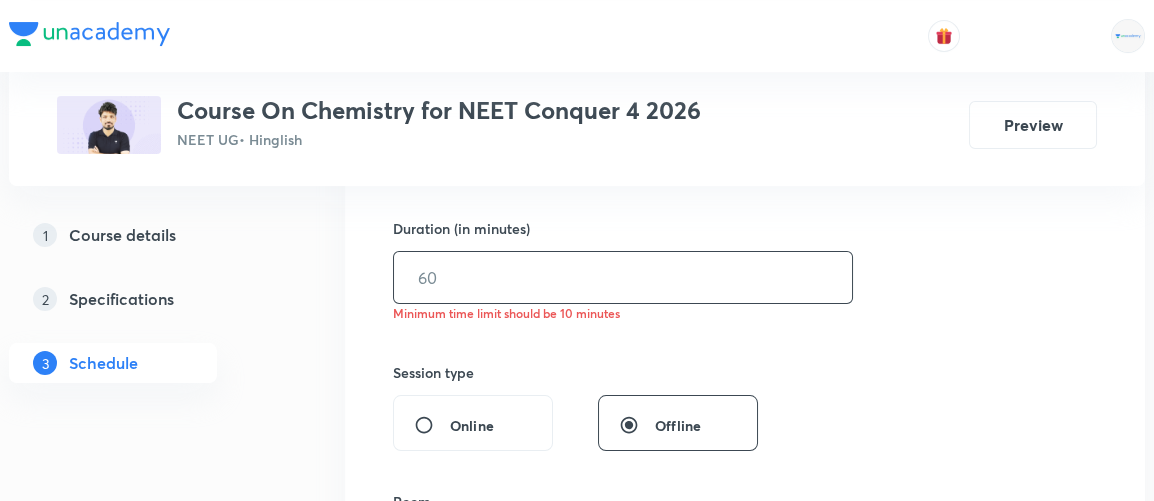 click at bounding box center (623, 277) 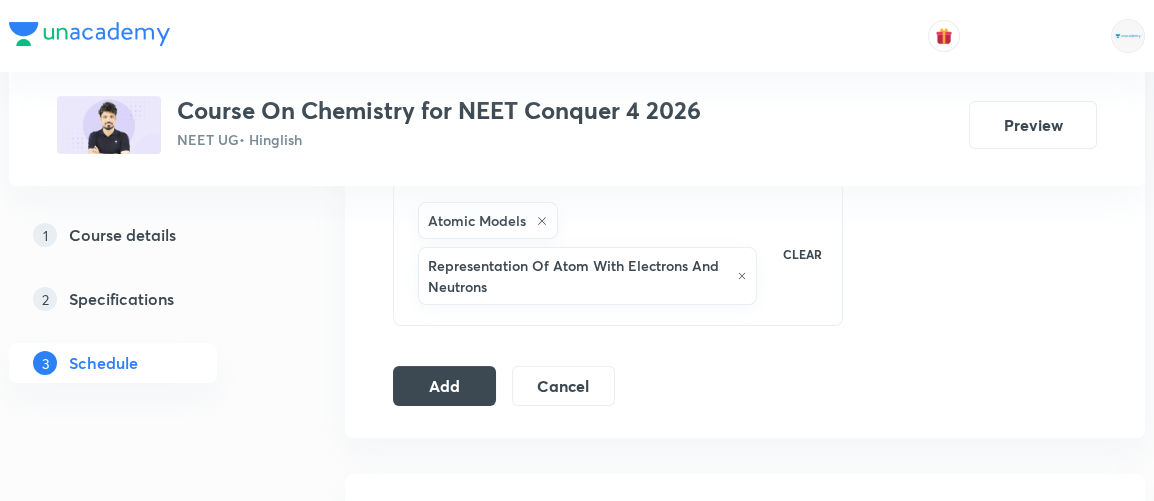 scroll, scrollTop: 1074, scrollLeft: 0, axis: vertical 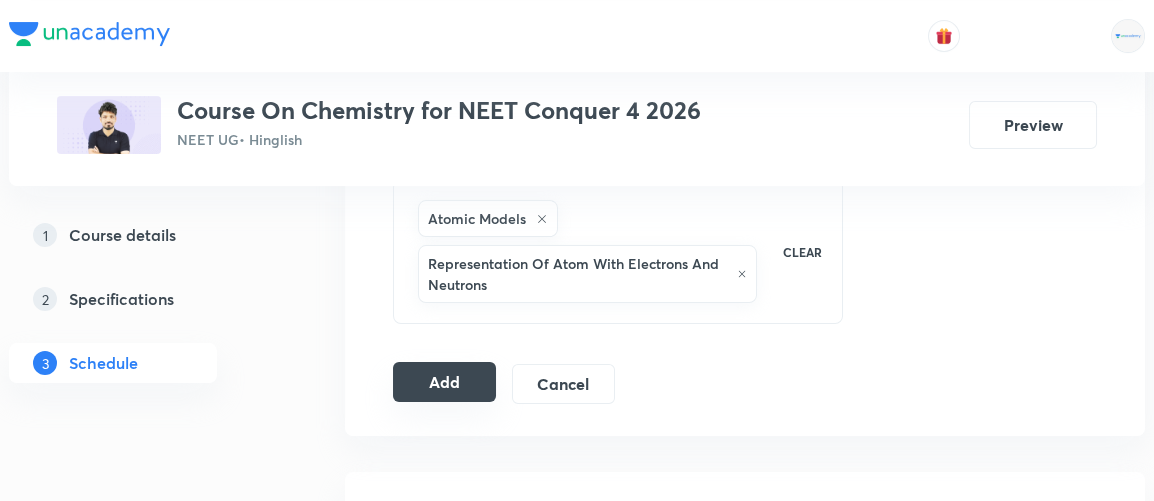 type on "90" 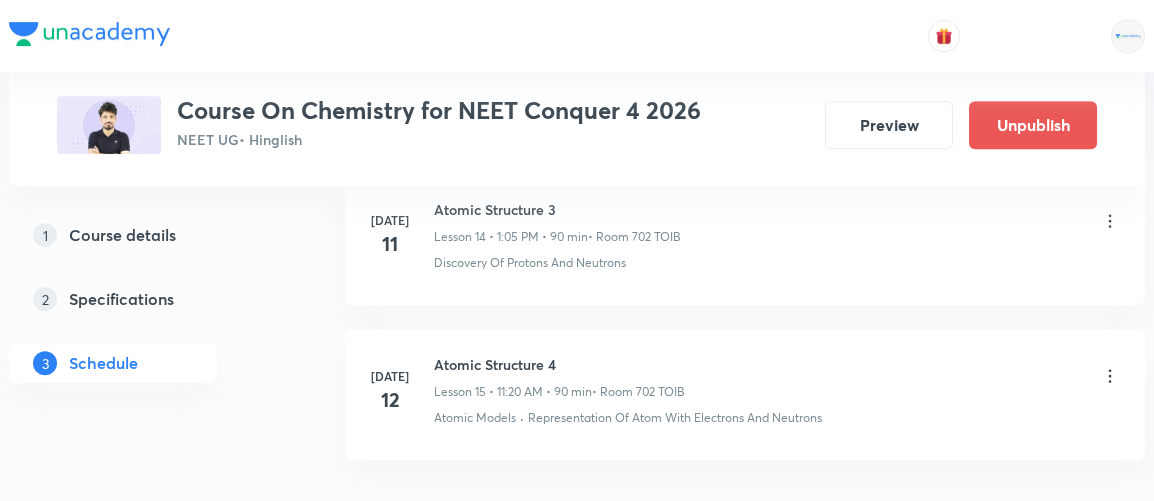 scroll, scrollTop: 2515, scrollLeft: 0, axis: vertical 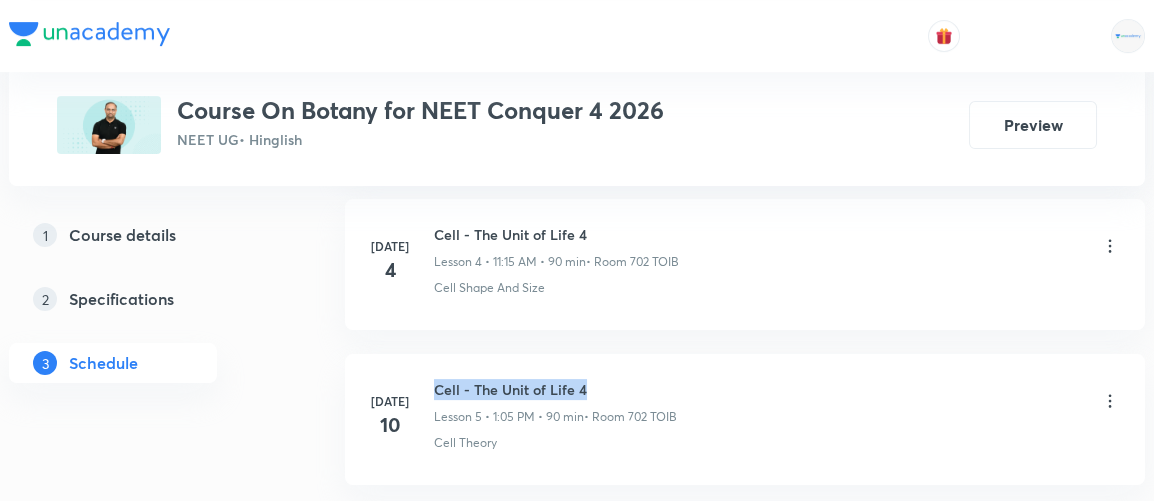 drag, startPoint x: 433, startPoint y: 381, endPoint x: 602, endPoint y: 365, distance: 169.7557 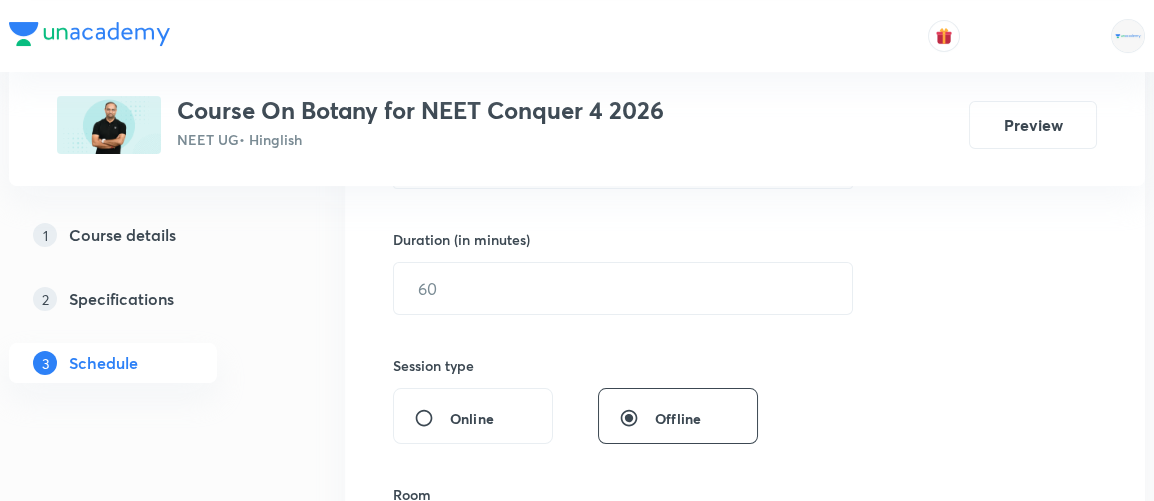 scroll, scrollTop: 0, scrollLeft: 0, axis: both 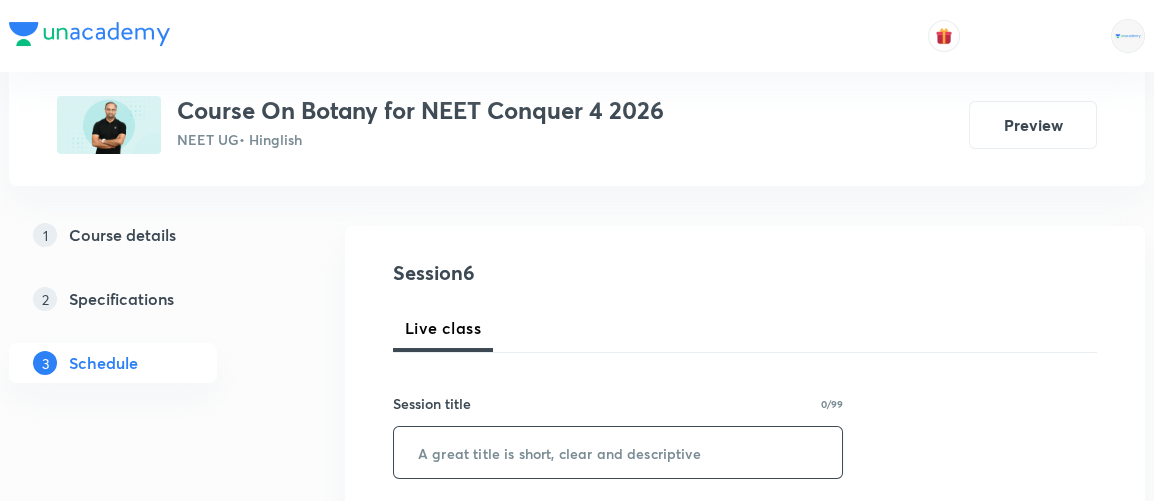 click at bounding box center (618, 452) 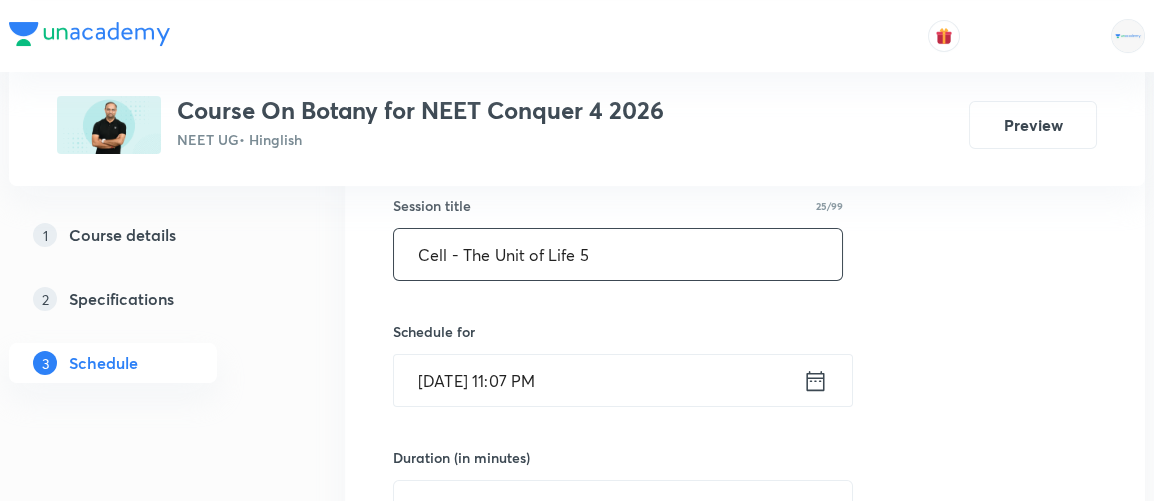 scroll, scrollTop: 372, scrollLeft: 0, axis: vertical 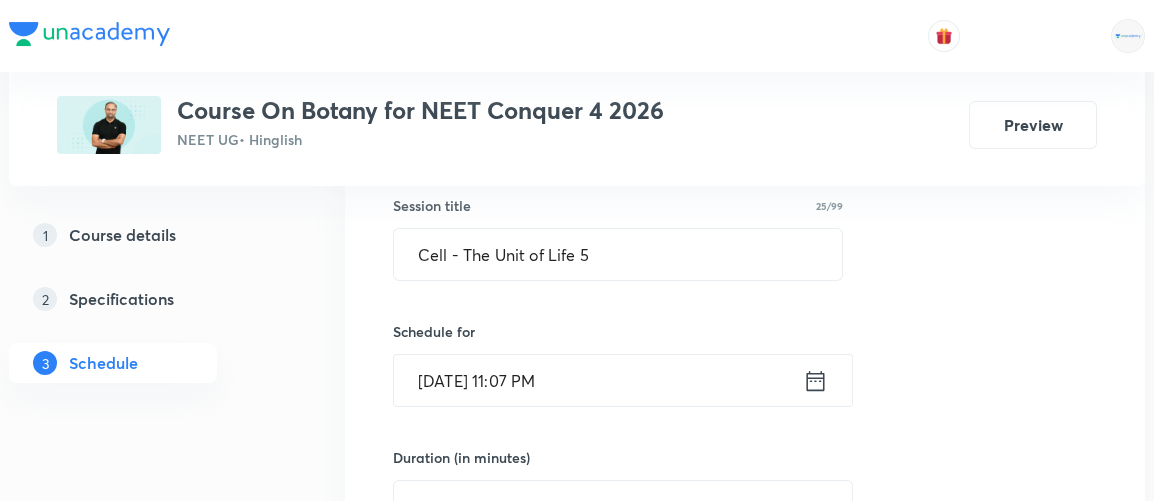 click 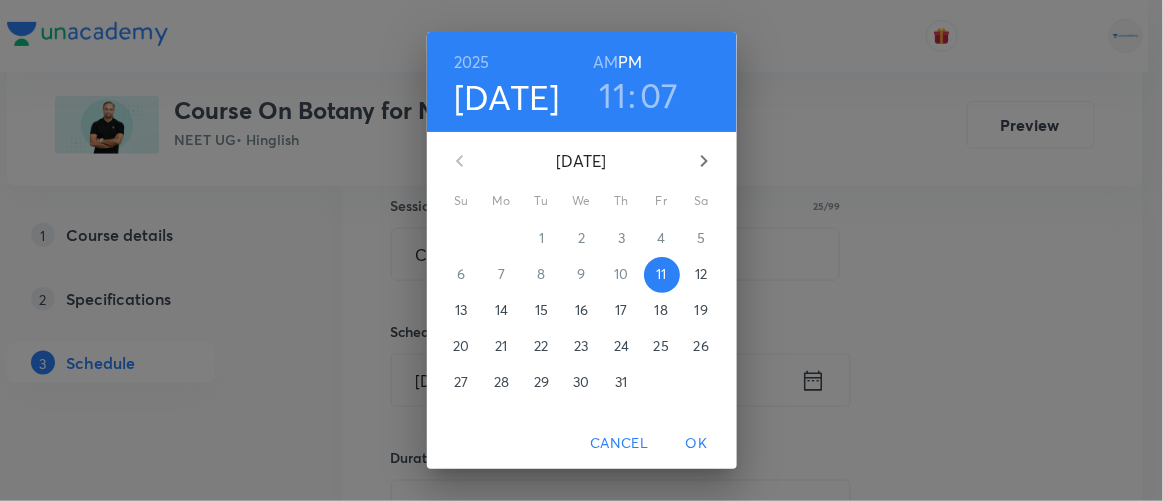 click on "12" at bounding box center (701, 274) 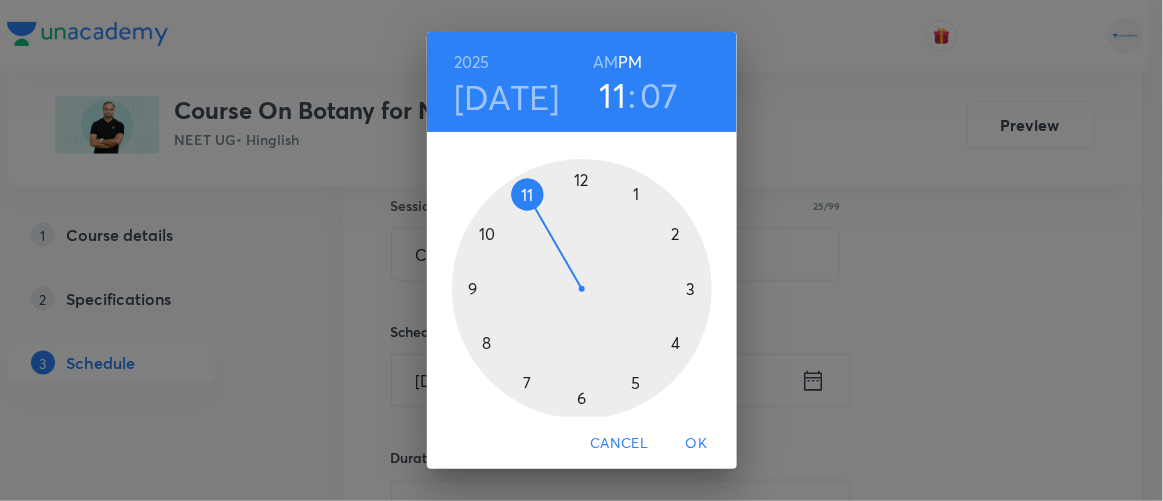 click at bounding box center [582, 289] 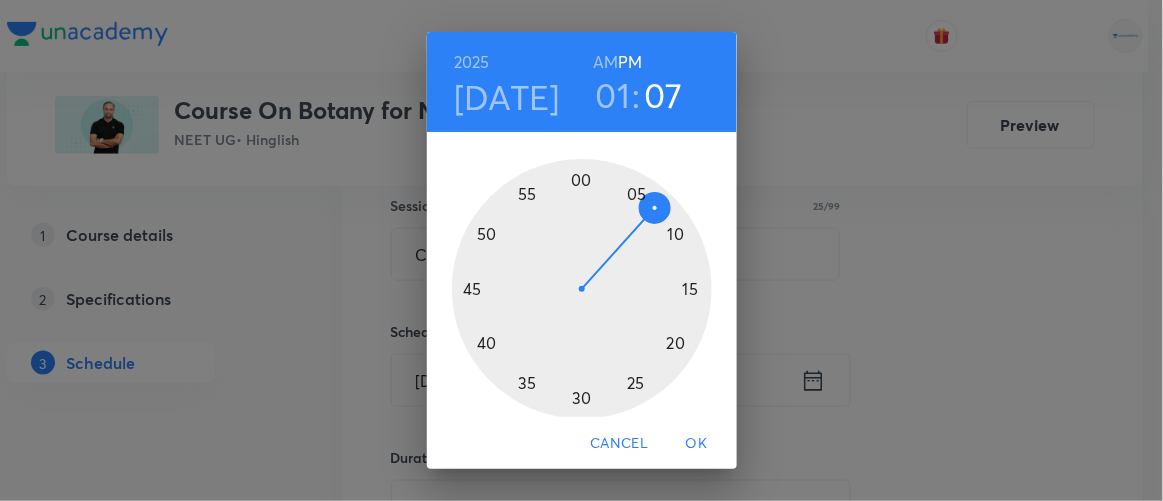 click at bounding box center [582, 289] 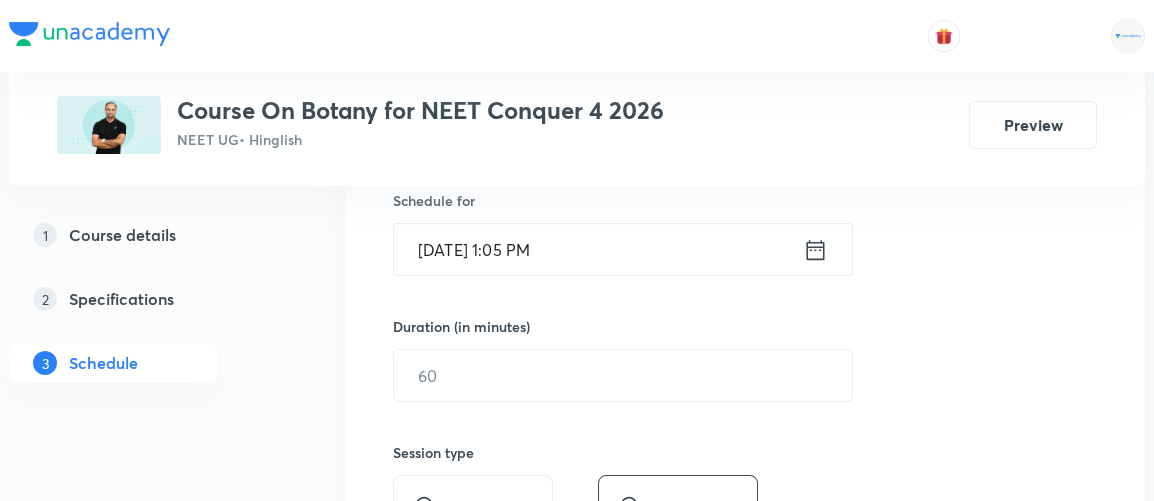 scroll, scrollTop: 504, scrollLeft: 0, axis: vertical 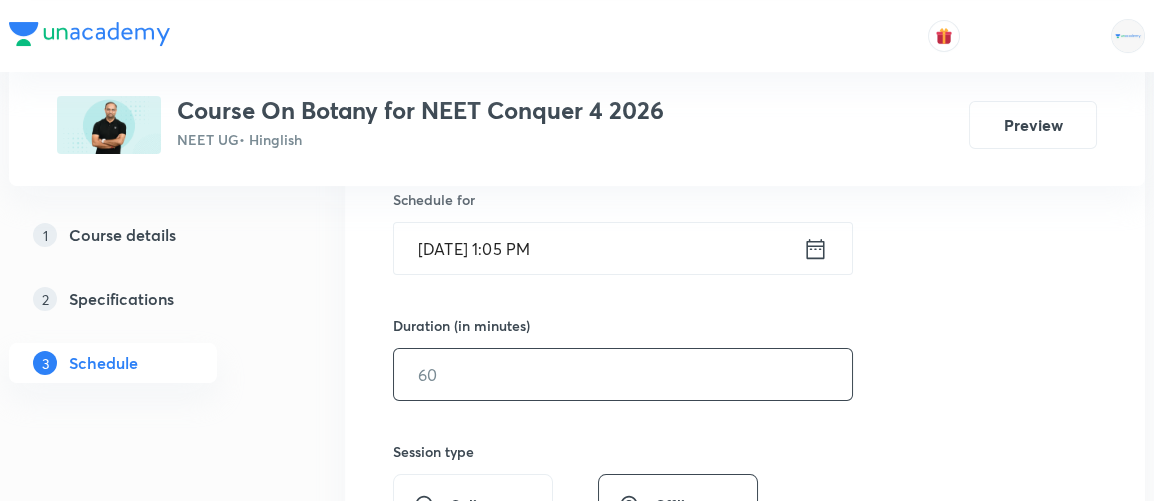 click at bounding box center (623, 374) 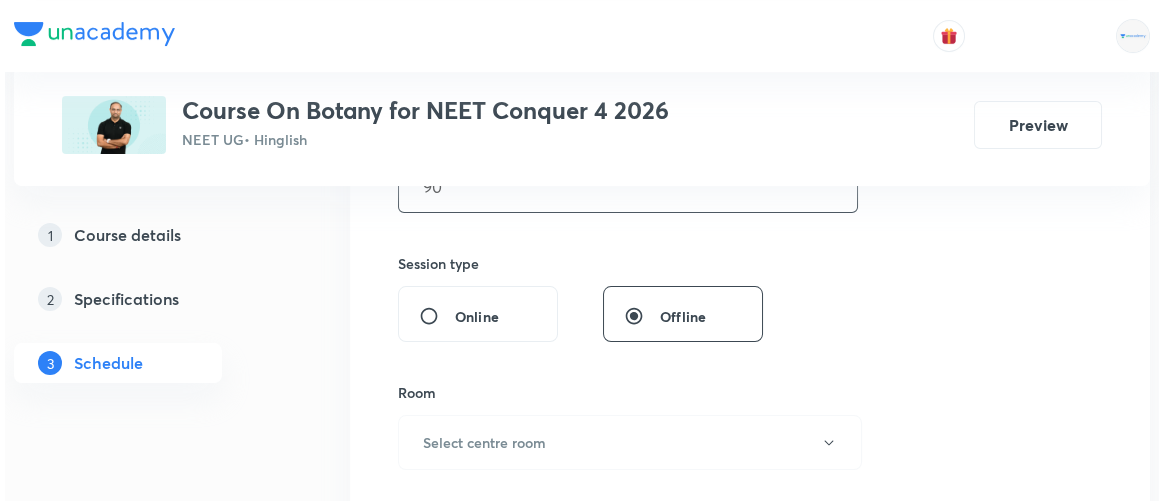 scroll, scrollTop: 699, scrollLeft: 0, axis: vertical 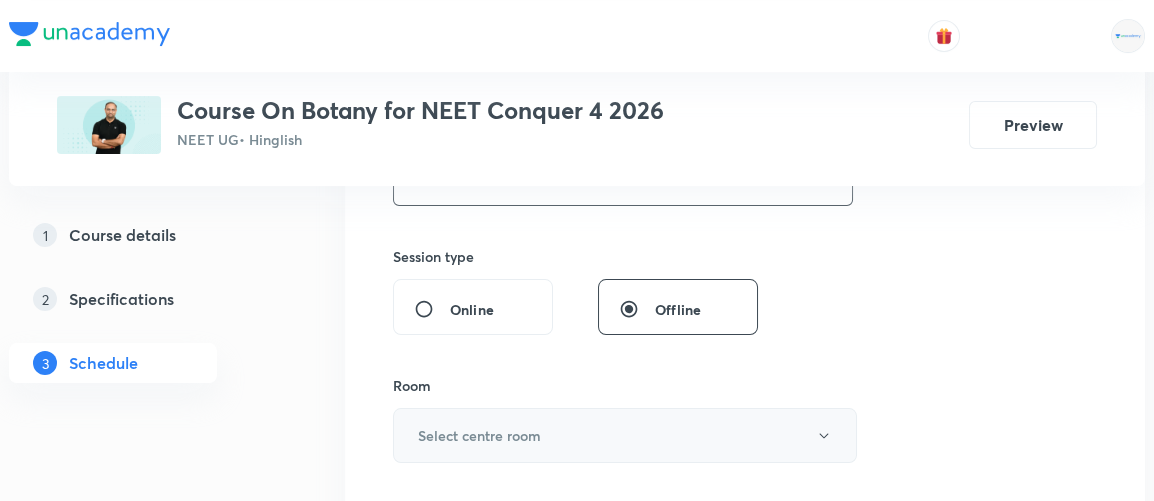 type on "90" 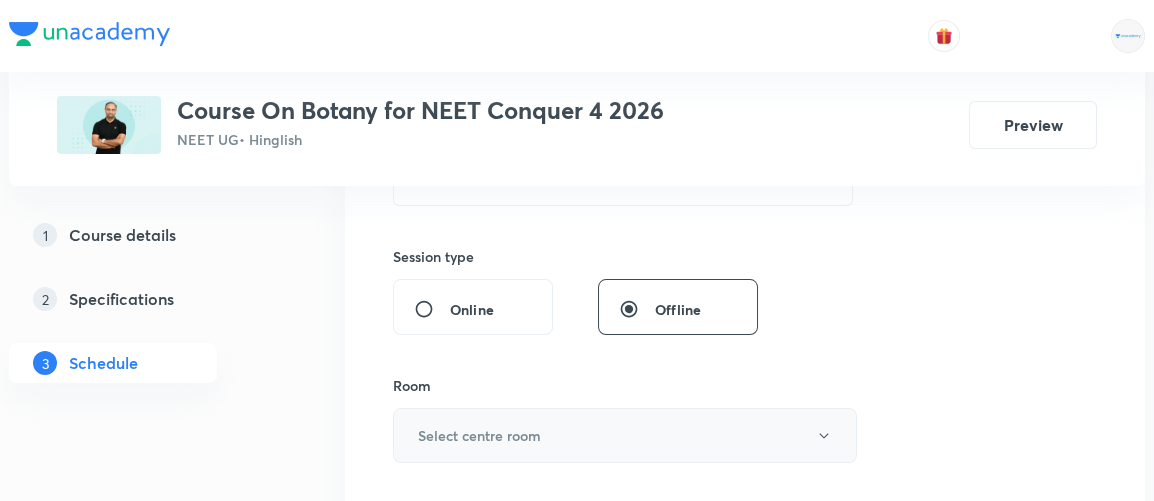 click on "Select centre room" at bounding box center [479, 435] 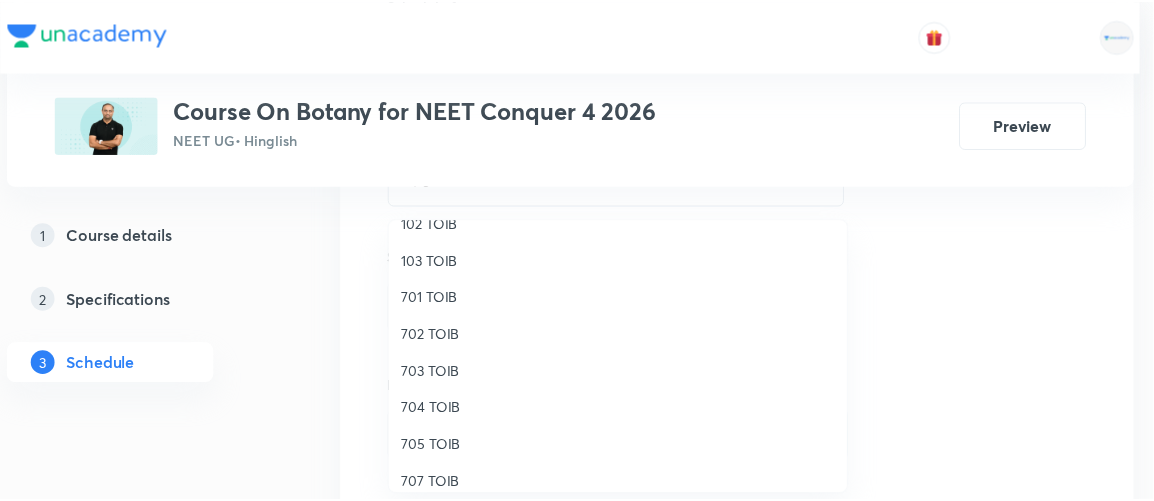 scroll, scrollTop: 135, scrollLeft: 0, axis: vertical 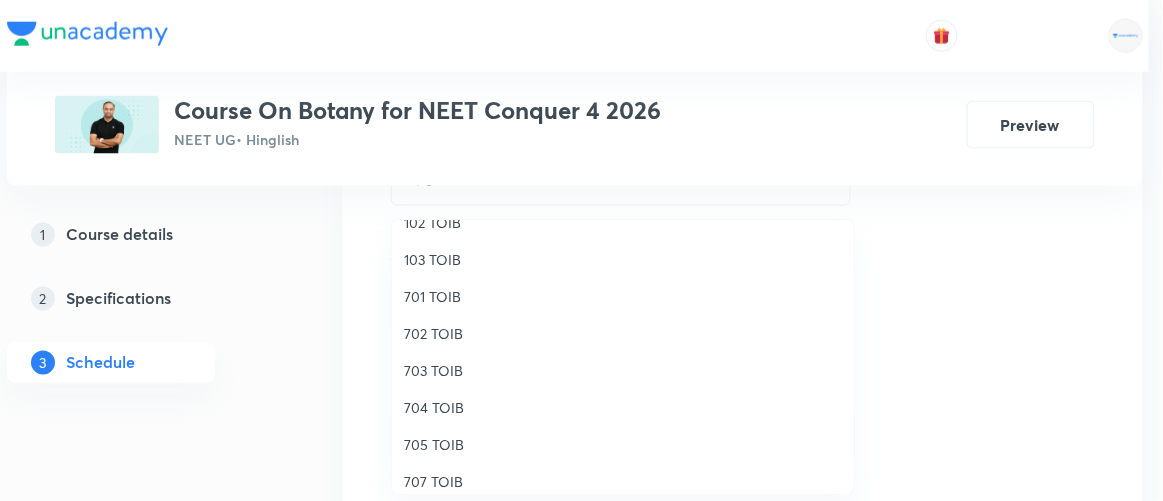click on "702 TOIB" at bounding box center (623, 333) 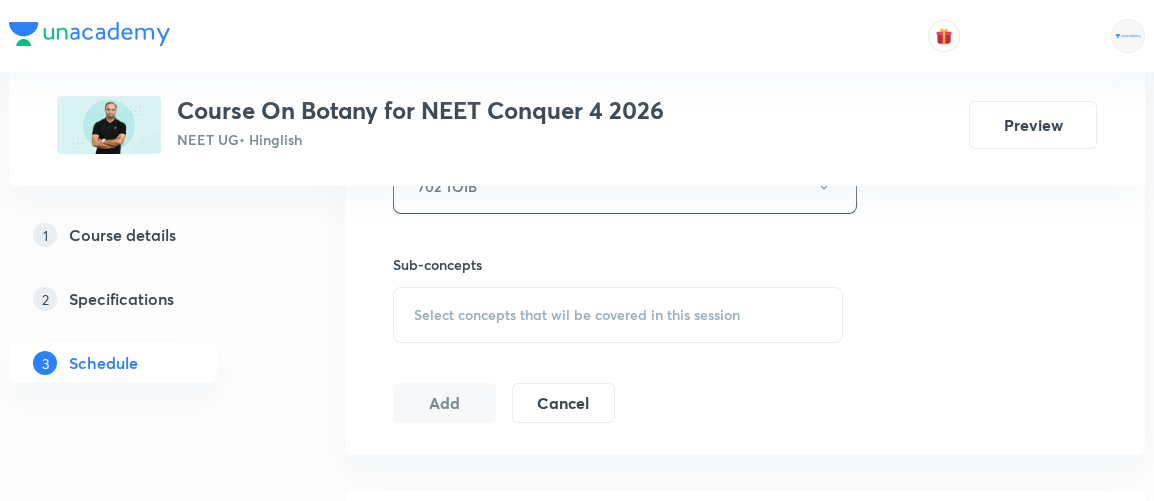 scroll, scrollTop: 955, scrollLeft: 0, axis: vertical 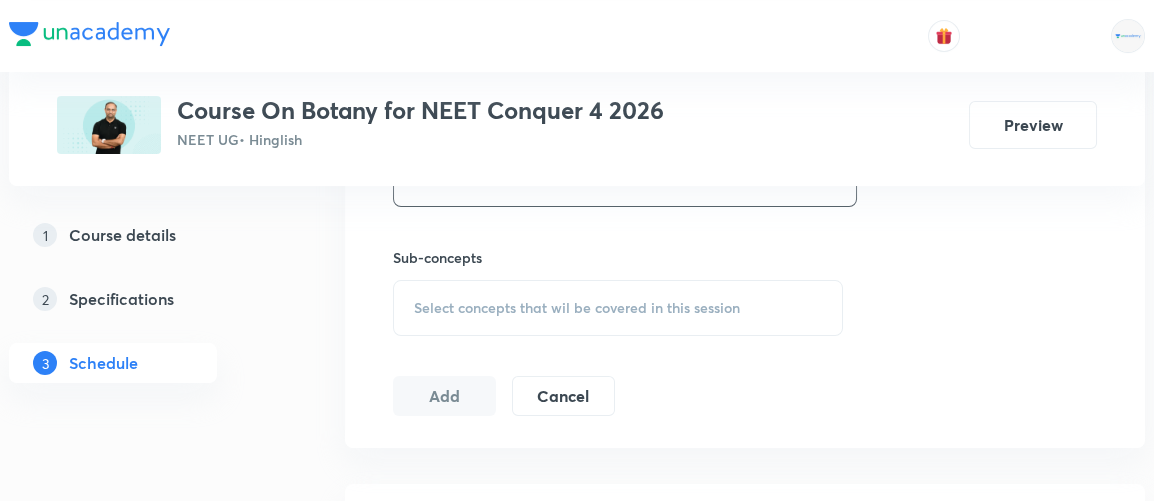 click on "Select concepts that wil be covered in this session" at bounding box center [618, 308] 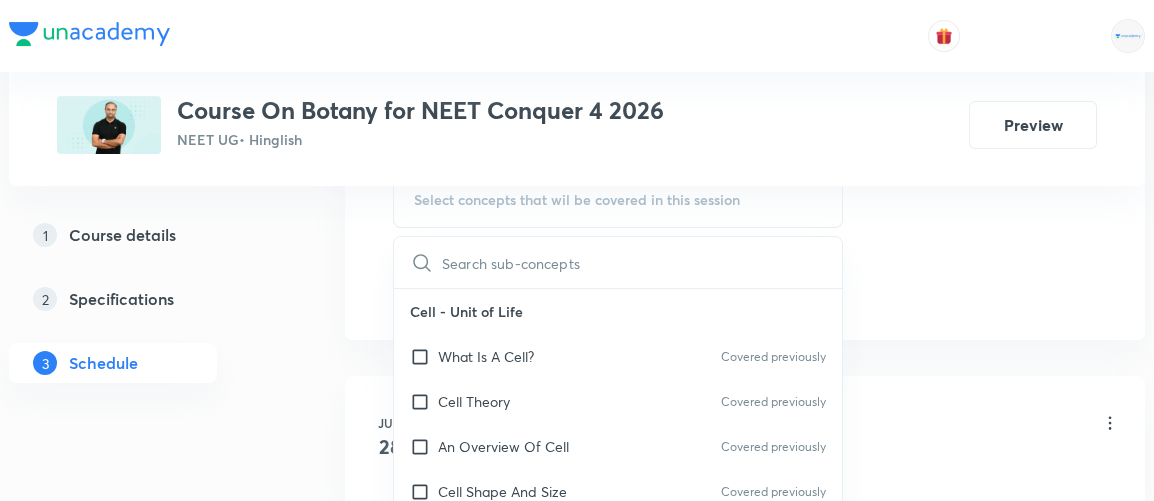 scroll, scrollTop: 1061, scrollLeft: 0, axis: vertical 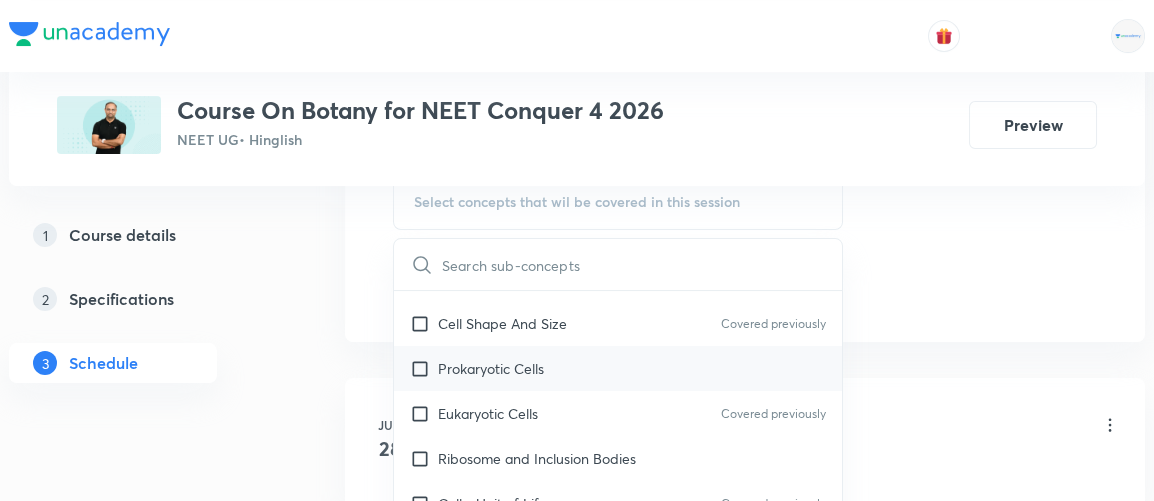 click on "Prokaryotic Cells" at bounding box center [491, 368] 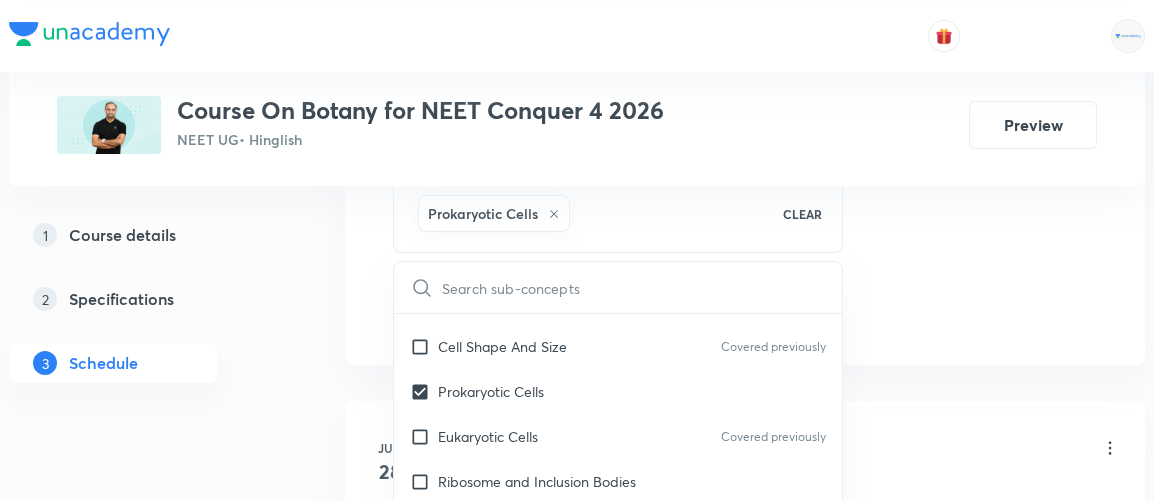 click on "Schedule 5  classes Session  6 Live class Session title 25/99 Cell - The Unit of Life 5 ​ Schedule for Jul 12, 2025, 1:05 PM ​ Duration (in minutes) 90 ​   Session type Online Offline Room 702 TOIB Sub-concepts Prokaryotic Cells CLEAR ​ Cell - Unit of Life What Is A Cell? Covered previously Cell Theory Covered previously An Overview Of Cell Covered previously Cell Shape And Size Covered previously Prokaryotic Cells Eukaryotic Cells Covered previously Ribosome and Inclusion Bodies Cell - Unit of Life Covered previously Biomolecules How To Analyse Chemical Composition? Primary And Secondary Metabolites Biomacromolecules Proteins and Amino acids Polysaccharides / Carbohydrates Lipids Nucleic Acids Structure Of Proteins Nature Of Bond Linking Monomers In A Polymer Dynamic State Of Body Constituents - Concept Of Metabolism Metabolic Basis For Living Living State Enzymes Structure of Ribose, Glucose, Disaccharides Structure of Compound Lipids Nitrogen Bases Saturated and Unsaturated Fatty Acids Nucleotides" at bounding box center [745, 290] 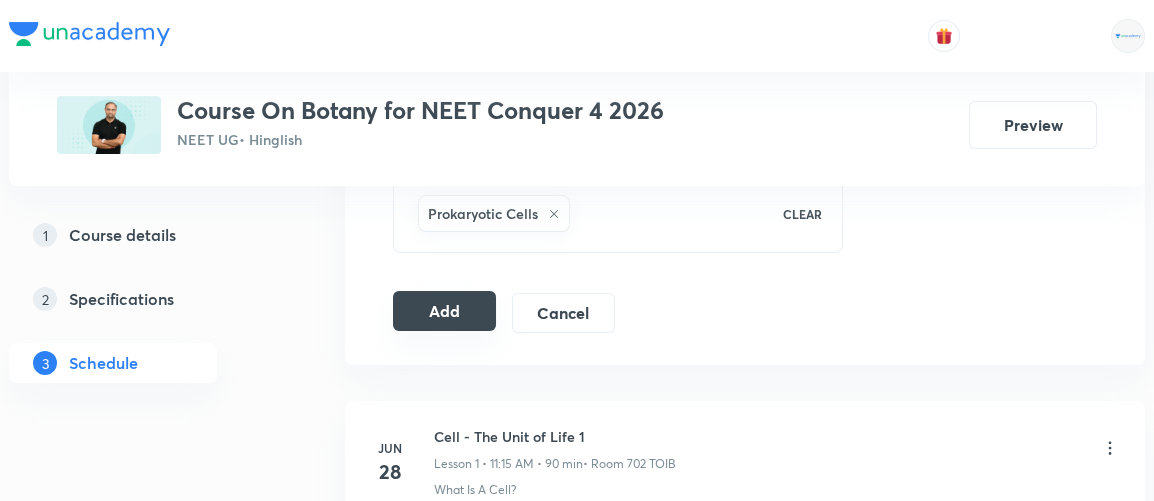 click on "Add" at bounding box center (444, 311) 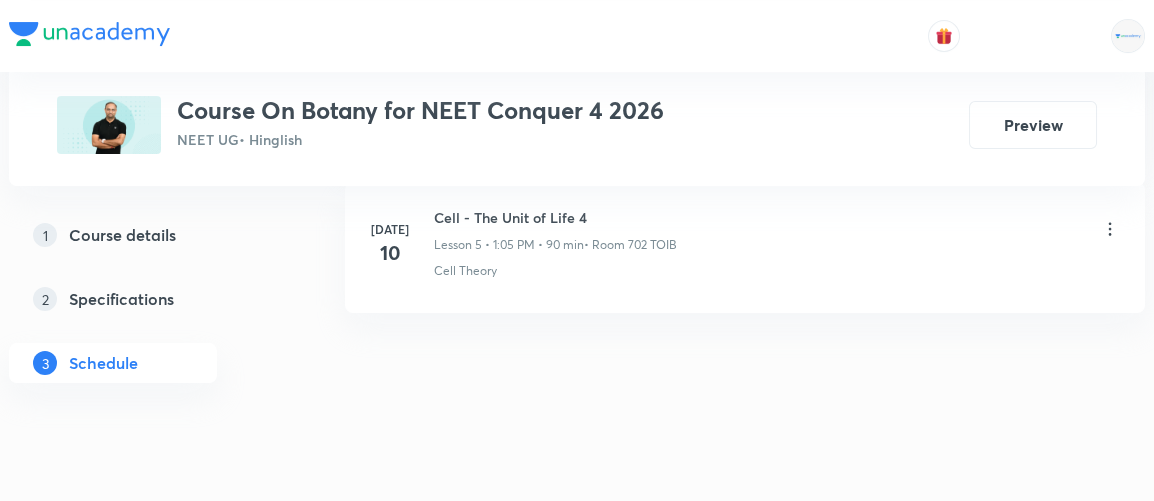 scroll, scrollTop: 953, scrollLeft: 0, axis: vertical 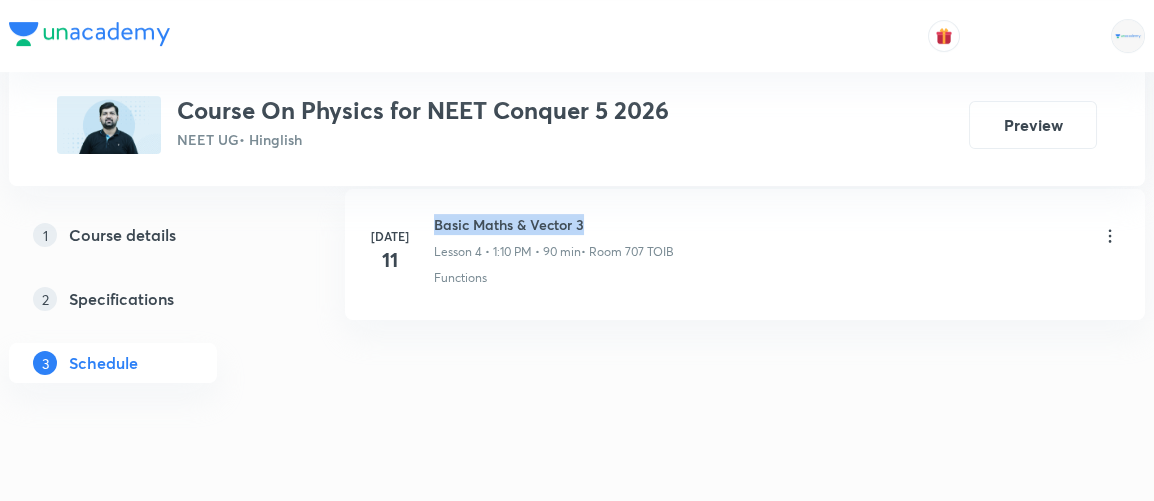 drag, startPoint x: 437, startPoint y: 222, endPoint x: 592, endPoint y: 218, distance: 155.0516 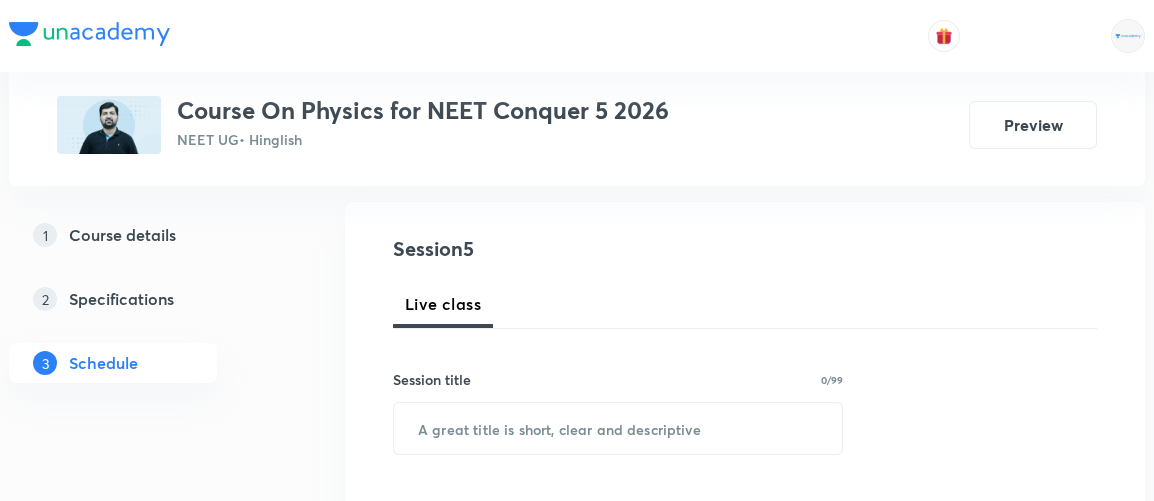 scroll, scrollTop: 0, scrollLeft: 0, axis: both 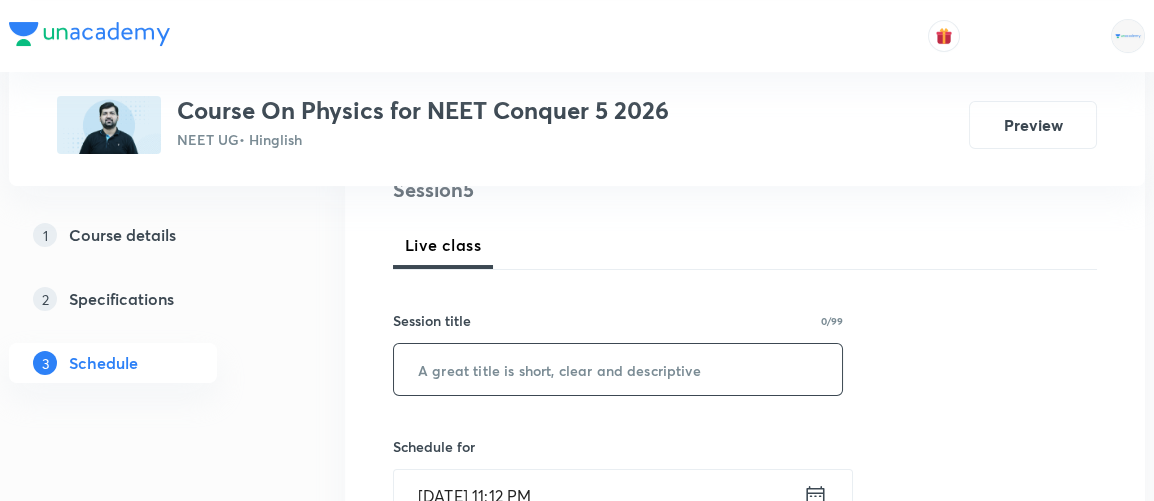 click at bounding box center (618, 369) 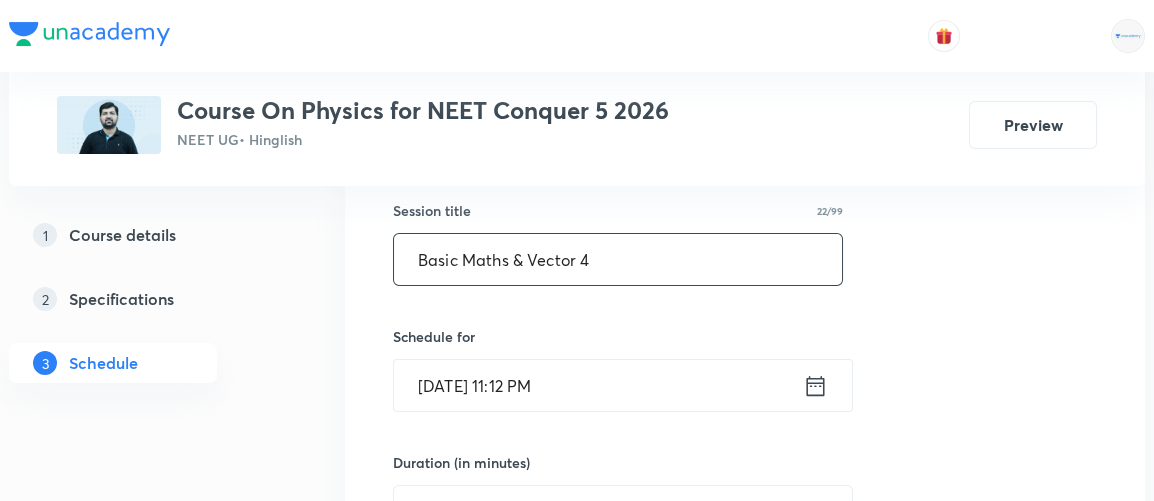 scroll, scrollTop: 372, scrollLeft: 0, axis: vertical 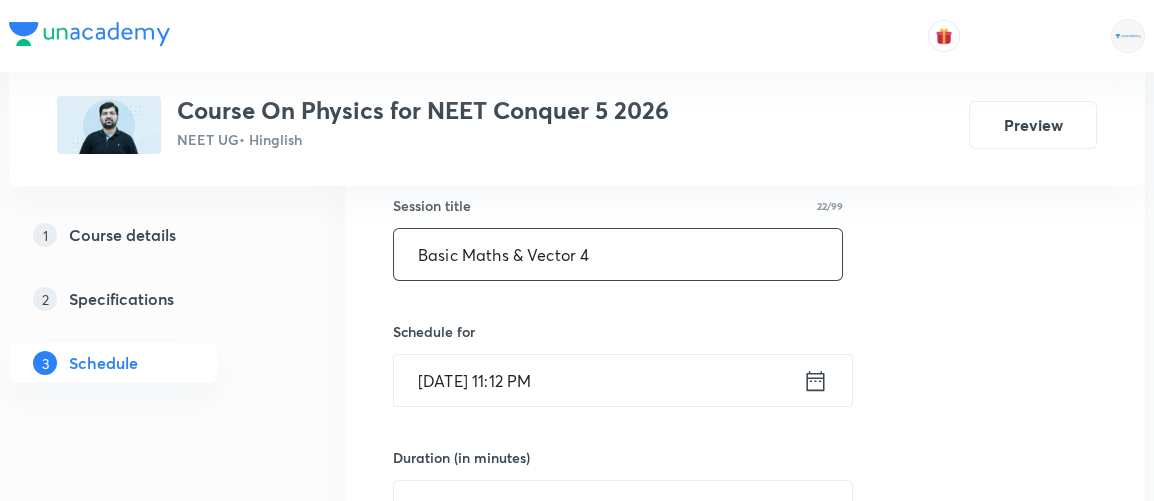 type on "Basic Maths & Vector 4" 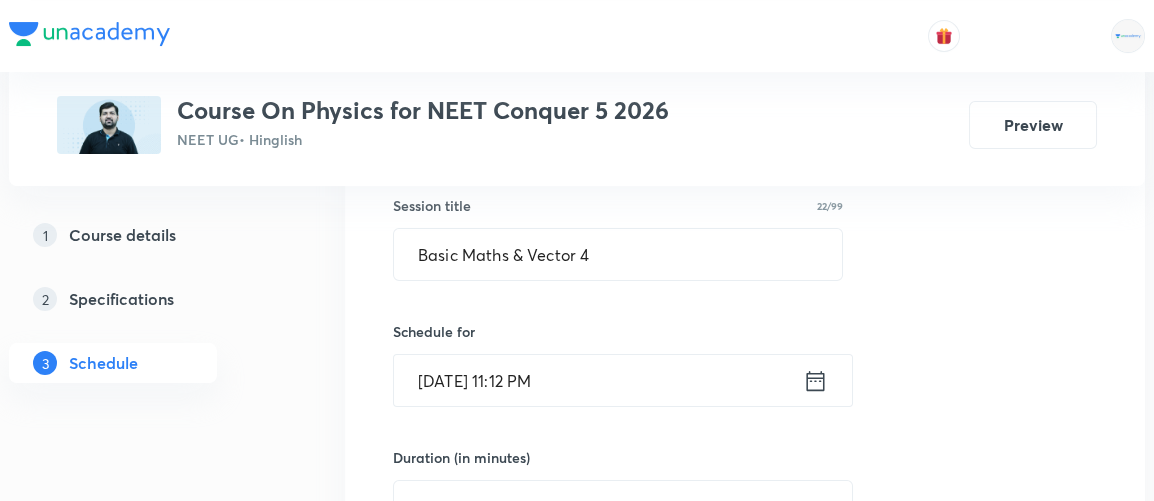 click 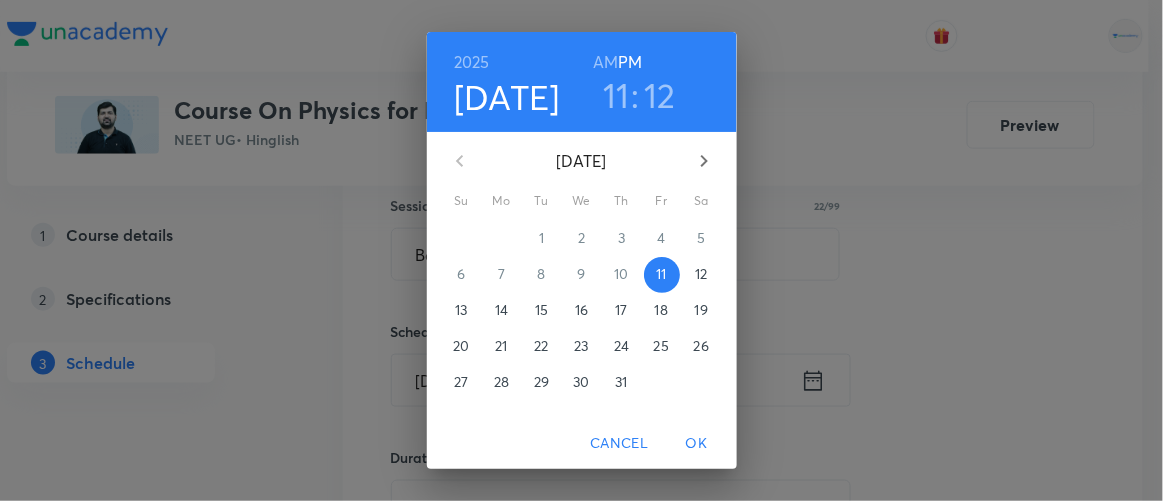 click on "12" at bounding box center (702, 274) 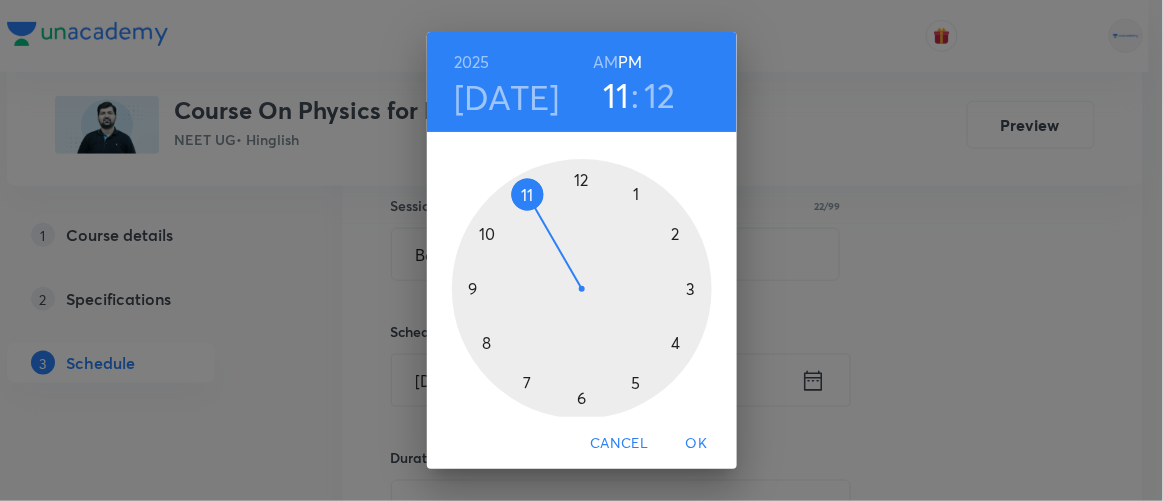 click at bounding box center [582, 289] 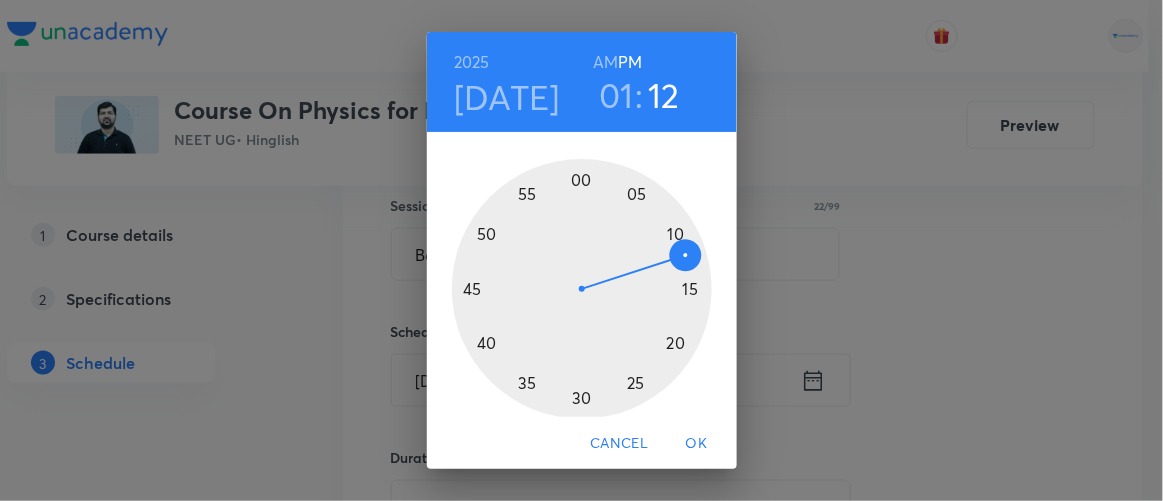 click at bounding box center [582, 289] 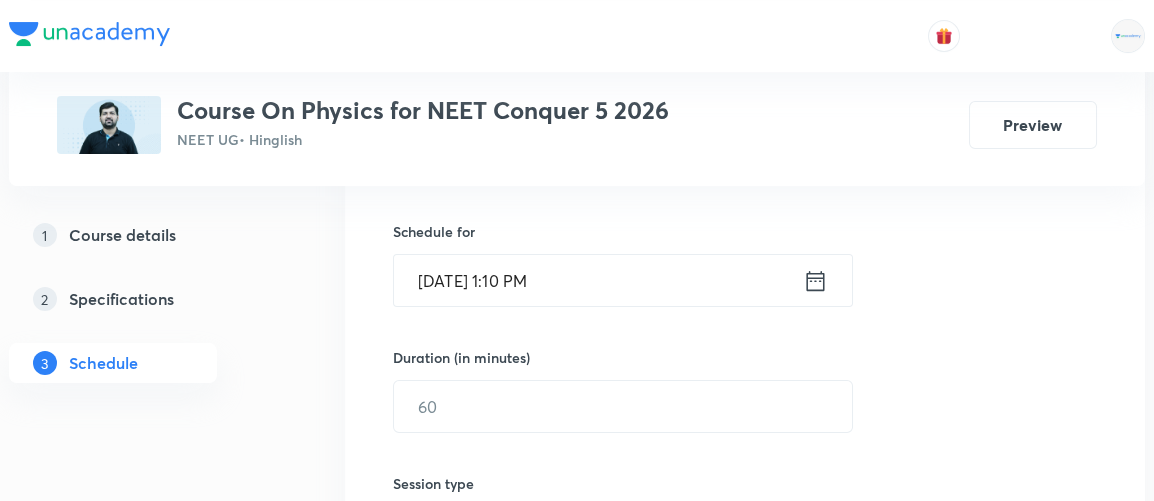 scroll, scrollTop: 523, scrollLeft: 0, axis: vertical 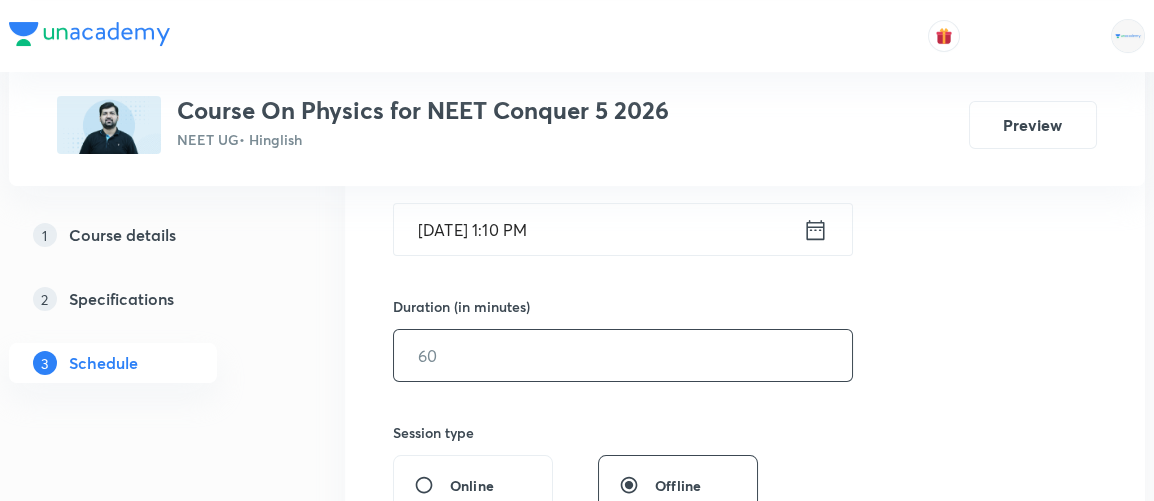 click at bounding box center (623, 355) 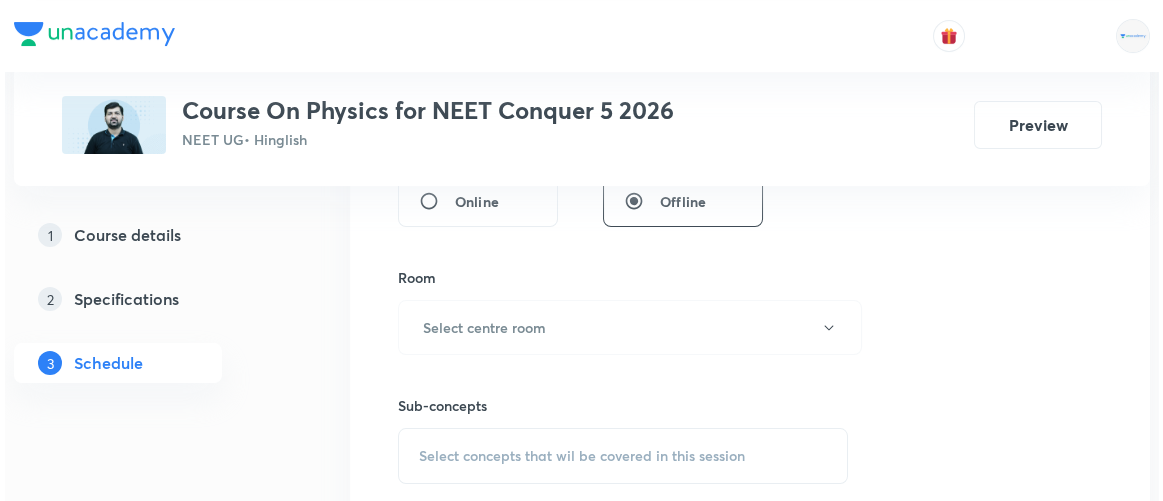 scroll, scrollTop: 808, scrollLeft: 0, axis: vertical 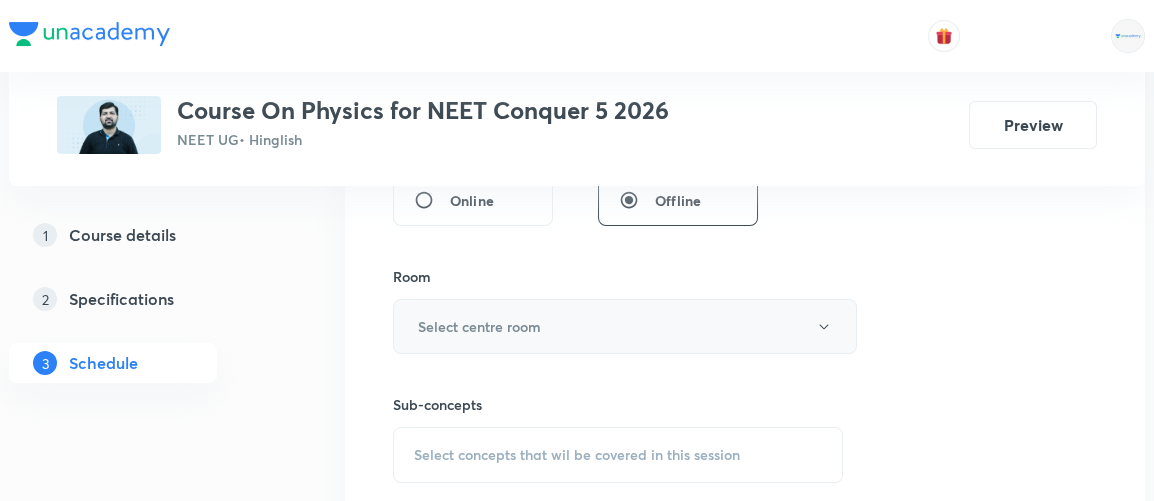 type on "90" 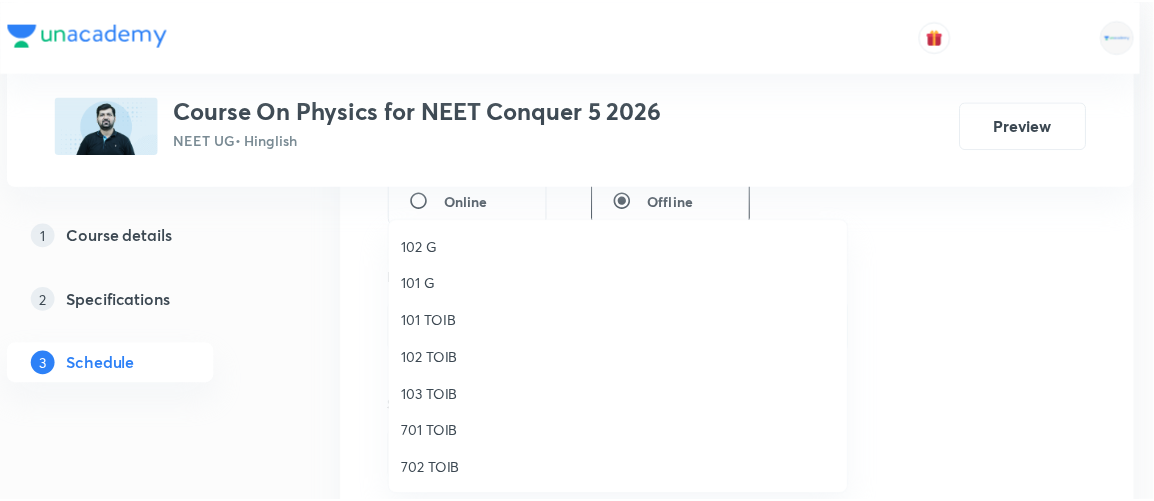 scroll, scrollTop: 184, scrollLeft: 0, axis: vertical 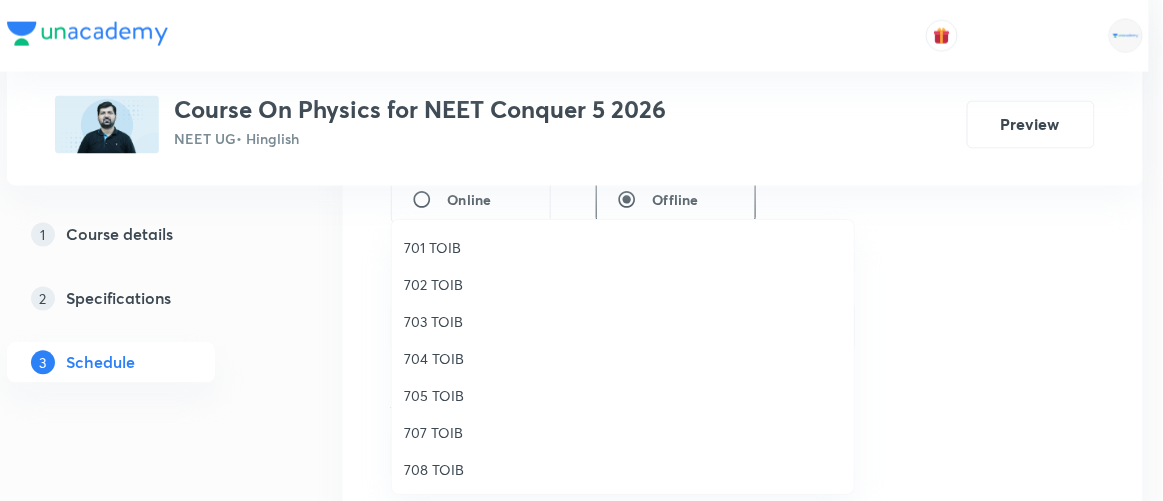 click on "707 TOIB" at bounding box center (623, 432) 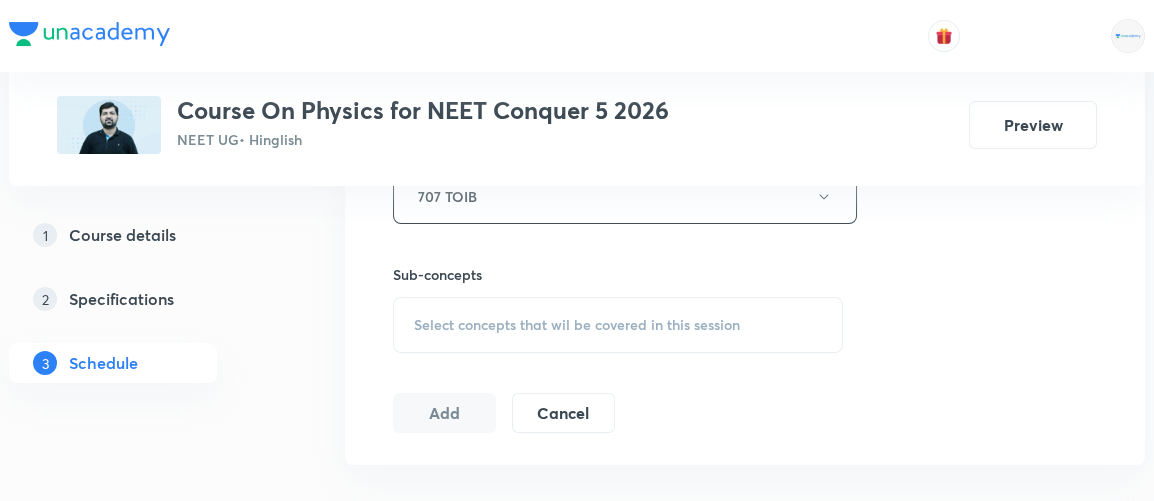 scroll, scrollTop: 939, scrollLeft: 0, axis: vertical 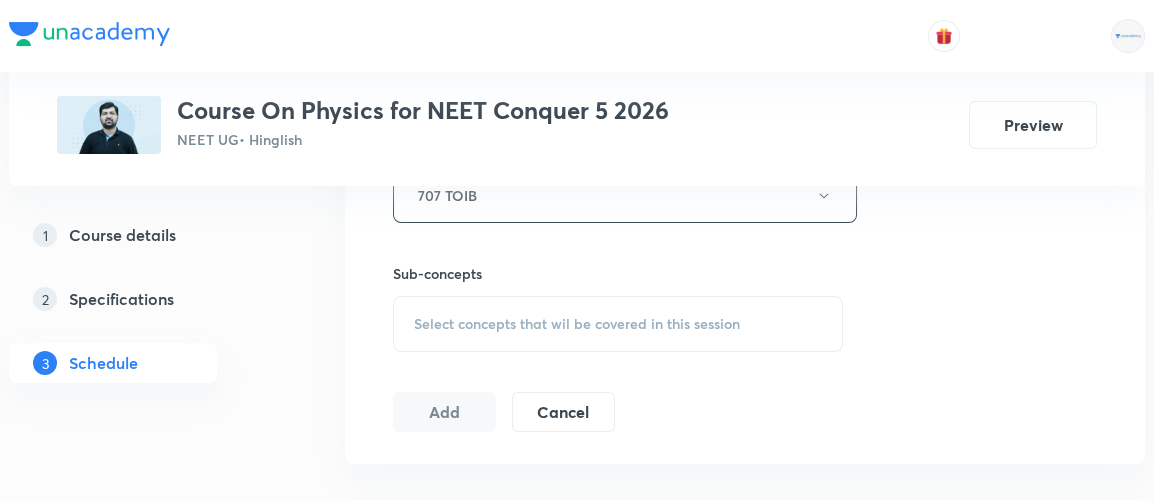 click on "Select concepts that wil be covered in this session" at bounding box center [577, 324] 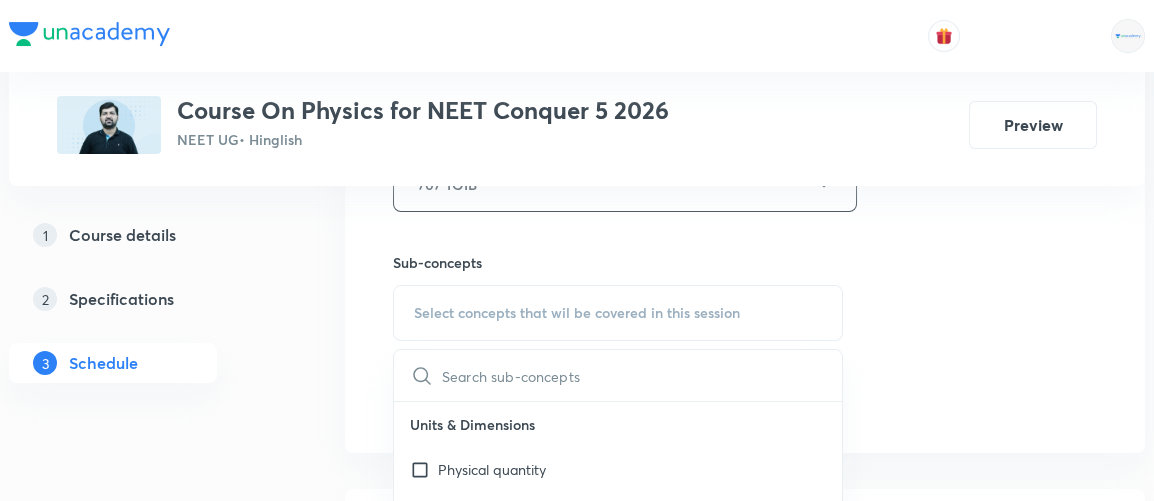 scroll, scrollTop: 950, scrollLeft: 0, axis: vertical 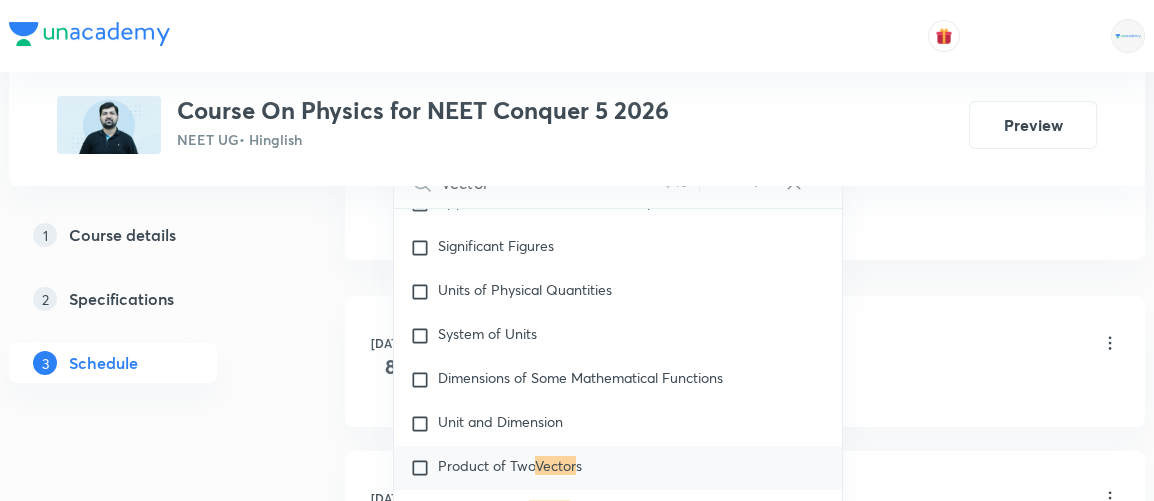 type on "vector" 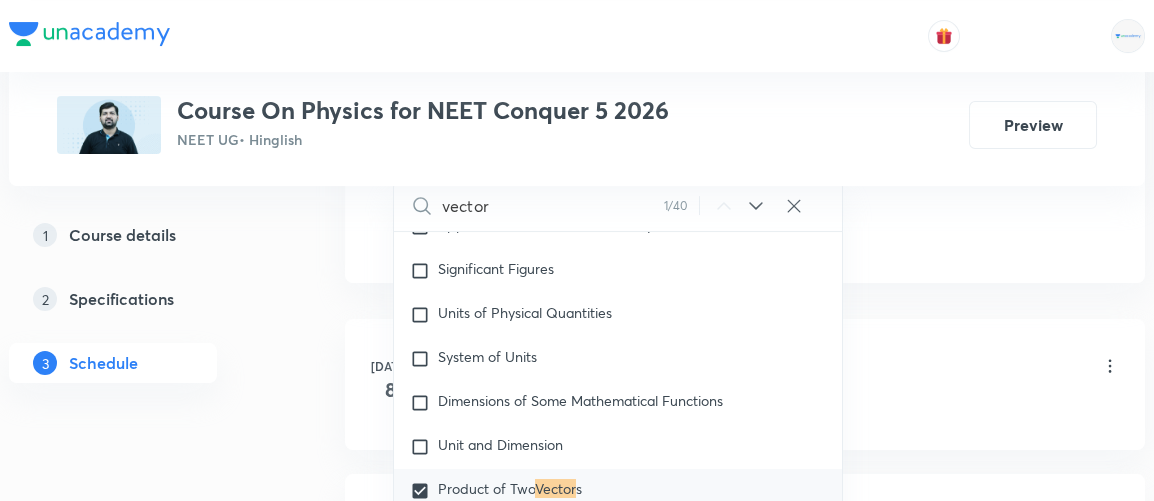 click on "Plus Courses Course On Physics for NEET Conquer 5 2026 NEET UG  • Hinglish Preview 1 Course details 2 Specifications 3 Schedule Schedule 4  classes Session  5 Live class Session title 22/99 Basic Maths & Vector 4 ​ Schedule for [DATE] 1:10 PM ​ Duration (in minutes) 90 ​   Session type Online Offline Room 707 TOIB Sub-concepts Product of Two Vectors CLEAR vector 1 / 40 ​ Units & Dimensions Physical quantity Applications of Dimensional Analysis Significant Figures Units of Physical Quantities System of Units Dimensions of Some Mathematical Functions Unit and Dimension Product of Two  Vector s Subtraction of  Vector s Cross Product Least Count Analysis Errors of Measurement Vernier Callipers Screw Gauge Zero Error Basic Mathematics Elementary Algebra Covered previously Elementary Trigonometry Covered previously Basic Coordinate Geometry Covered previously Functions Covered previously Differentiation Integral of a Function Use of Differentiation & Integration in One Dimensional Motion Vector s s" at bounding box center [577, 18] 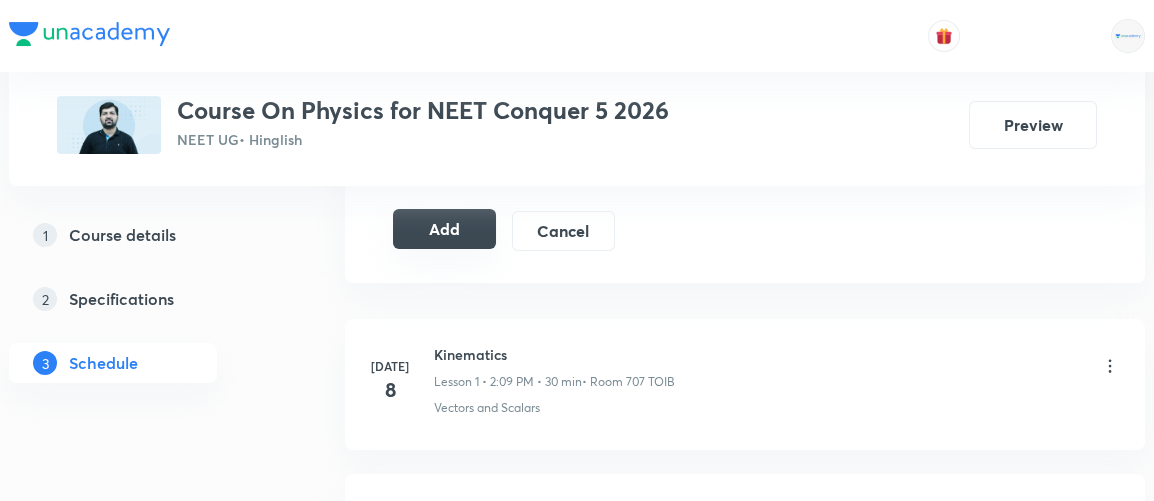 click on "Add" at bounding box center (444, 229) 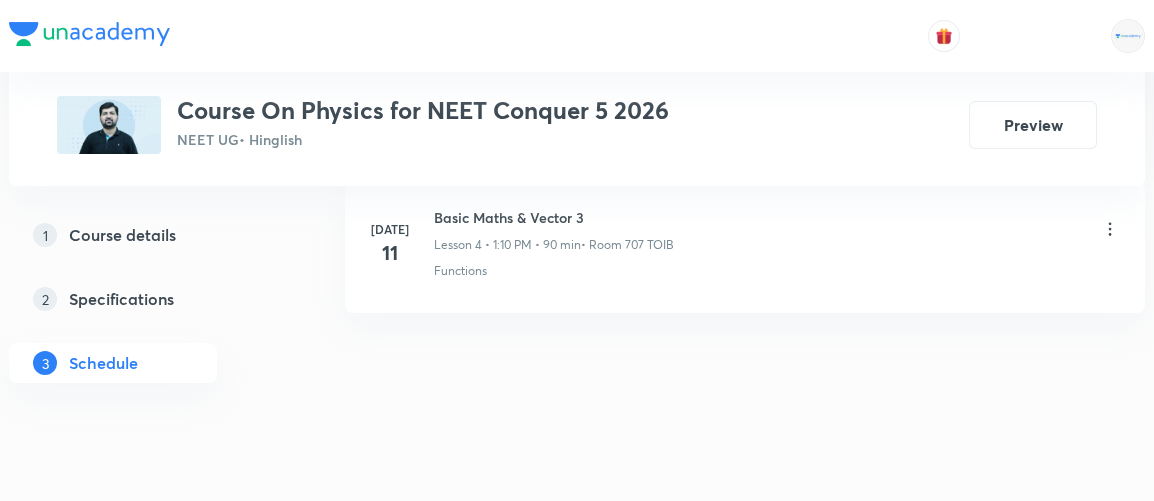 scroll, scrollTop: 799, scrollLeft: 0, axis: vertical 